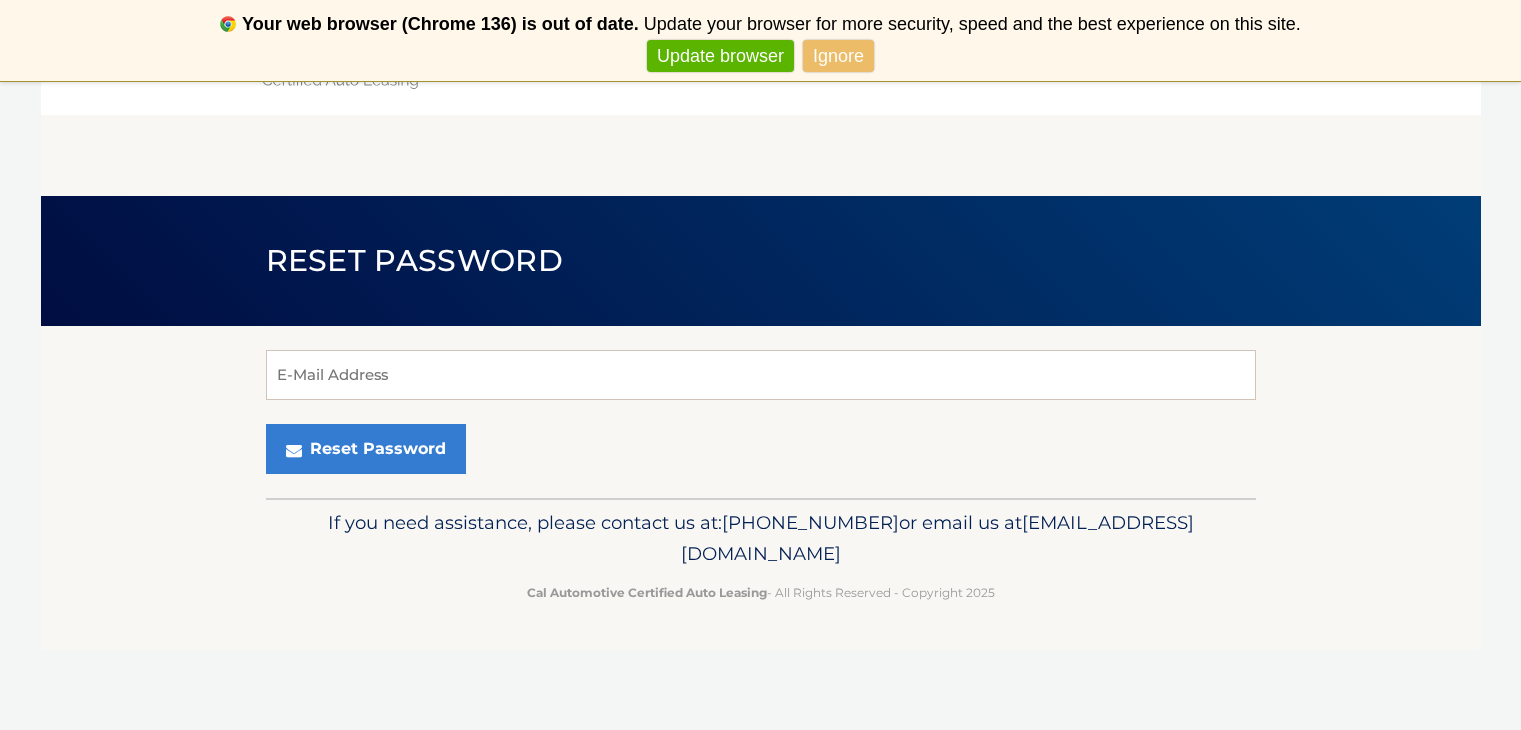 scroll, scrollTop: 0, scrollLeft: 0, axis: both 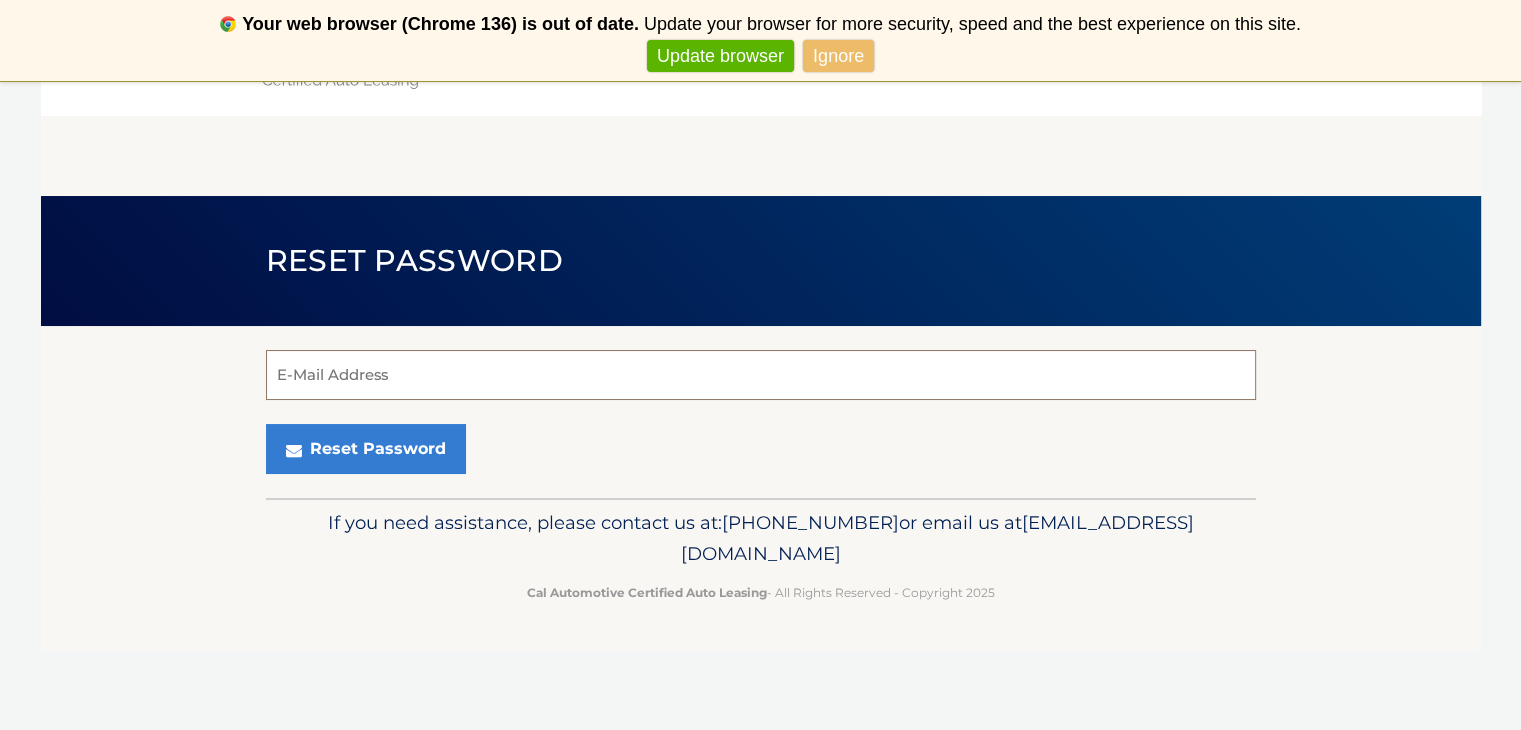 click on "E-Mail Address" at bounding box center [761, 375] 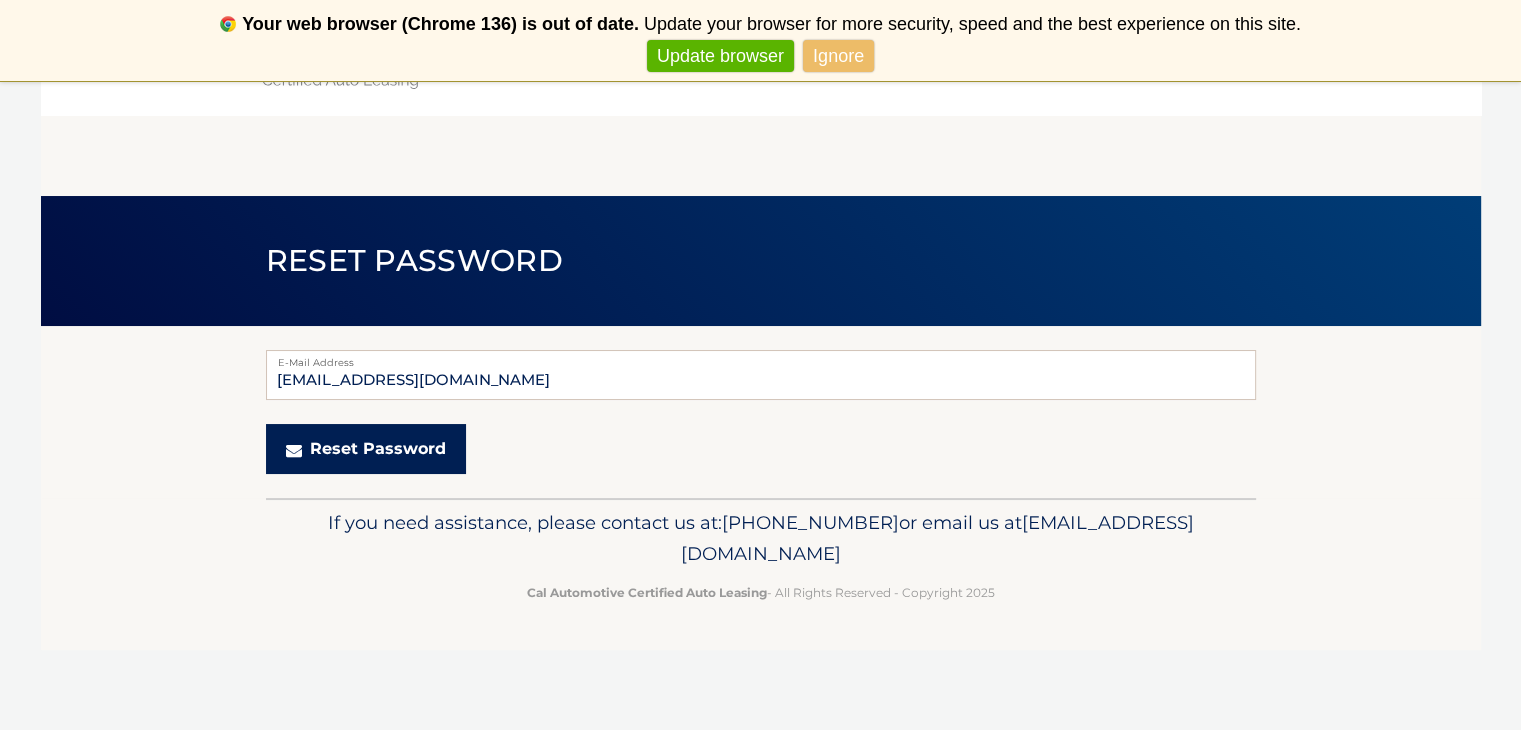 click on "Reset Password" at bounding box center (366, 449) 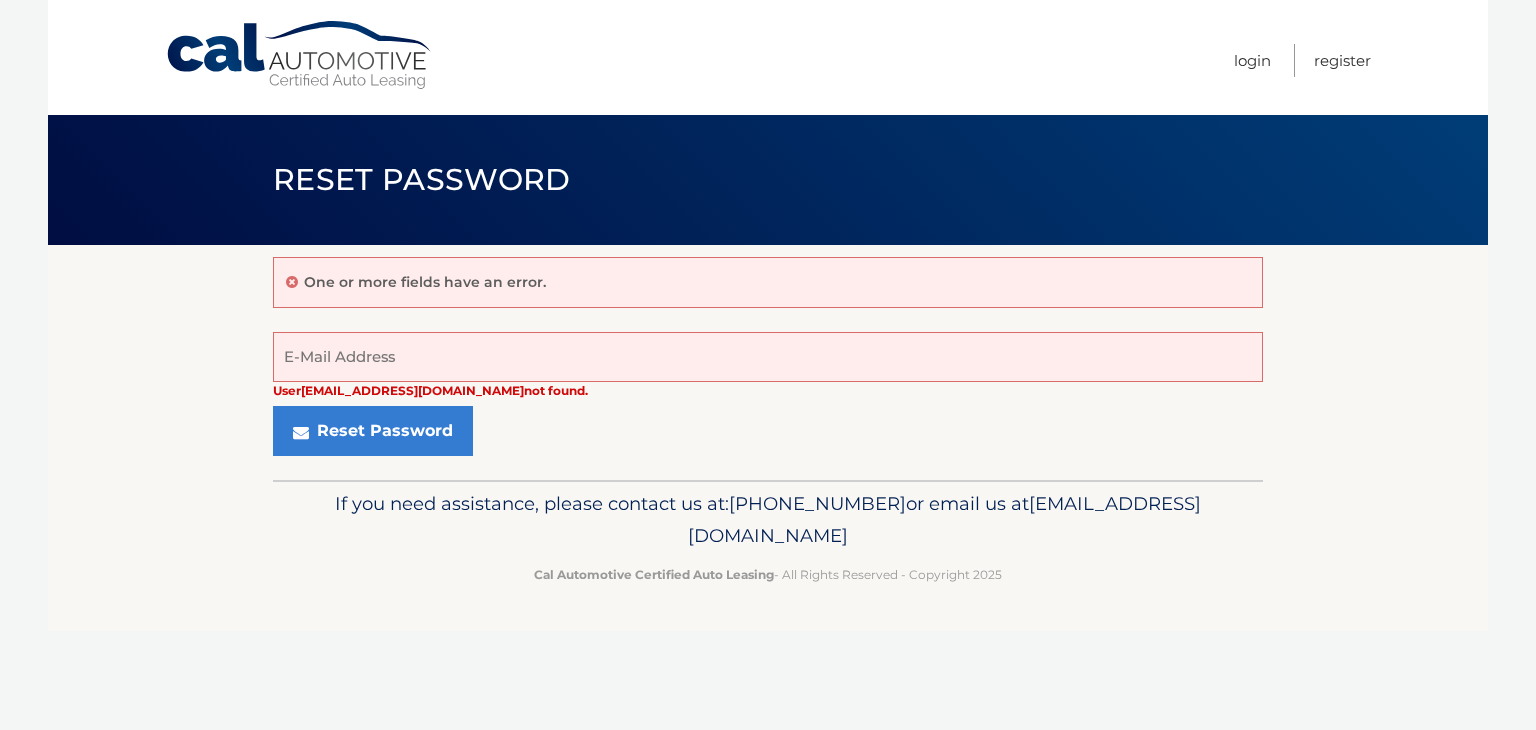 scroll, scrollTop: 0, scrollLeft: 0, axis: both 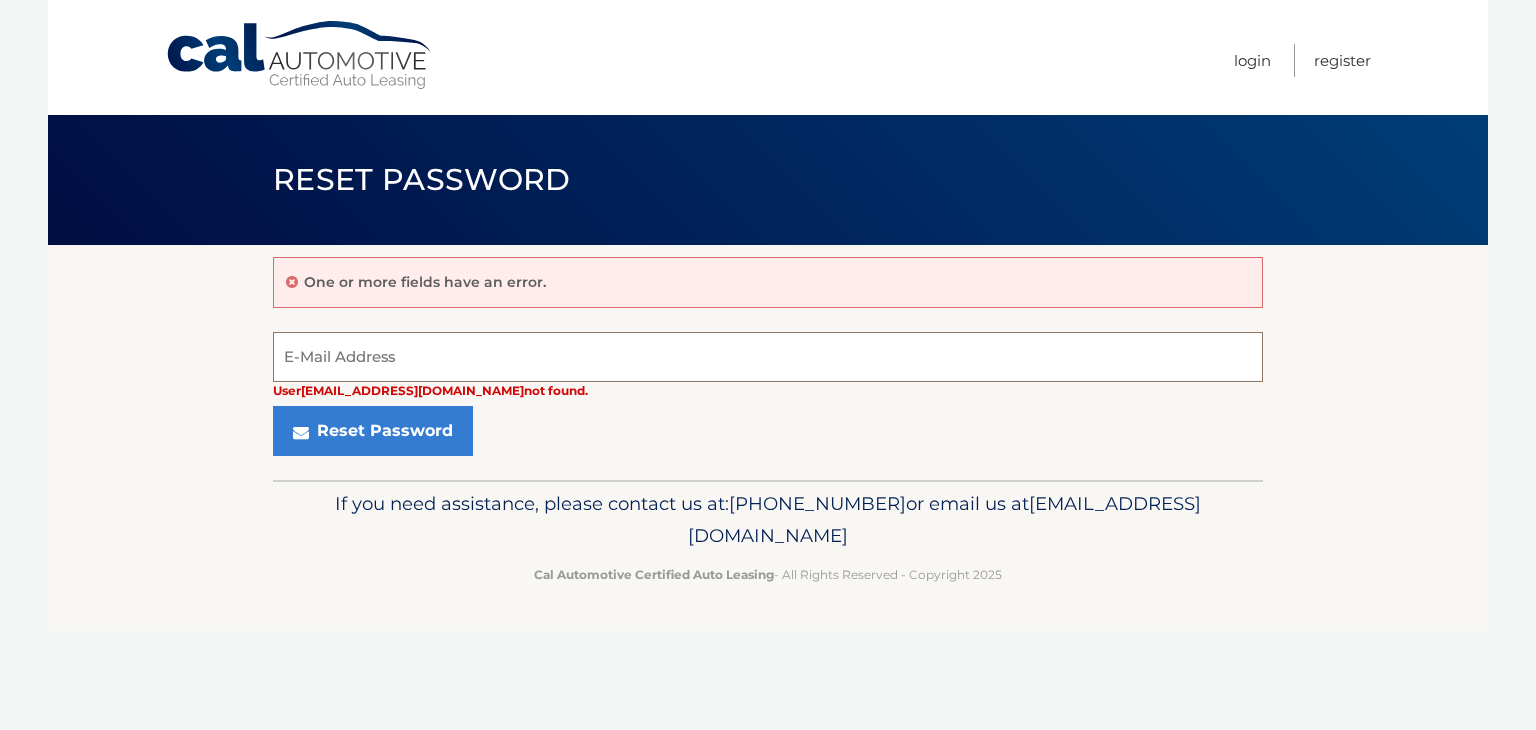 click on "E-Mail Address" at bounding box center (768, 357) 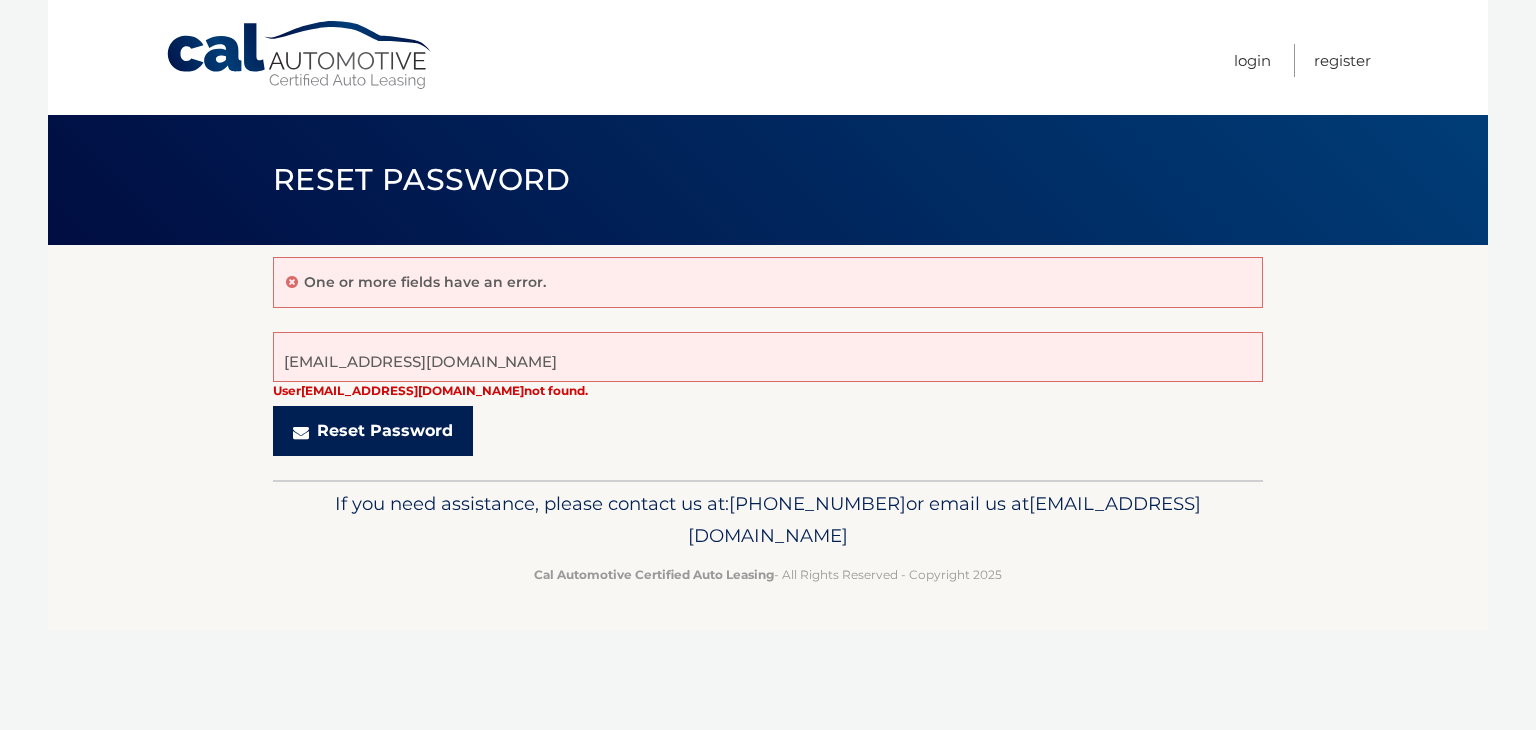 click on "Reset Password" at bounding box center (373, 431) 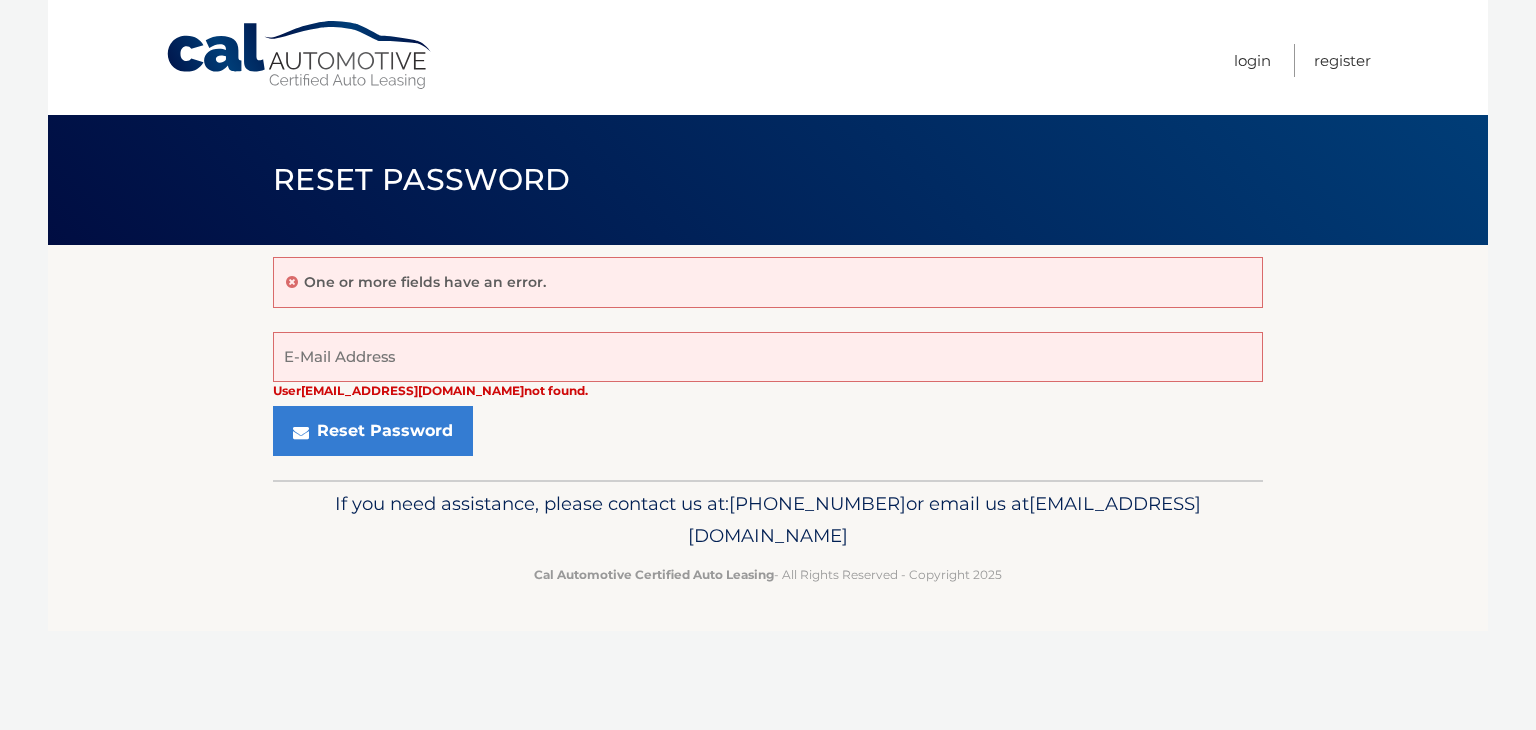 scroll, scrollTop: 0, scrollLeft: 0, axis: both 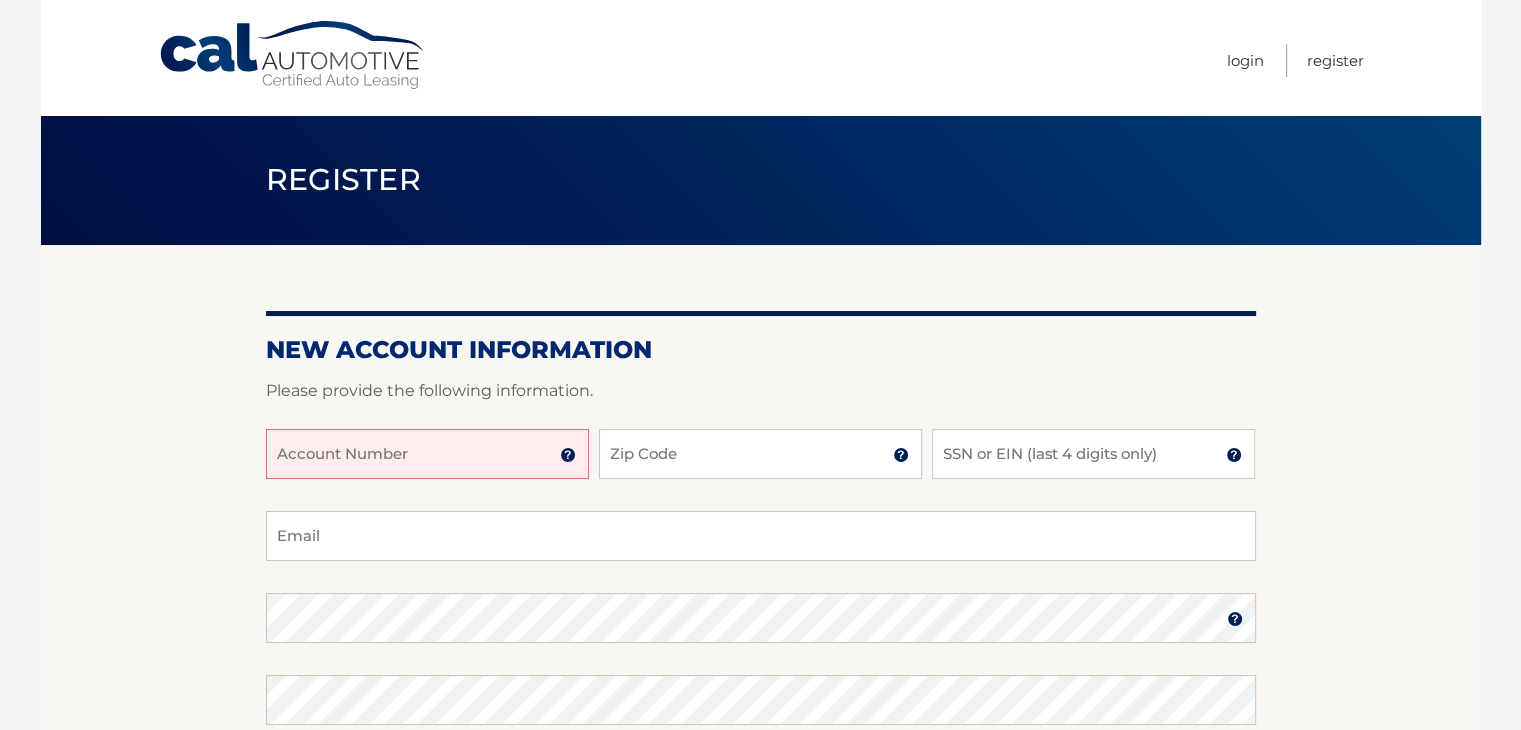 click on "Account Number" at bounding box center (427, 454) 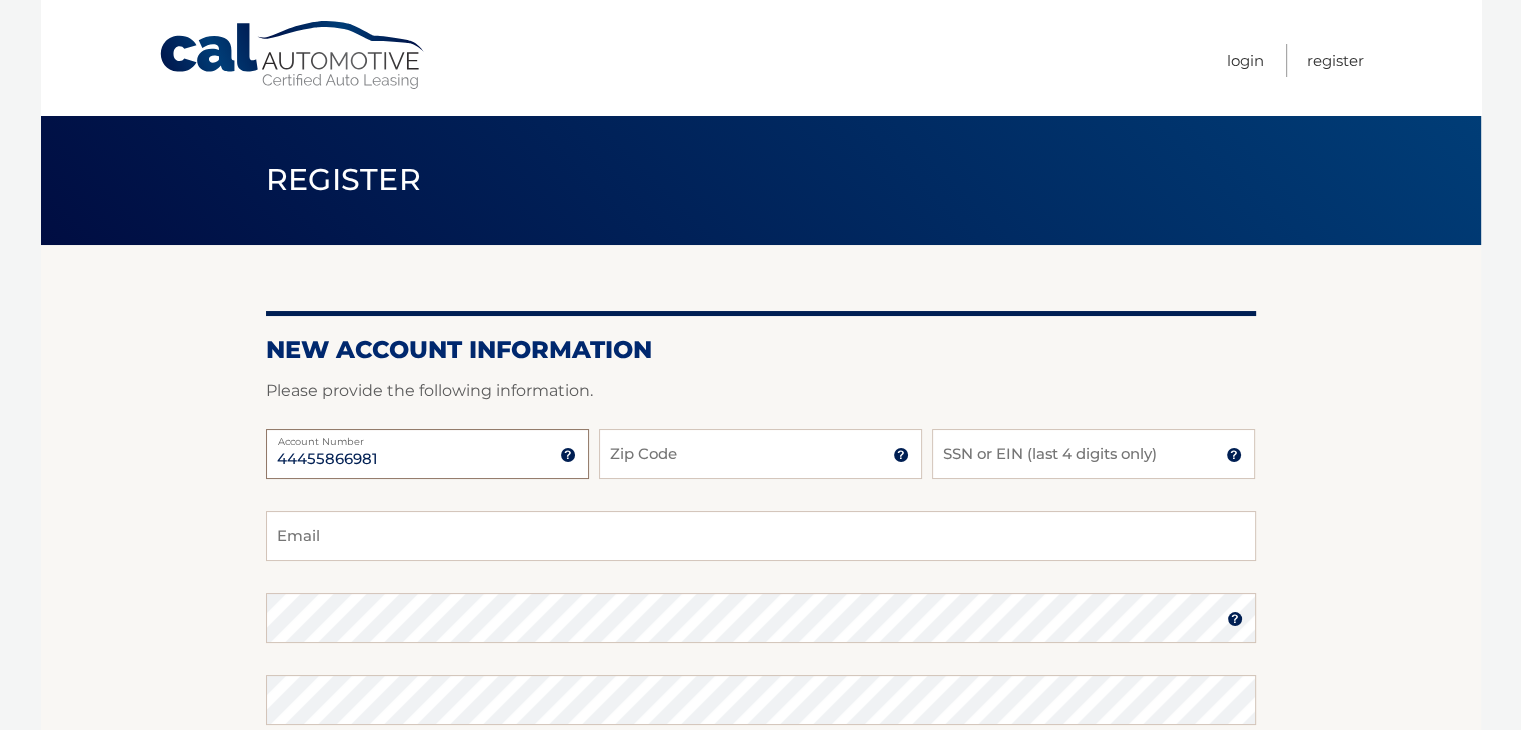 type on "44455866981" 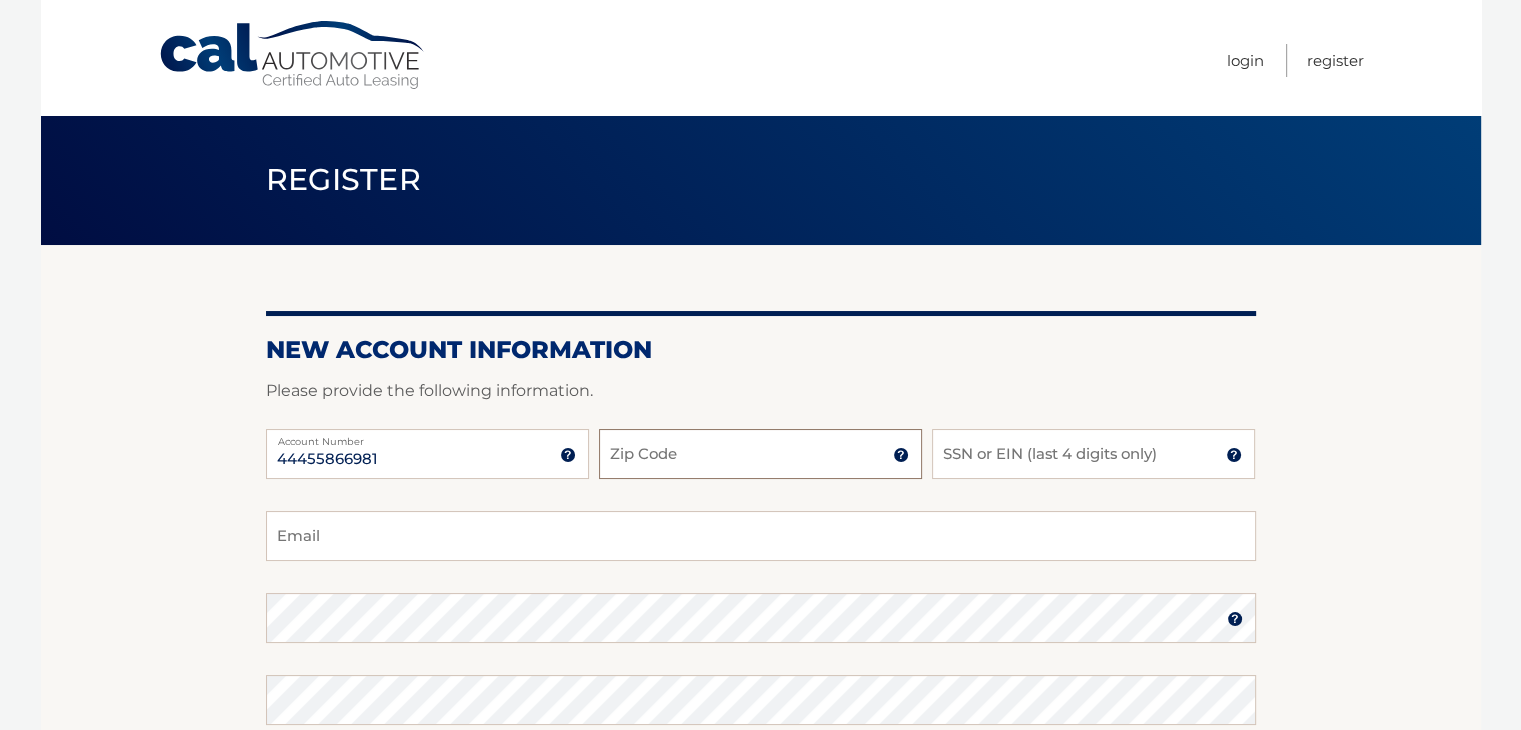 click on "Zip Code" at bounding box center [760, 454] 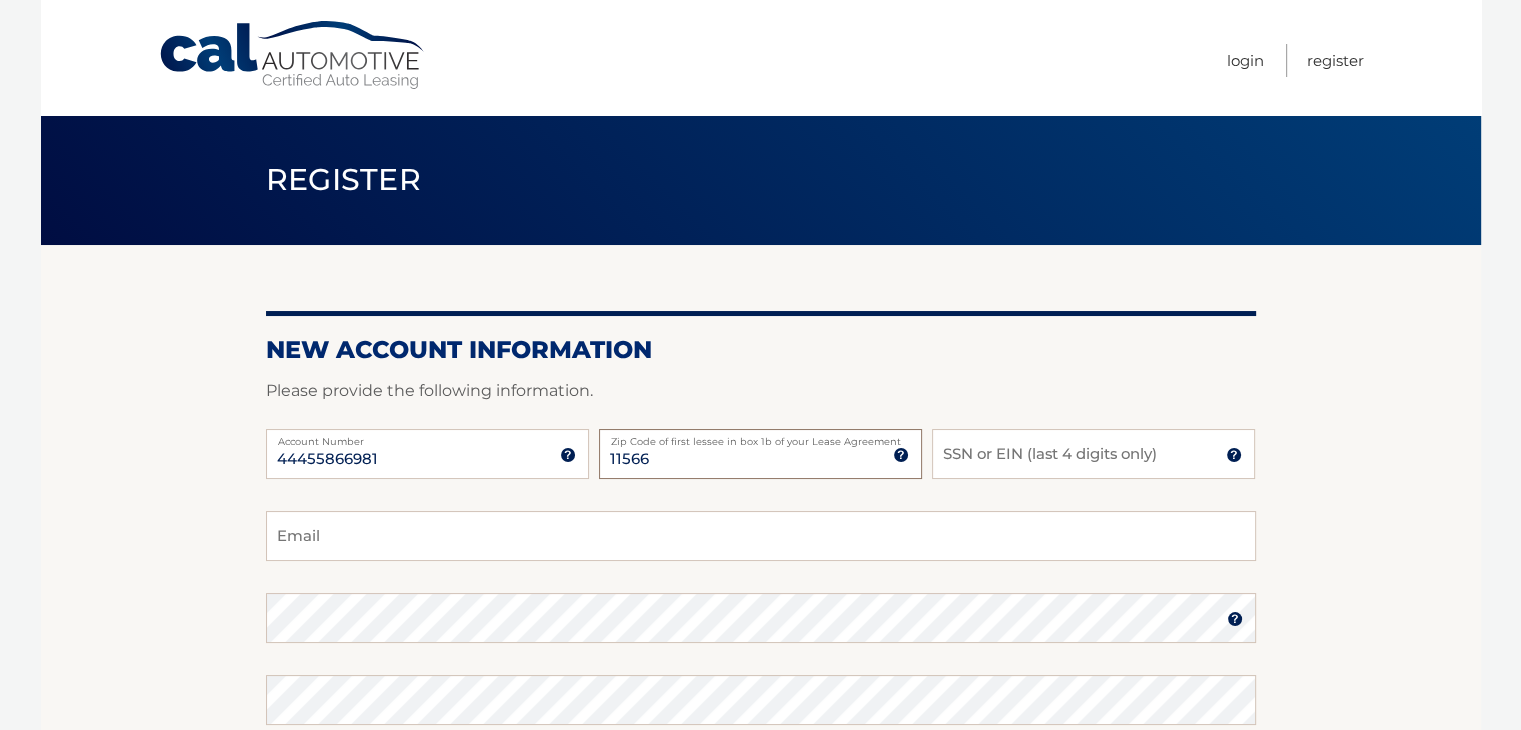 type on "11566" 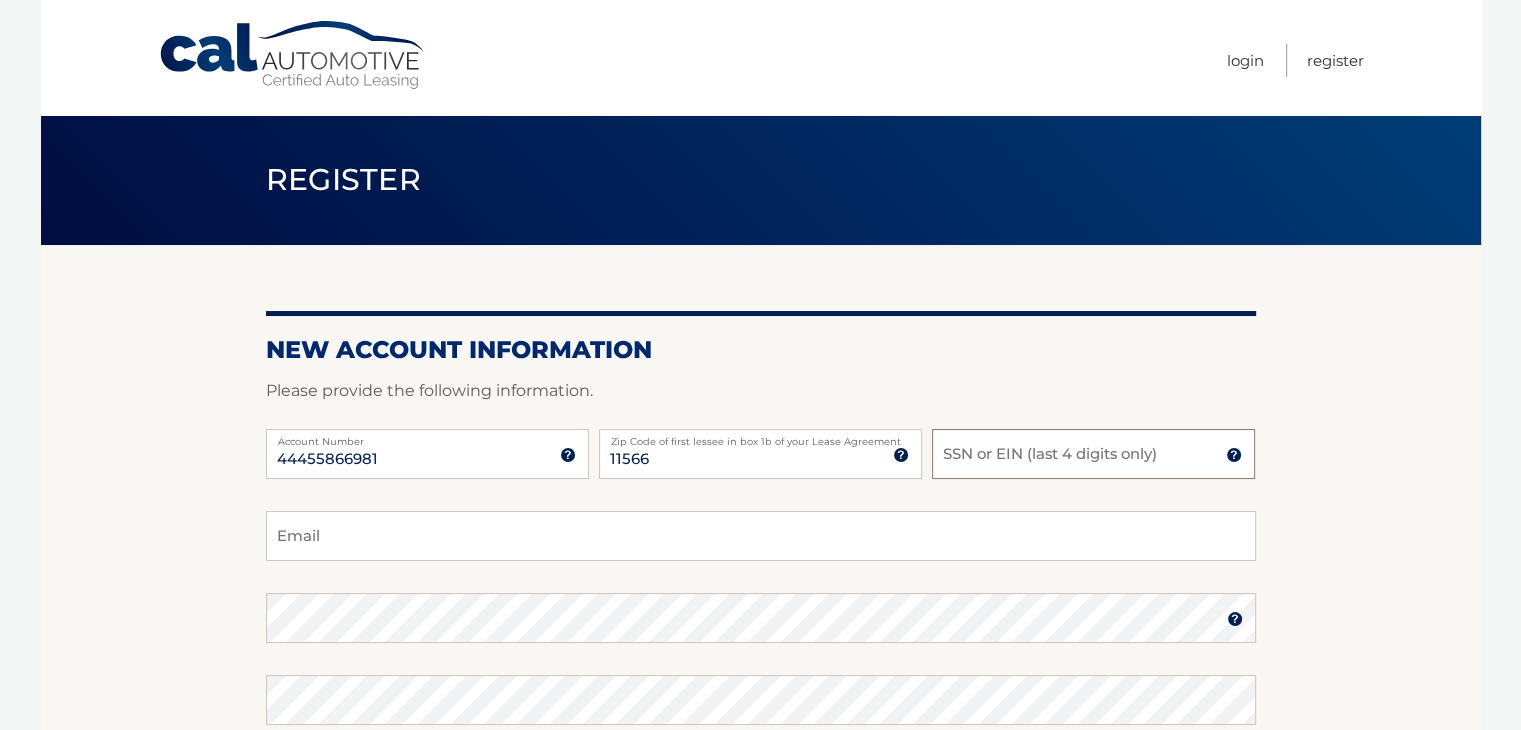 click on "SSN or EIN (last 4 digits only)" at bounding box center (1093, 454) 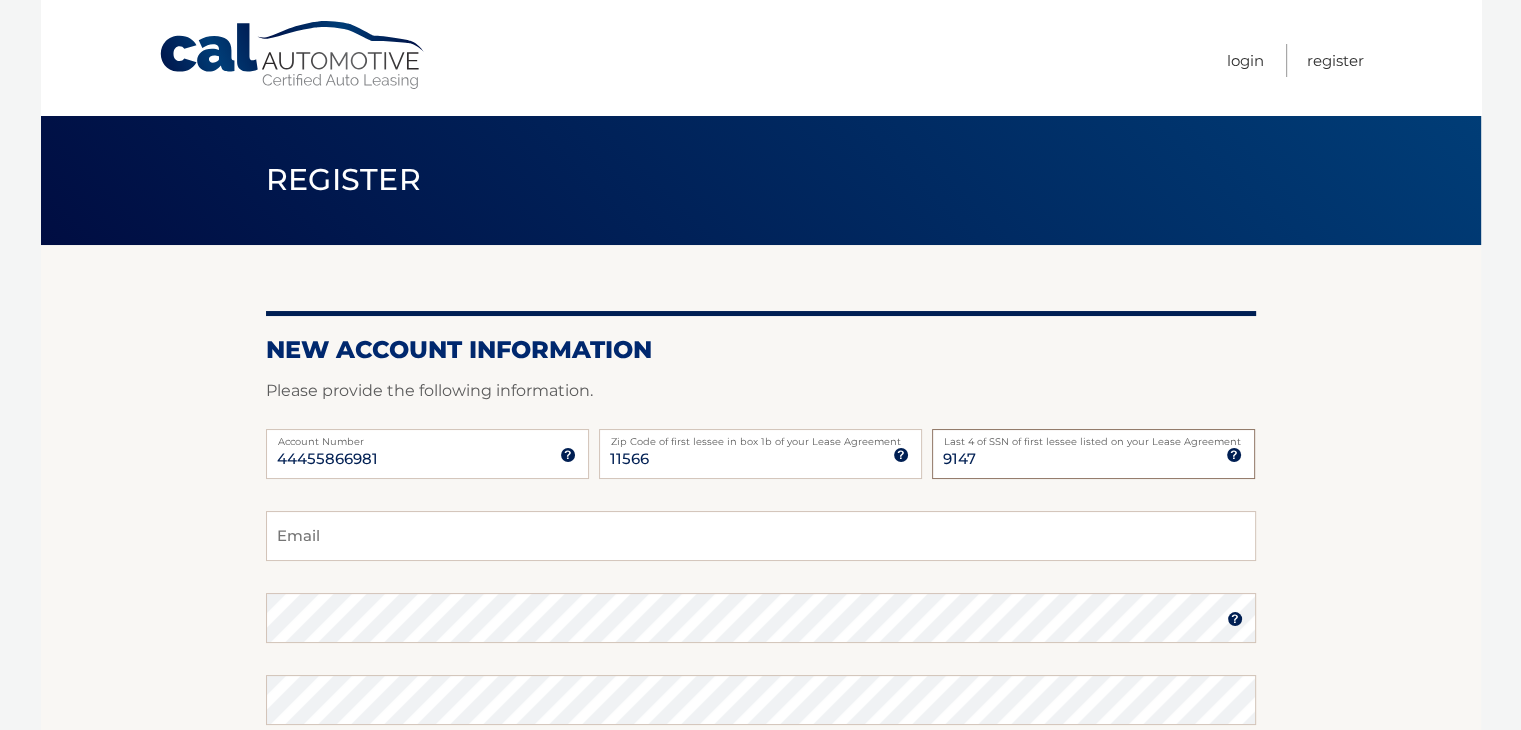 type on "9147" 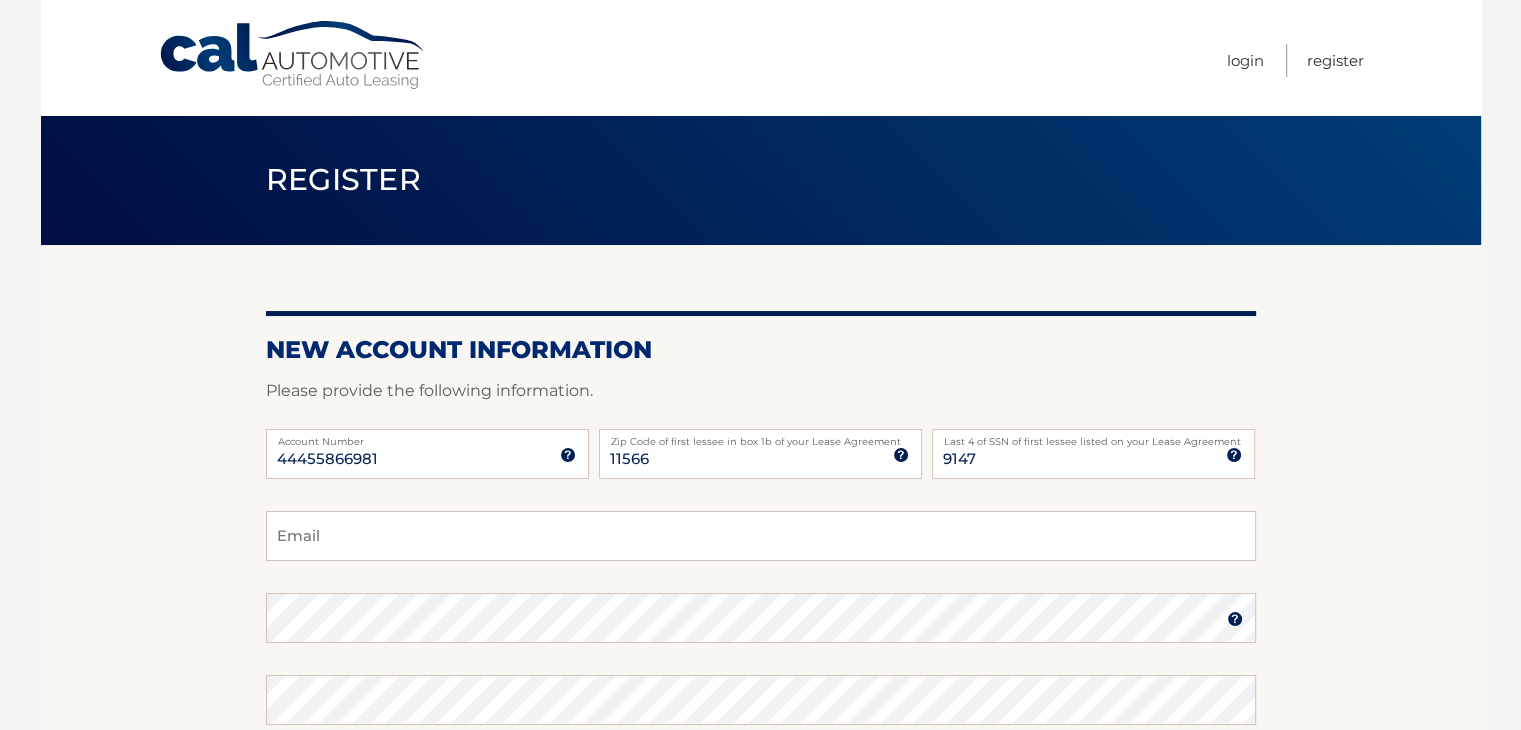 click on "44455866981
Account Number
11 digit account number provided on your coupon book or Welcome Letter
11566
Zip Code of first lessee in box 1b of your Lease Agreement
Zip Code of first lessee in box 1b of your Lease Agreement
9147
Last 4 of SSN of first lessee listed on your Lease Agreement
Last 4 of SSN of first lessee listed on your Lease Agreement" at bounding box center [761, 470] 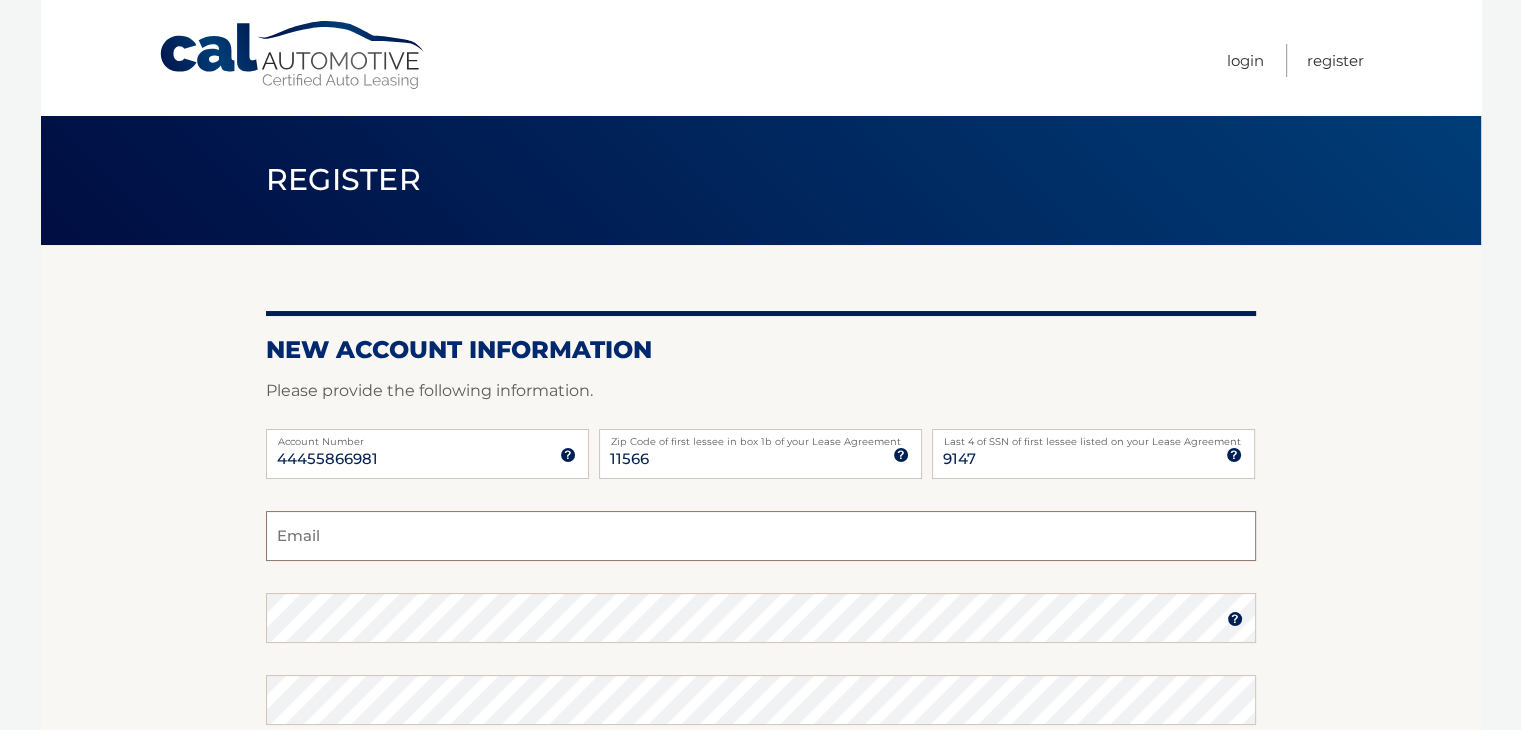 click on "Email" at bounding box center [761, 536] 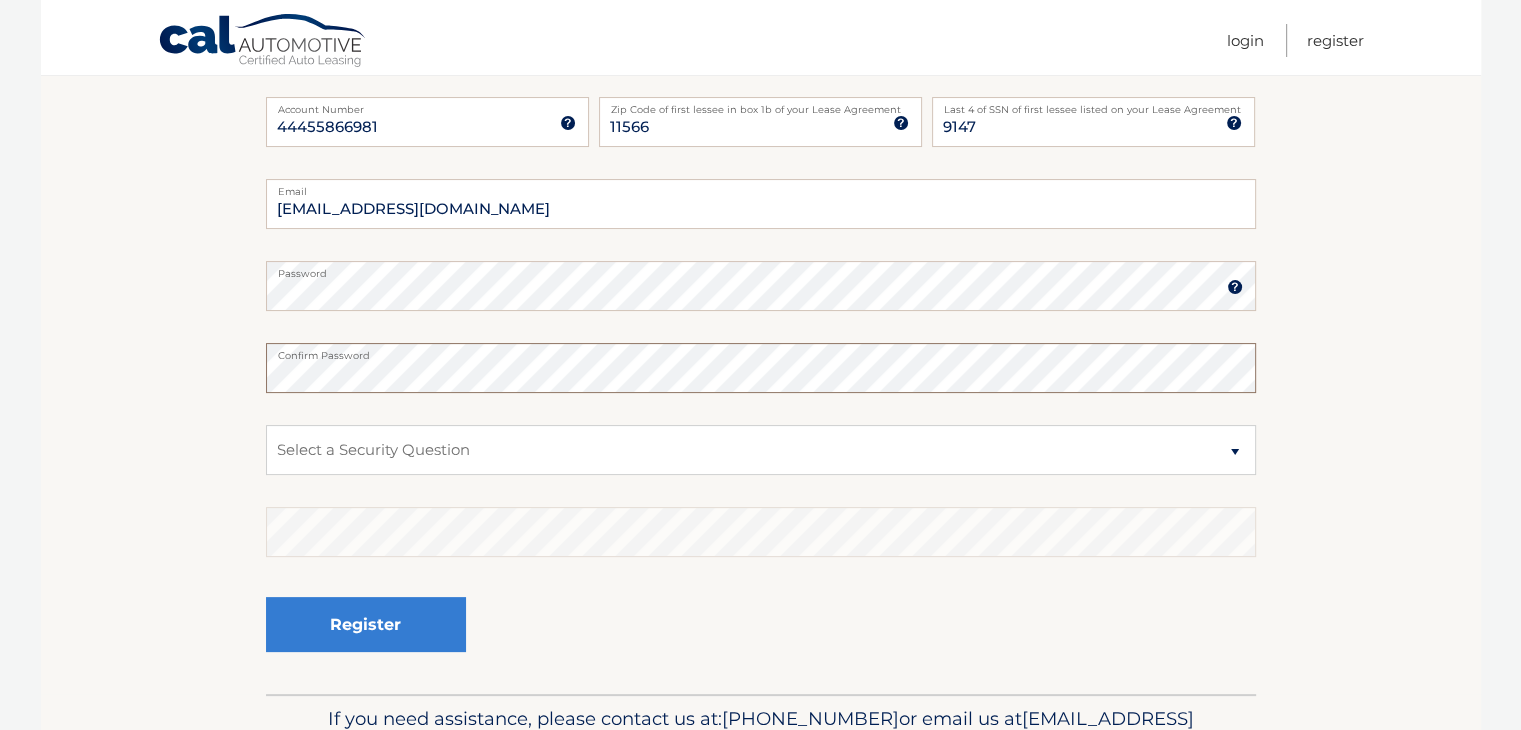 scroll, scrollTop: 333, scrollLeft: 0, axis: vertical 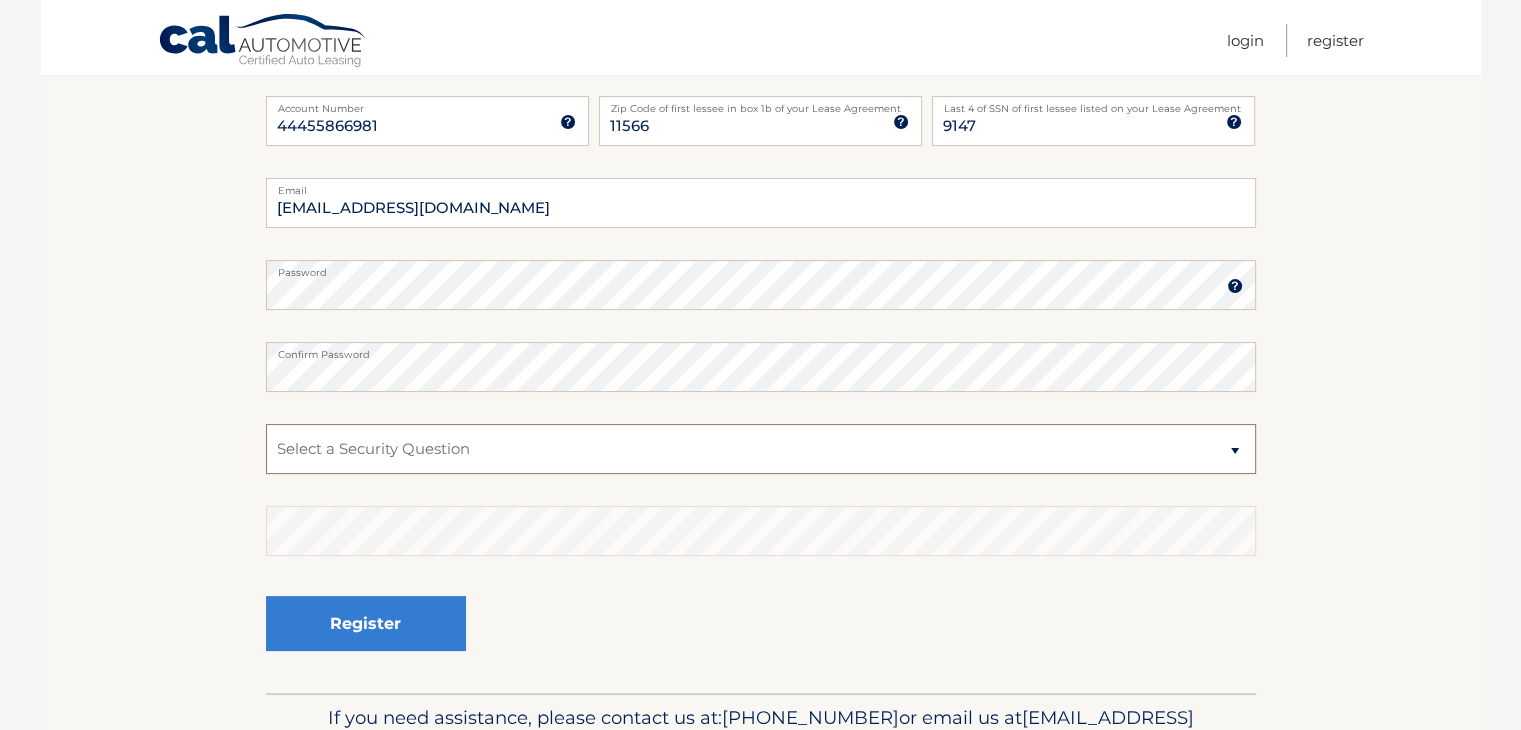 click on "Select a Security Question
What was the name of your elementary school?
What is your mother’s maiden name?
What street did you live on in the third grade?
In what city or town was your first job?
What was your childhood phone number including area code? (e.g., 000-000-0000)" at bounding box center (761, 449) 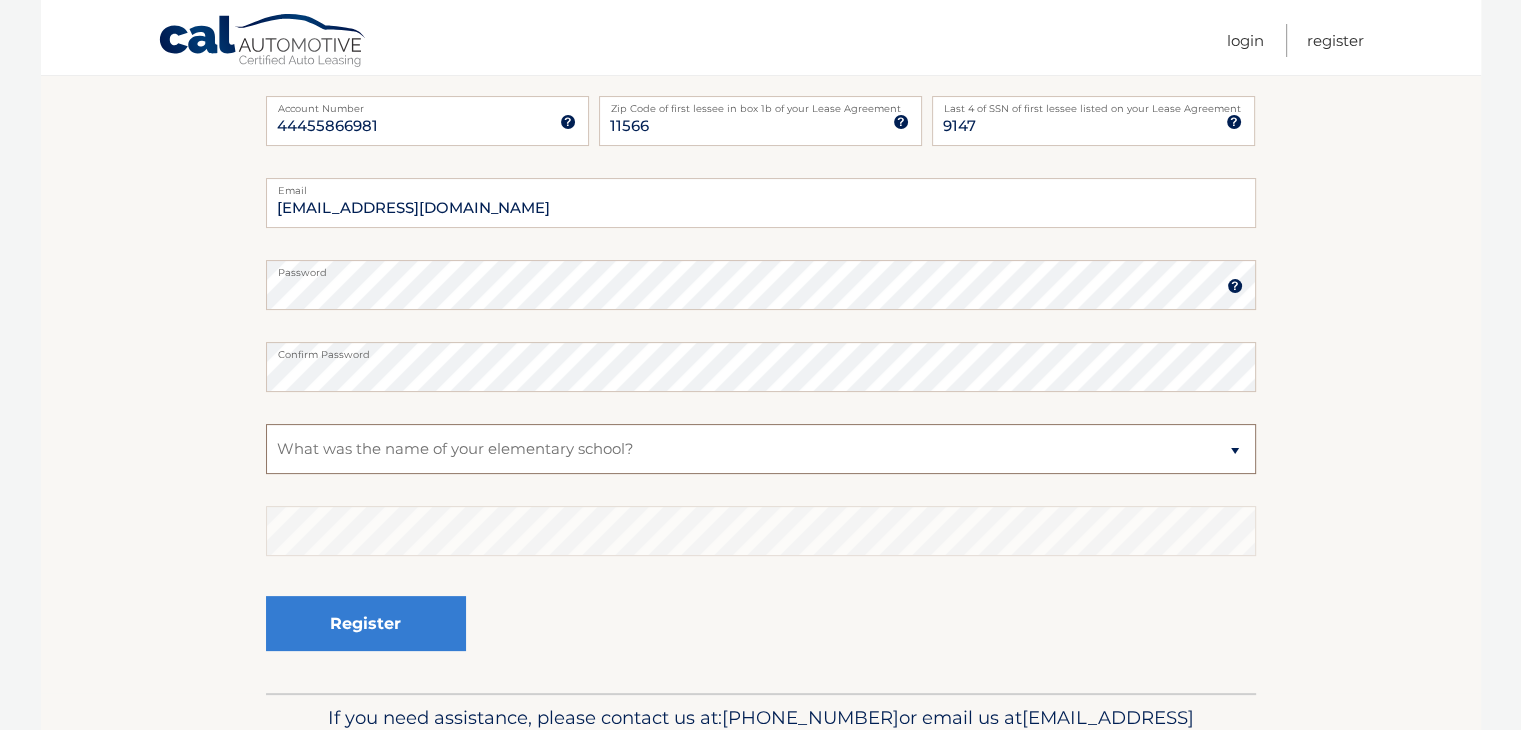 click on "Select a Security Question
What was the name of your elementary school?
What is your mother’s maiden name?
What street did you live on in the third grade?
In what city or town was your first job?
What was your childhood phone number including area code? (e.g., 000-000-0000)" at bounding box center (761, 449) 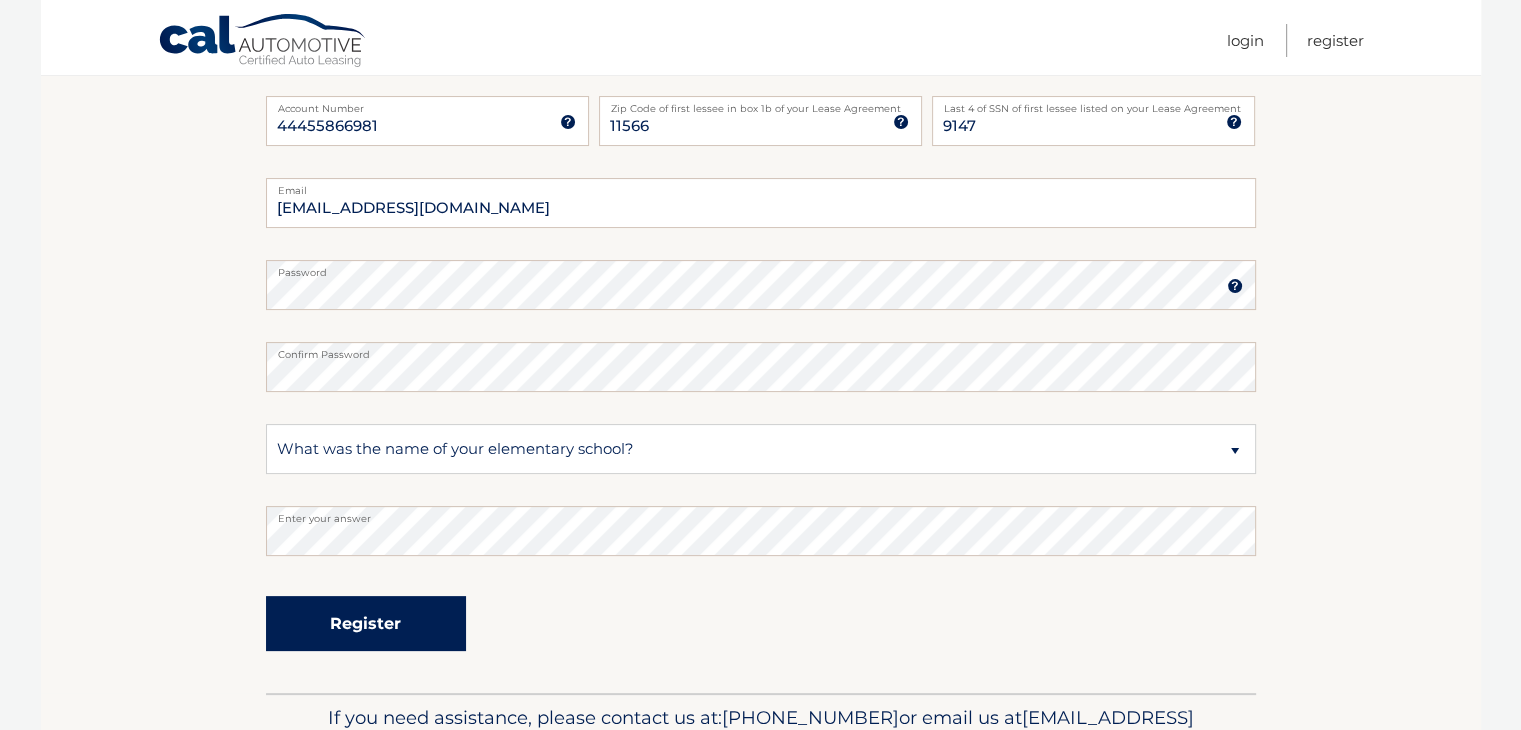 click on "Register" at bounding box center [366, 623] 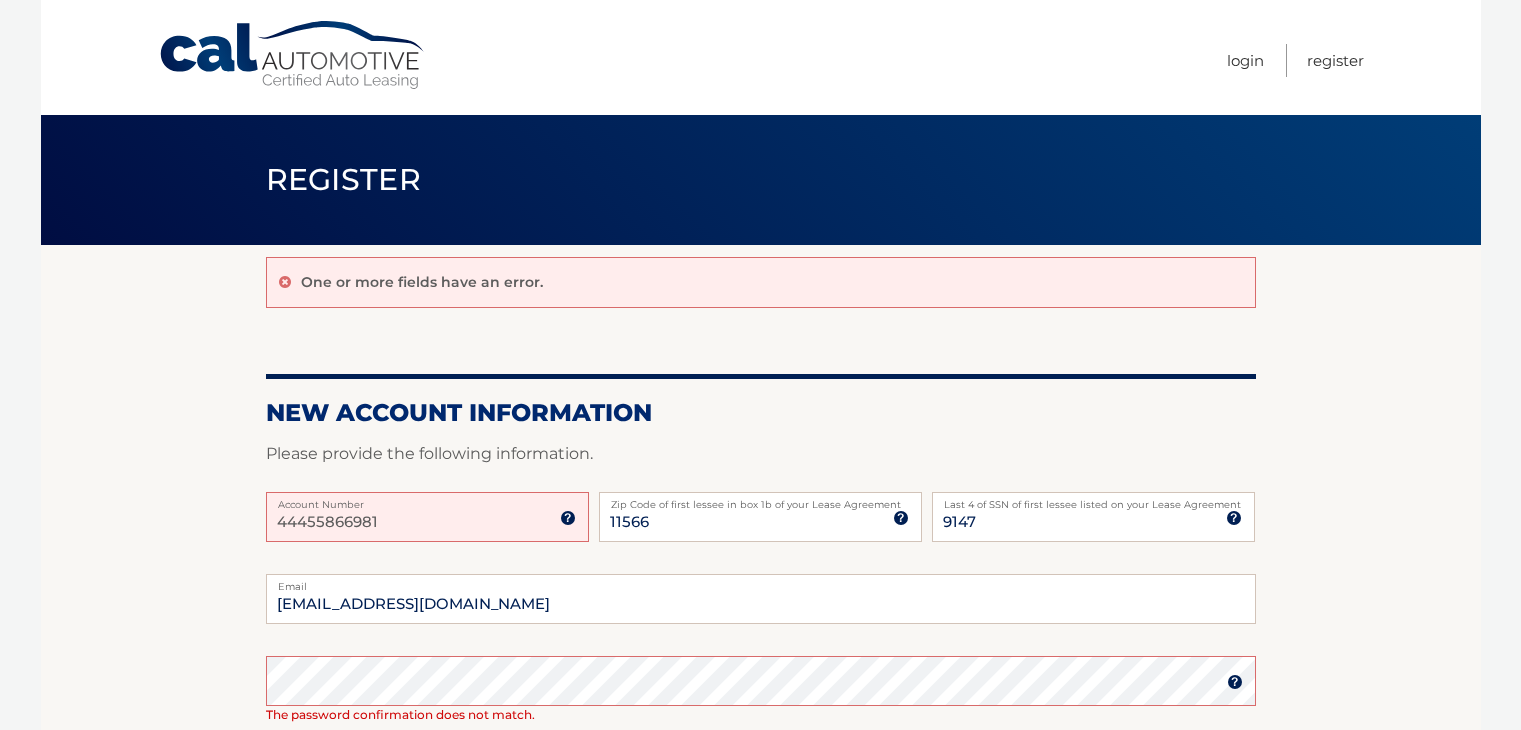 scroll, scrollTop: 0, scrollLeft: 0, axis: both 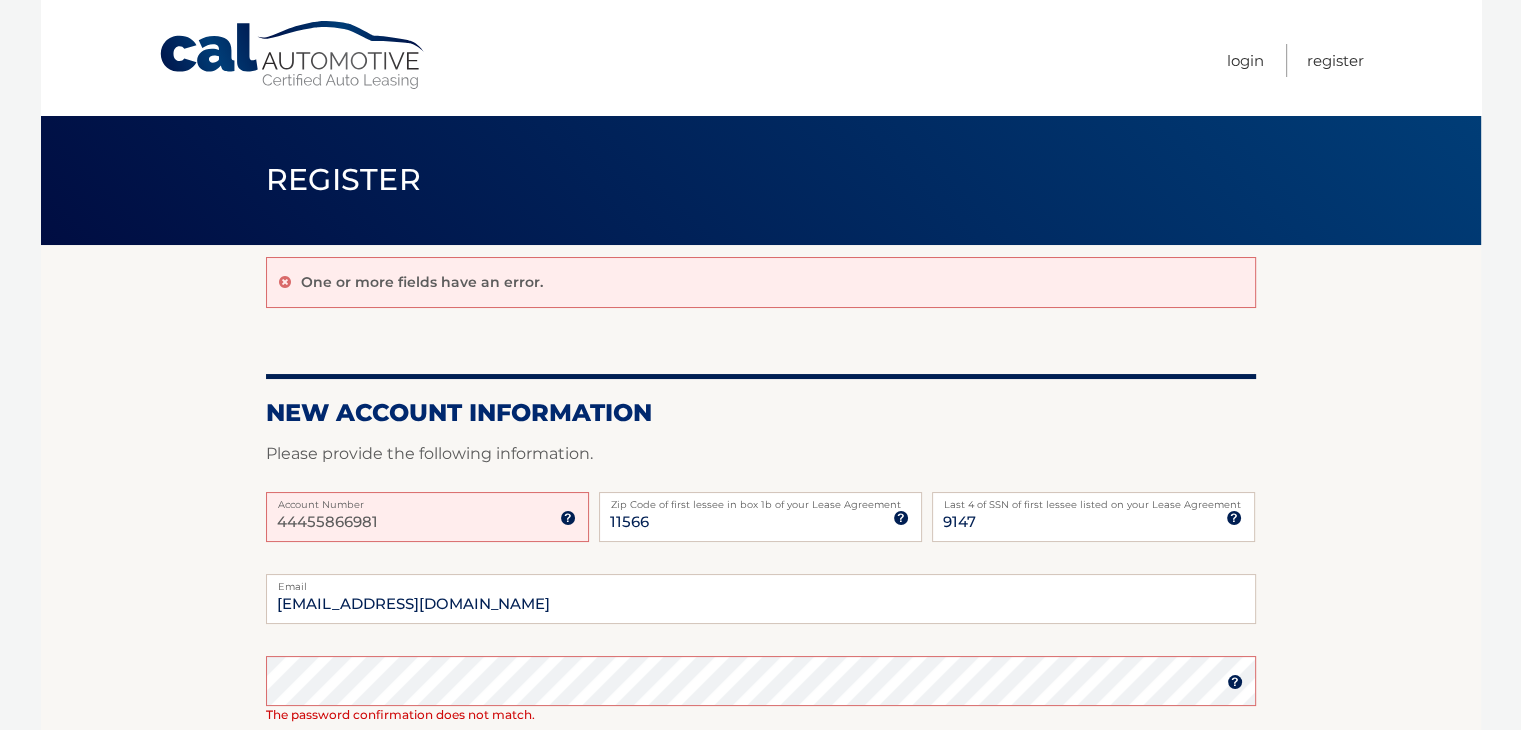 click on "Cal Automotive
Menu
Login
Register
Register" at bounding box center [760, 365] 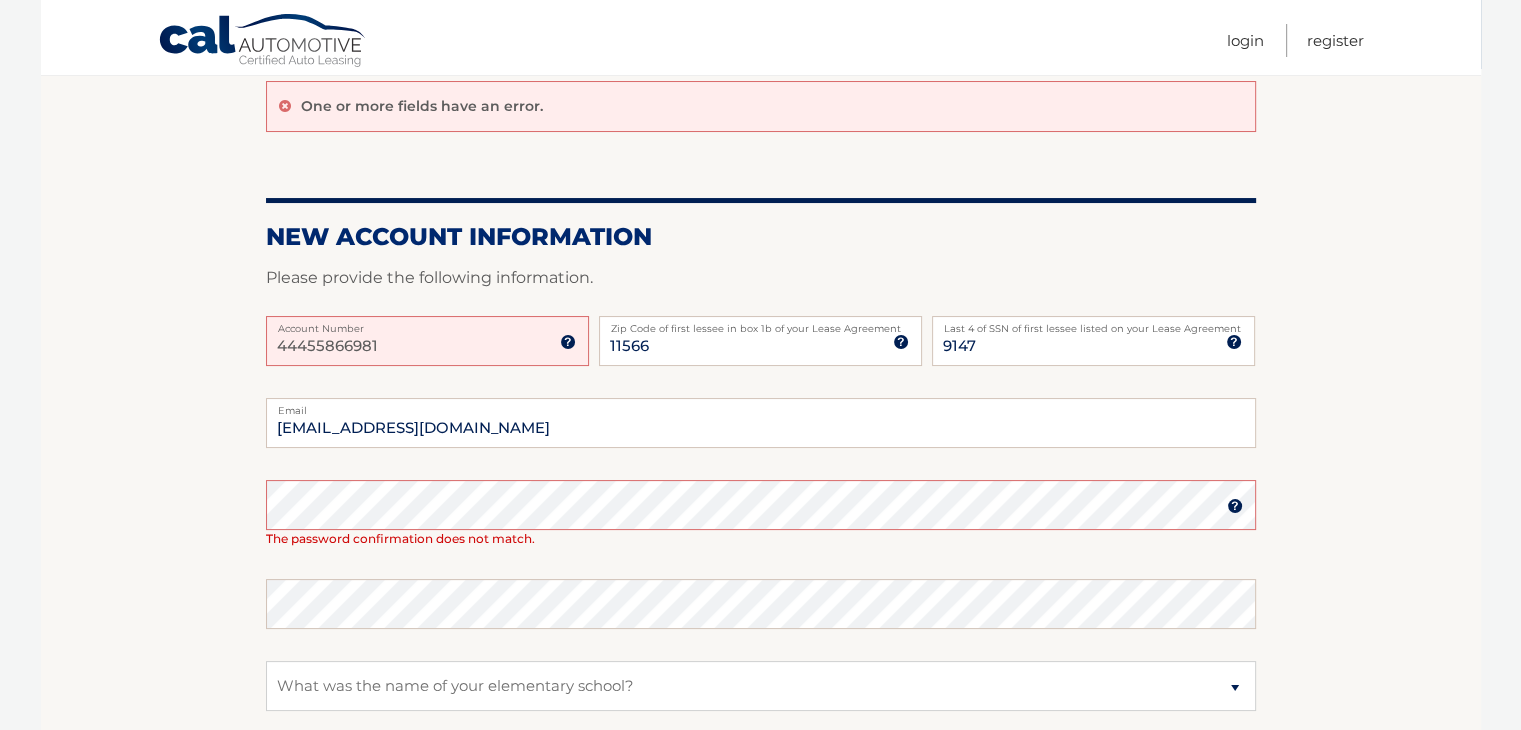 scroll, scrollTop: 188, scrollLeft: 0, axis: vertical 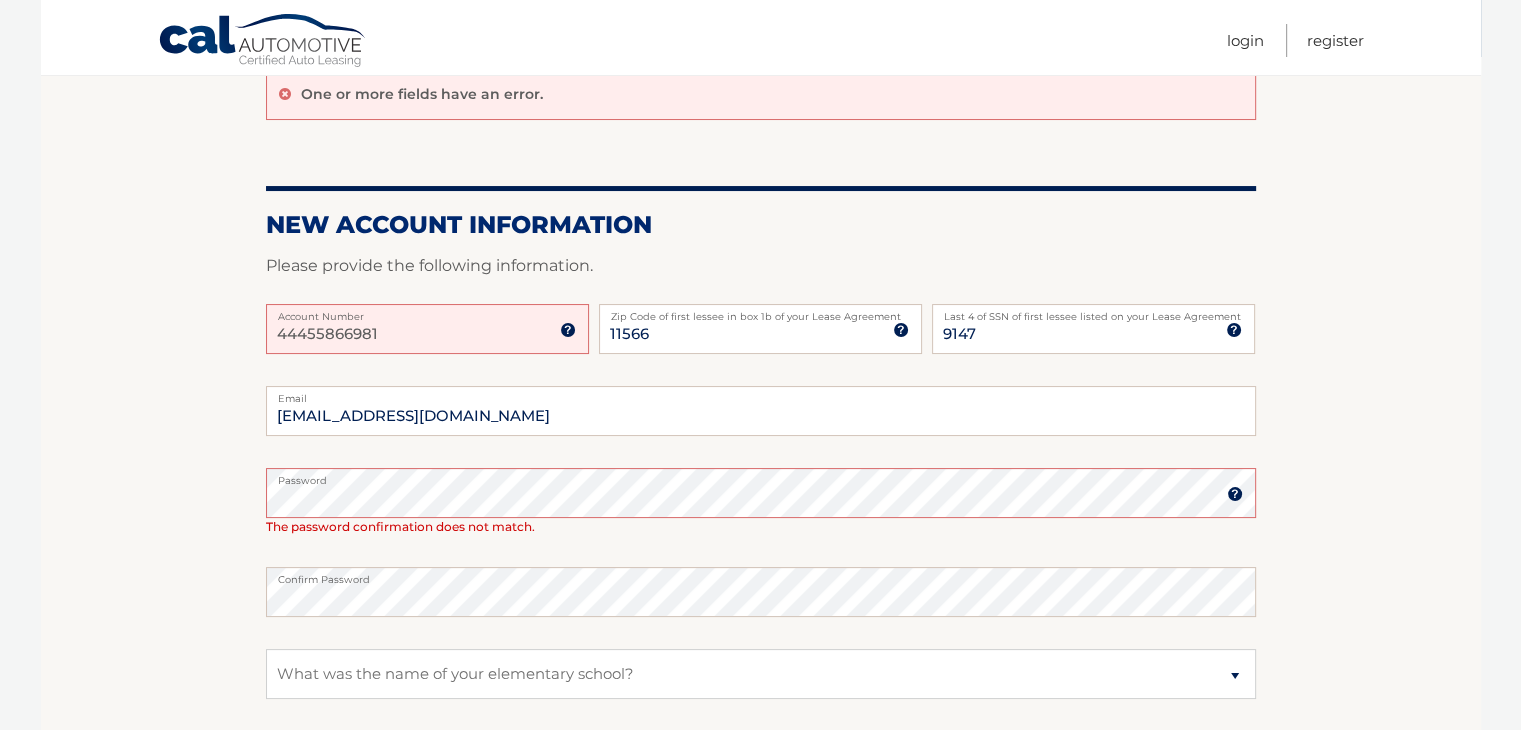 click on "Register" at bounding box center [366, 848] 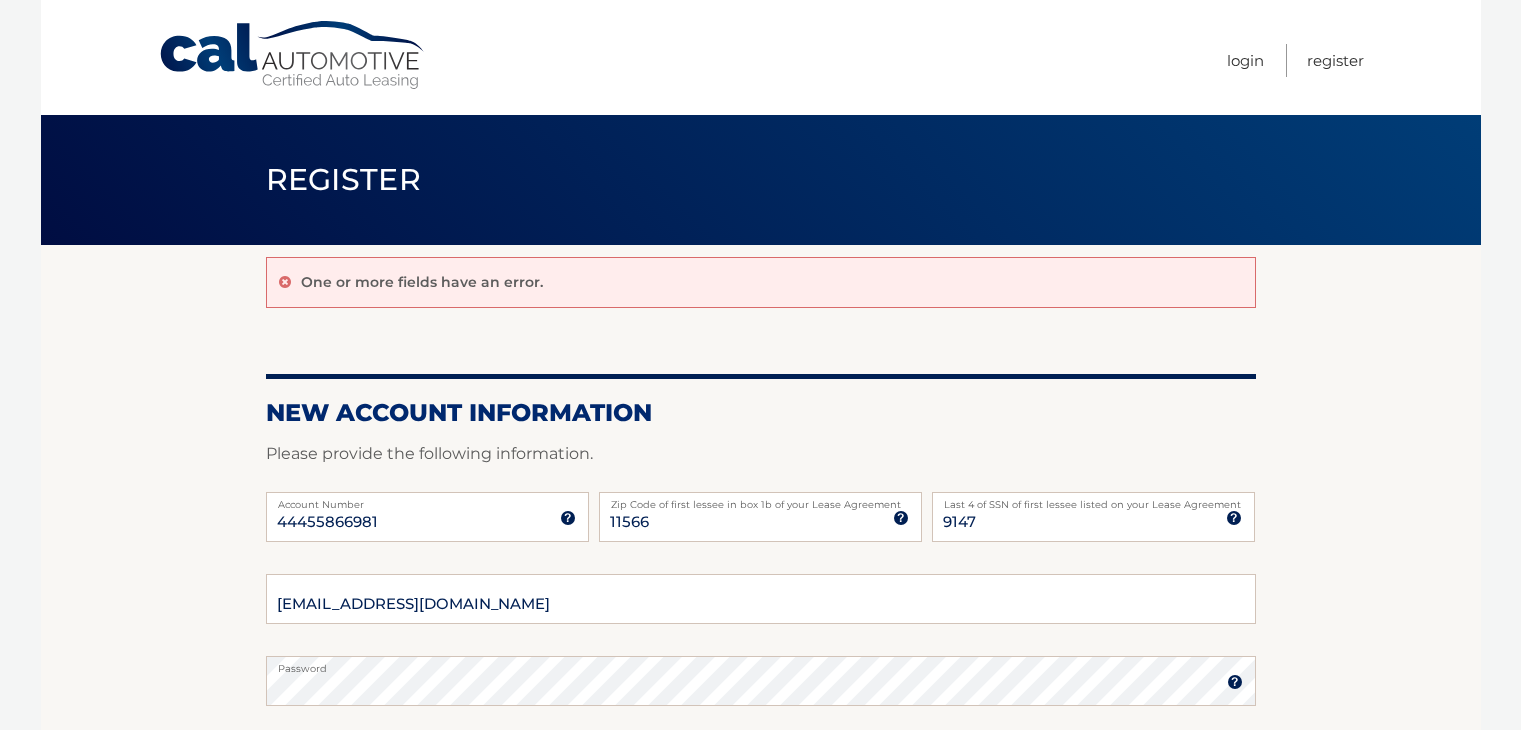 scroll, scrollTop: 0, scrollLeft: 0, axis: both 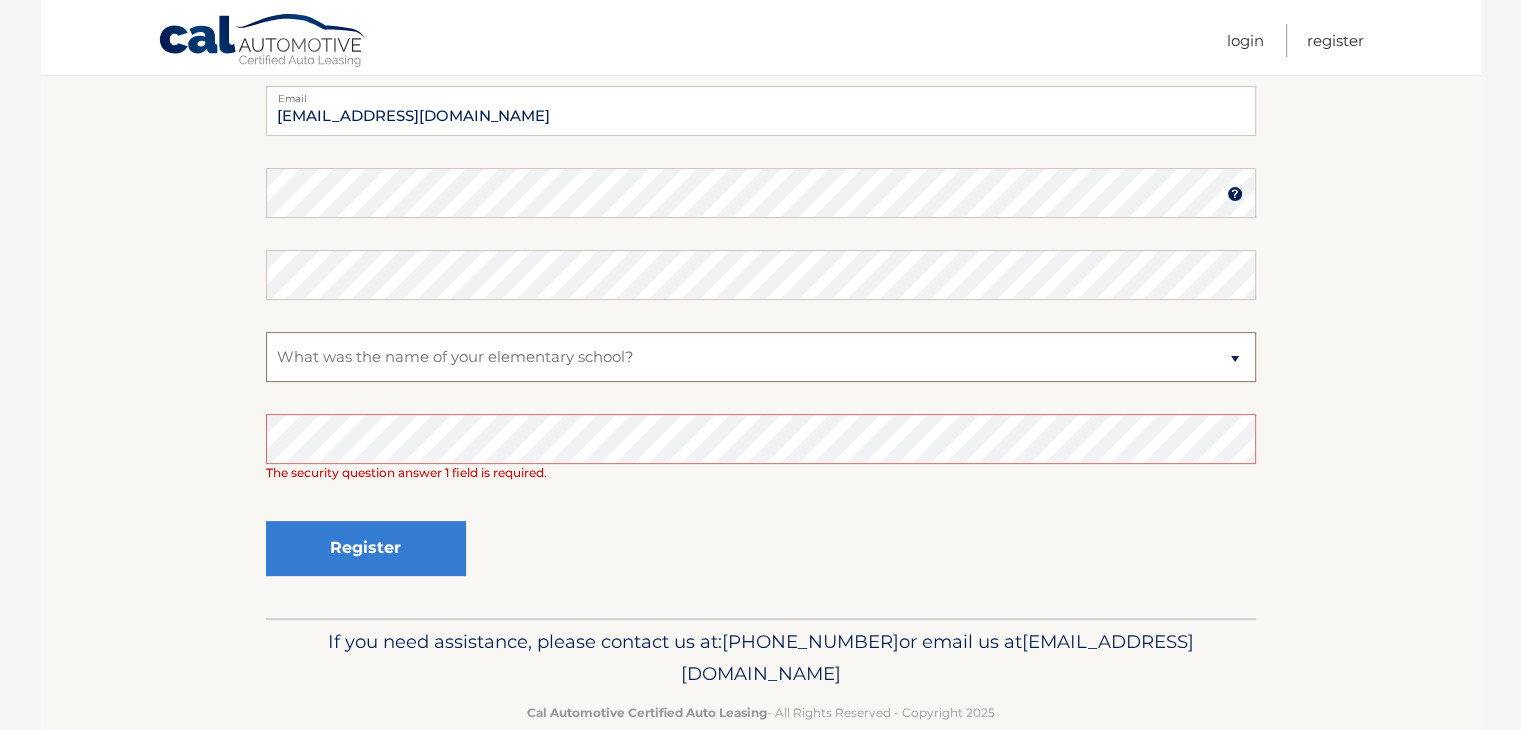 click on "Select a Security Question
What was the name of your elementary school?
What is your mother’s maiden name?
What street did you live on in the third grade?
In what city or town was your first job?
What was your childhood phone number including area code? (e.g., 000-000-0000)" at bounding box center (761, 357) 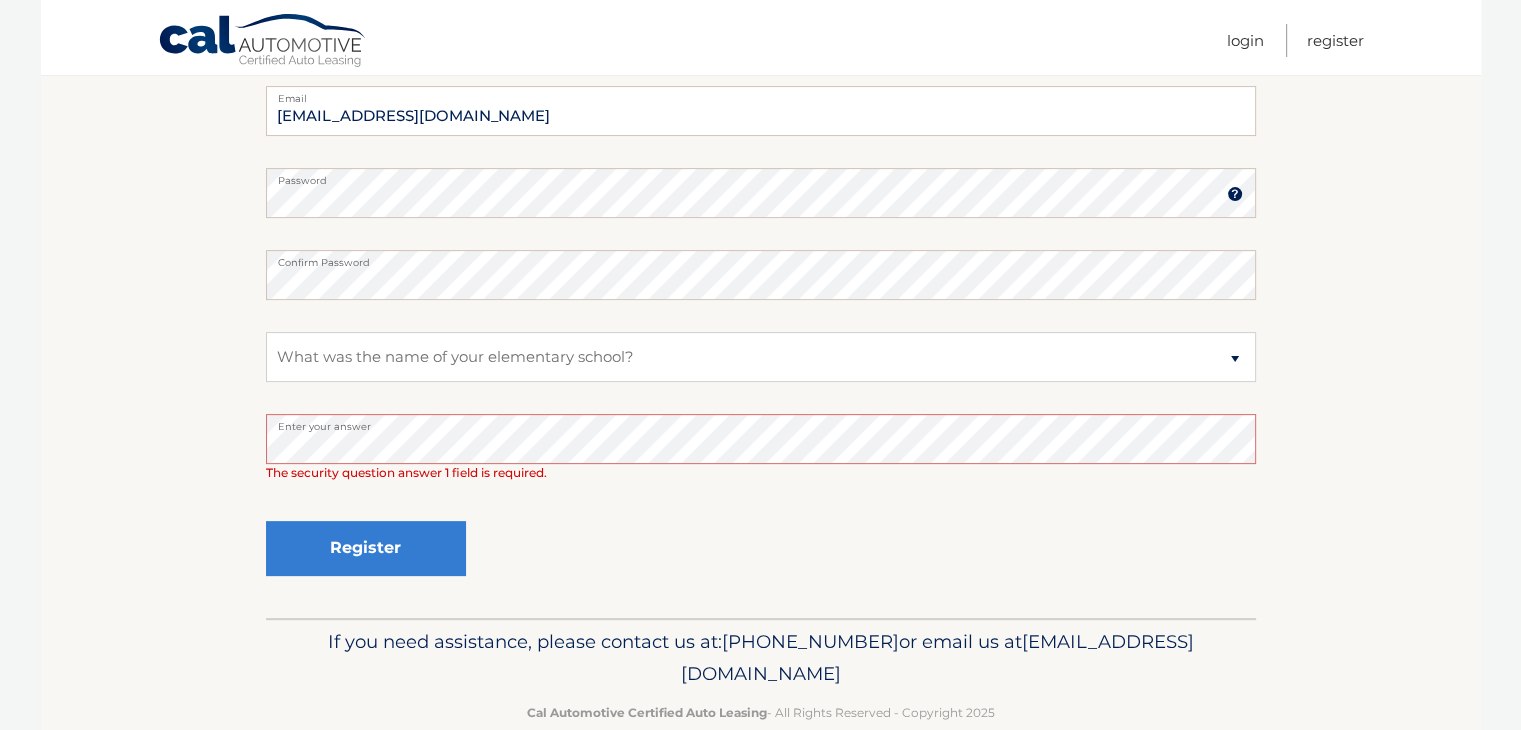 click on "One or more fields have an error.
New Account Information
Please provide the following information.
44455866981
Account Number
11 digit account number provided on your coupon book or Welcome Letter
11566
Zip Code of first lessee in box 1b of your Lease Agreement
Zip Code of first lessee in box 1b of your Lease Agreement
9147
Last 4 of SSN of first lessee listed on your Lease Agreement
Last 4 of SSN of first lessee listed on your Lease Agreement
emiturrini@gmail.com" at bounding box center (761, 187) 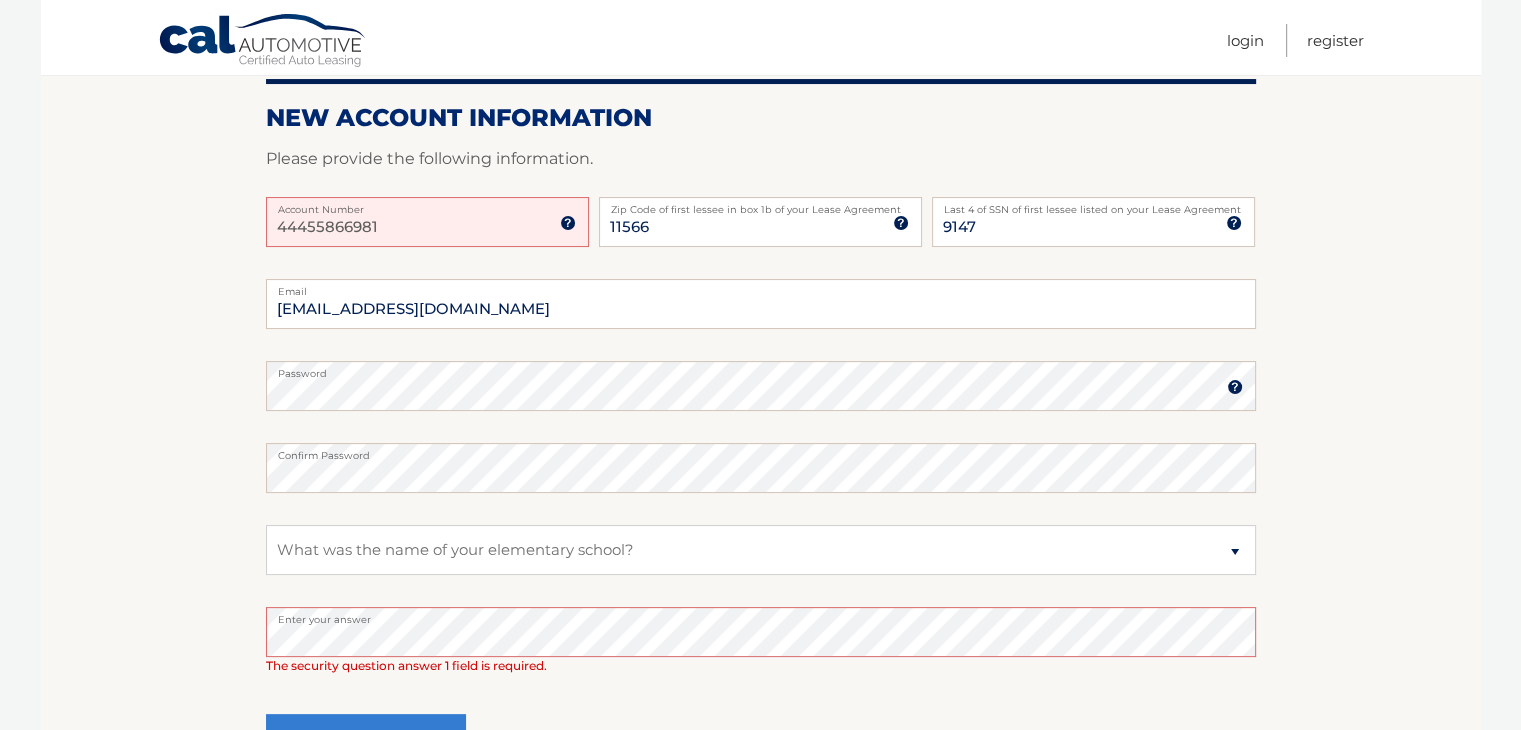 scroll, scrollTop: 231, scrollLeft: 0, axis: vertical 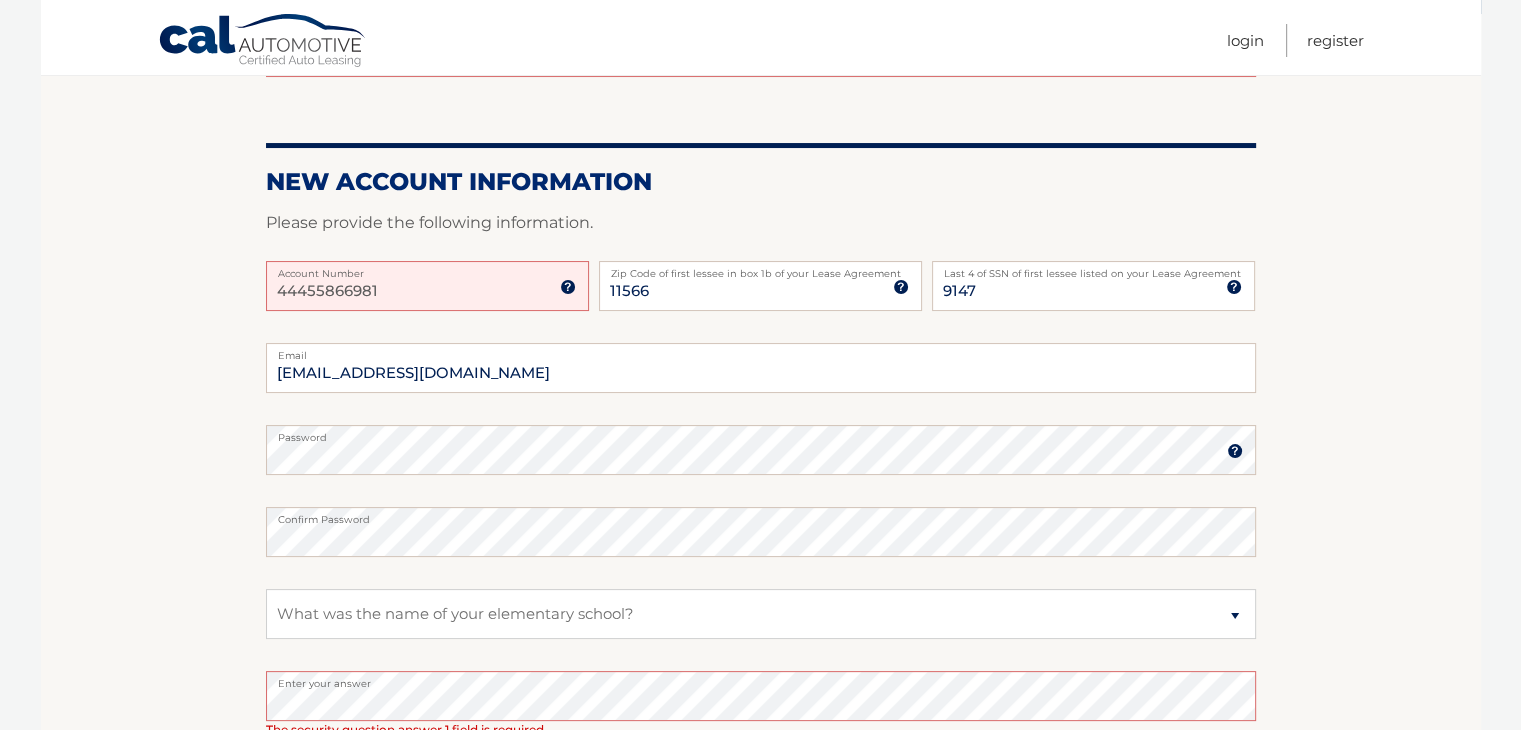 drag, startPoint x: 398, startPoint y: 289, endPoint x: 171, endPoint y: 284, distance: 227.05505 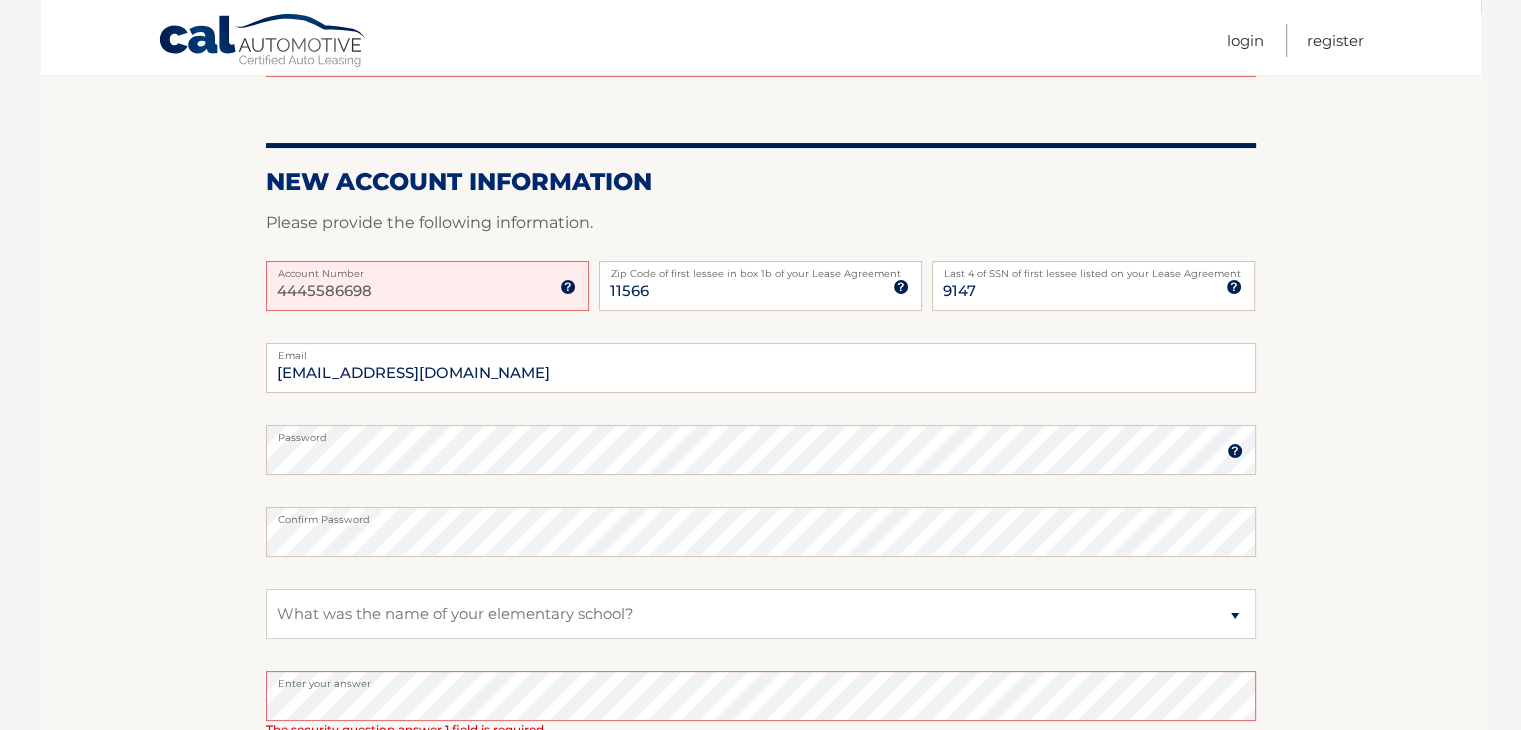 type on "44455866981" 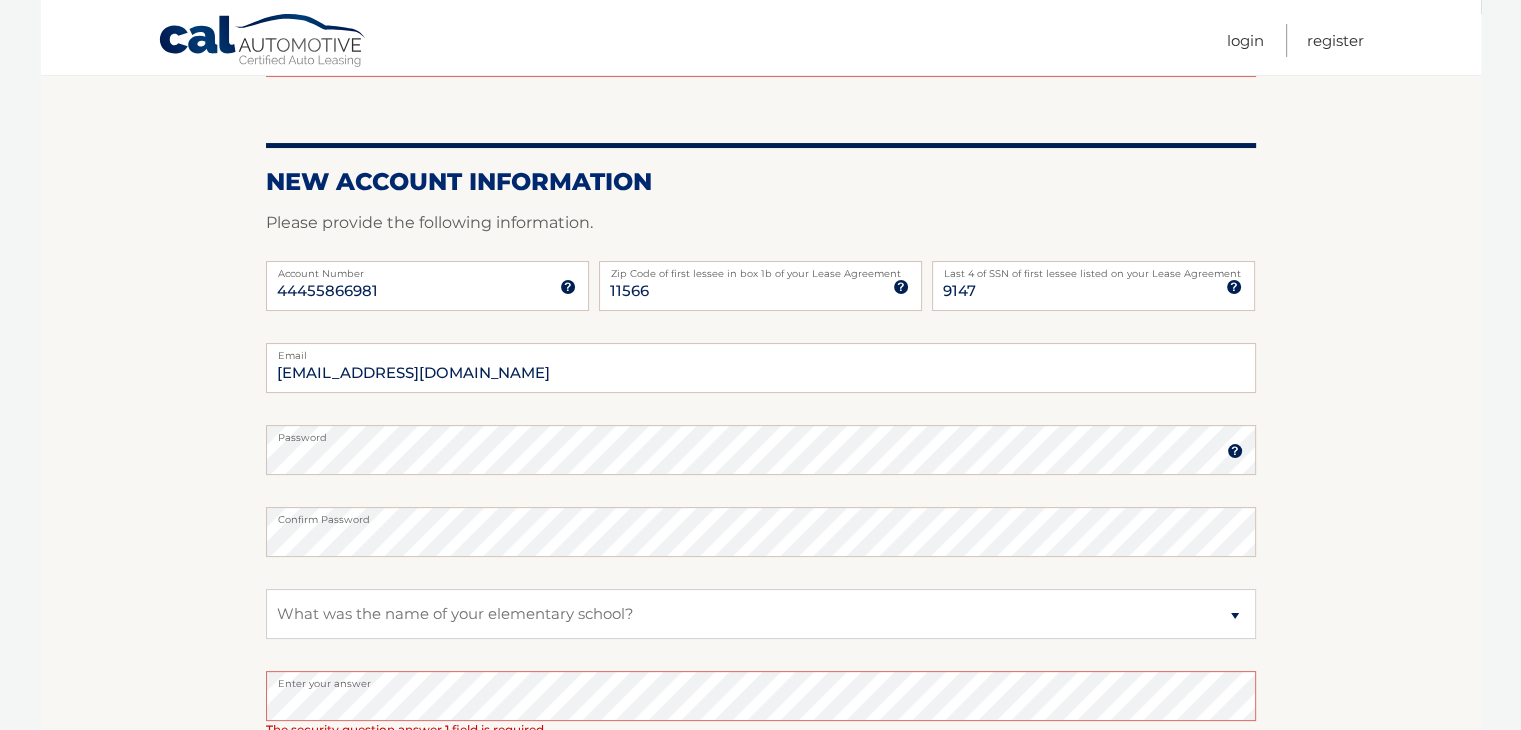 click on "One or more fields have an error.
New Account Information
Please provide the following information.
44455866981
Account Number
11 digit account number provided on your coupon book or Welcome Letter
11566
Zip Code of first lessee in box 1b of your Lease Agreement
Zip Code of first lessee in box 1b of your Lease Agreement
9147
Last 4 of SSN of first lessee listed on your Lease Agreement
Last 4 of SSN of first lessee listed on your Lease Agreement
emiturrini@gmail.com" at bounding box center (761, 444) 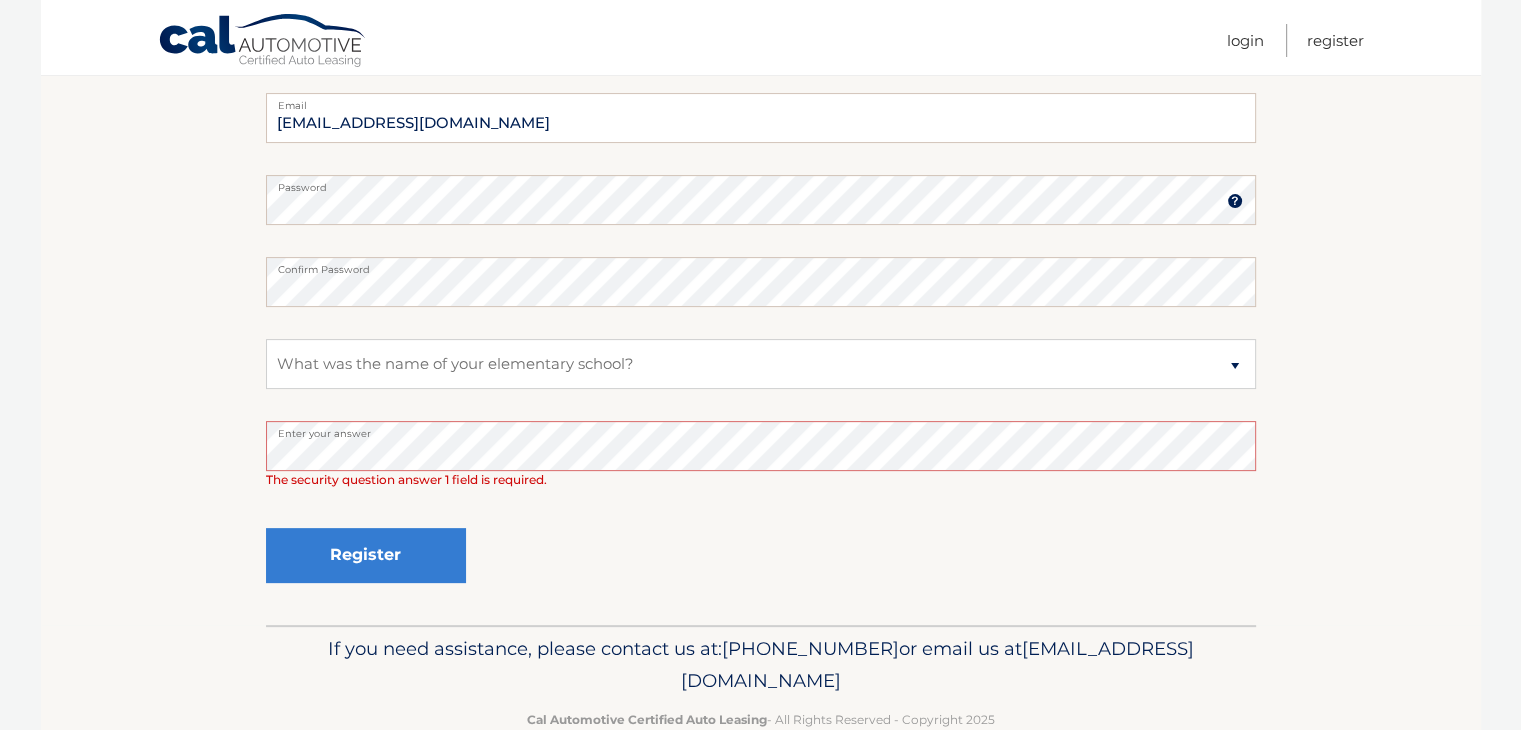 scroll, scrollTop: 483, scrollLeft: 0, axis: vertical 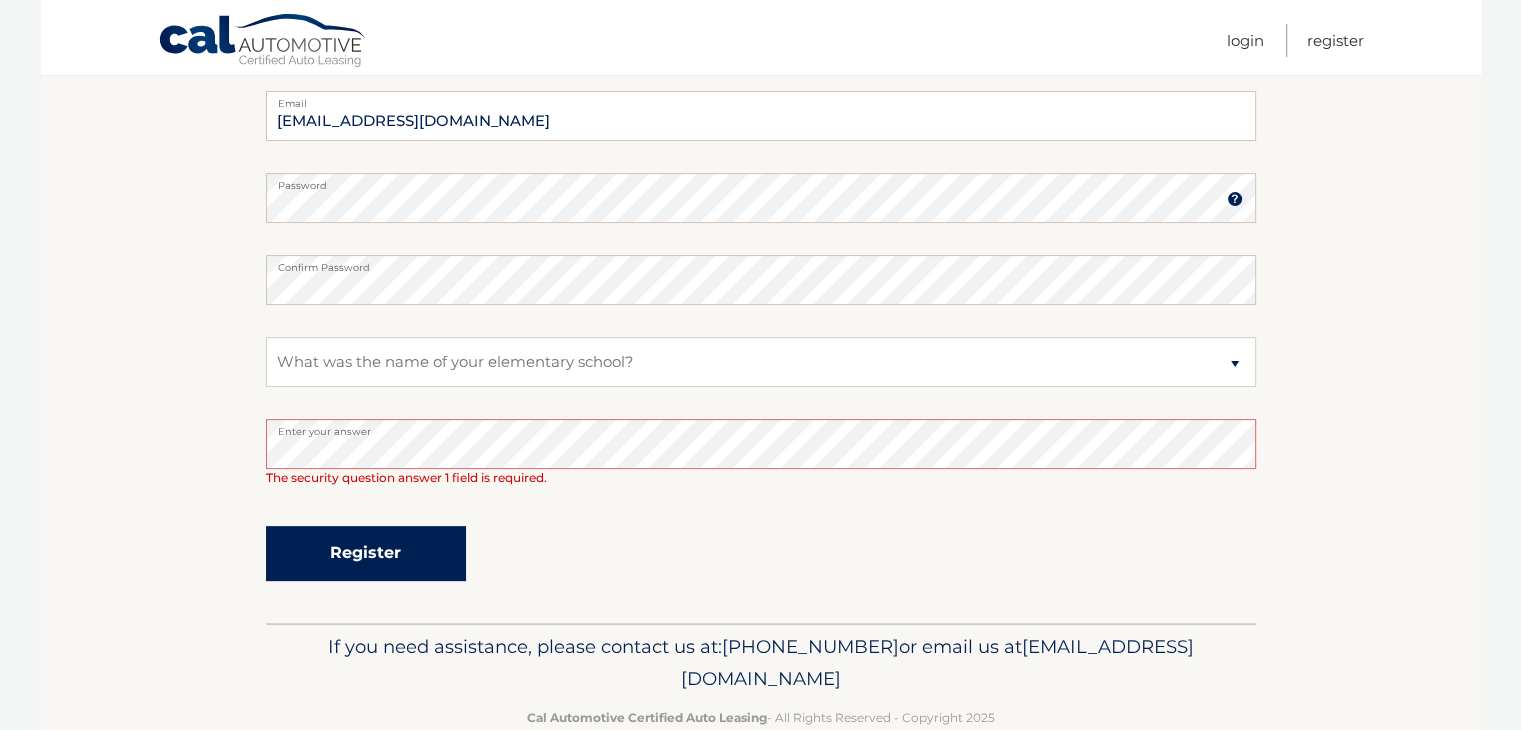 click on "Register" at bounding box center (366, 553) 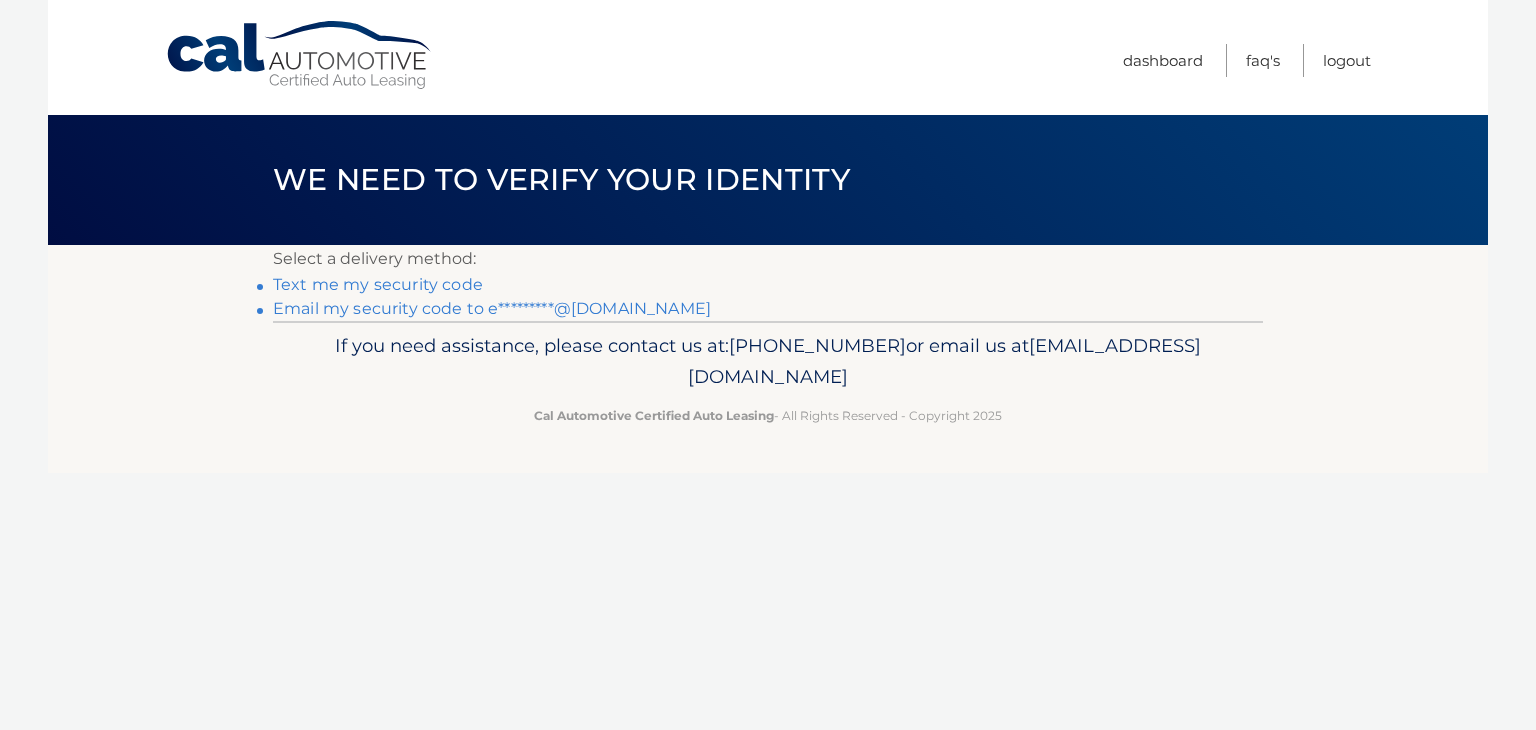 scroll, scrollTop: 0, scrollLeft: 0, axis: both 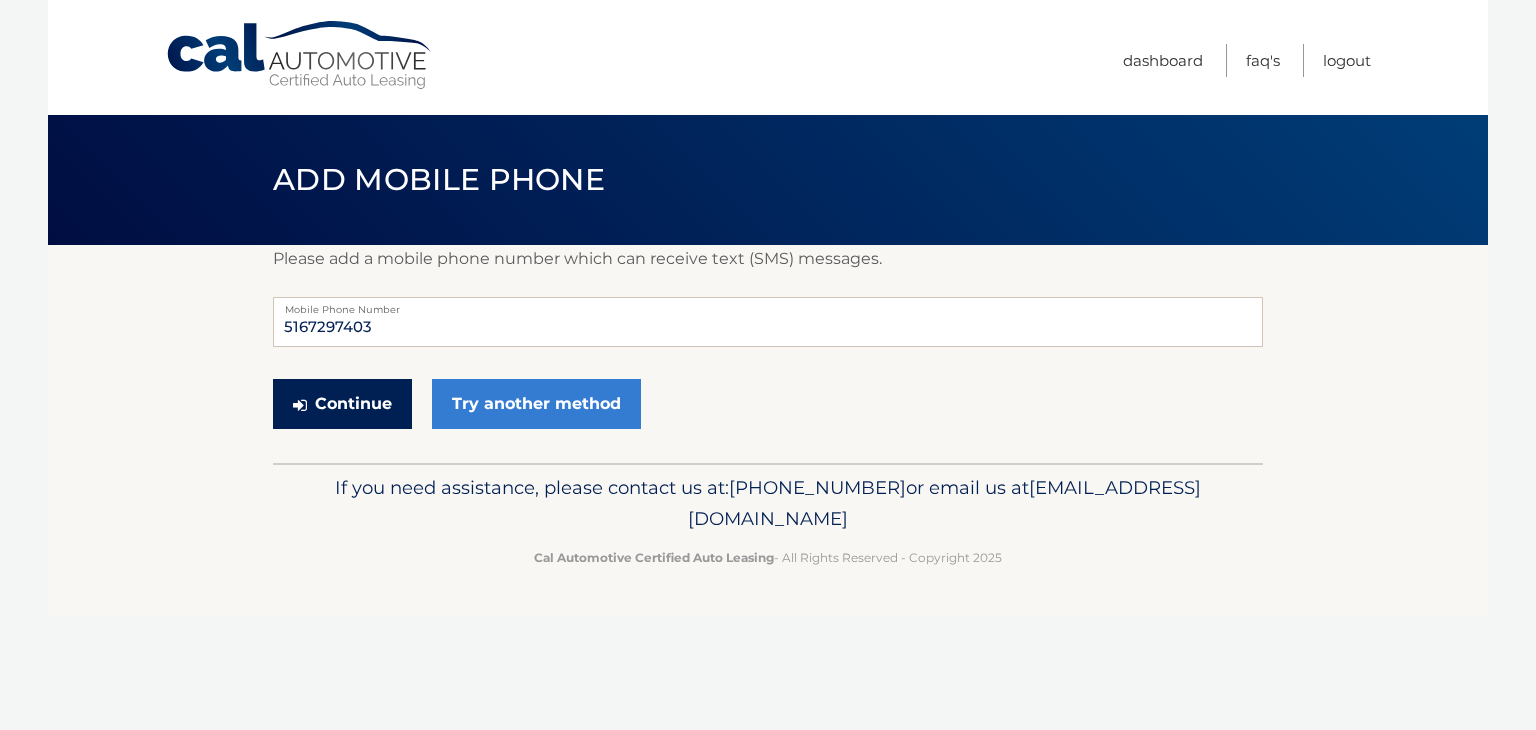 click on "Continue" at bounding box center [342, 404] 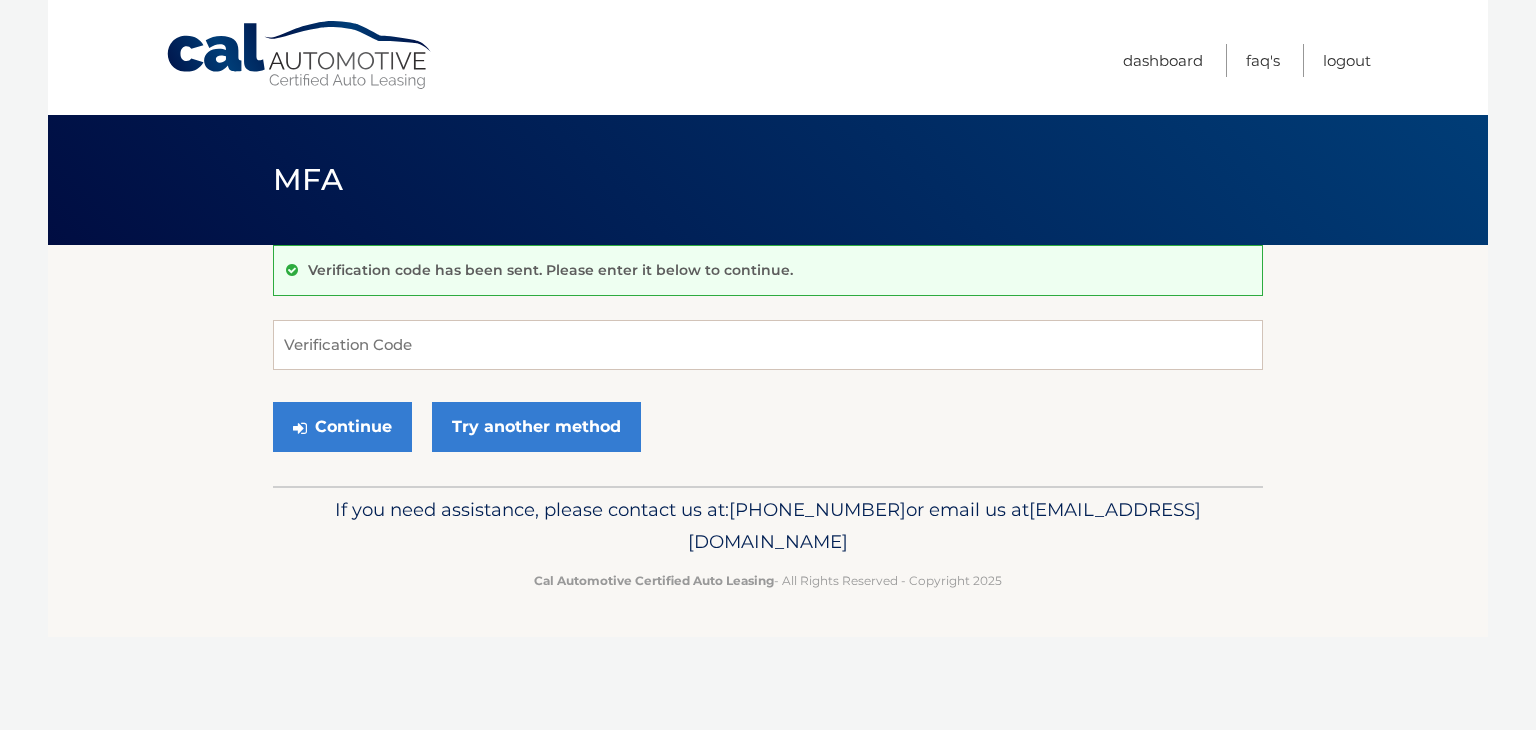 scroll, scrollTop: 0, scrollLeft: 0, axis: both 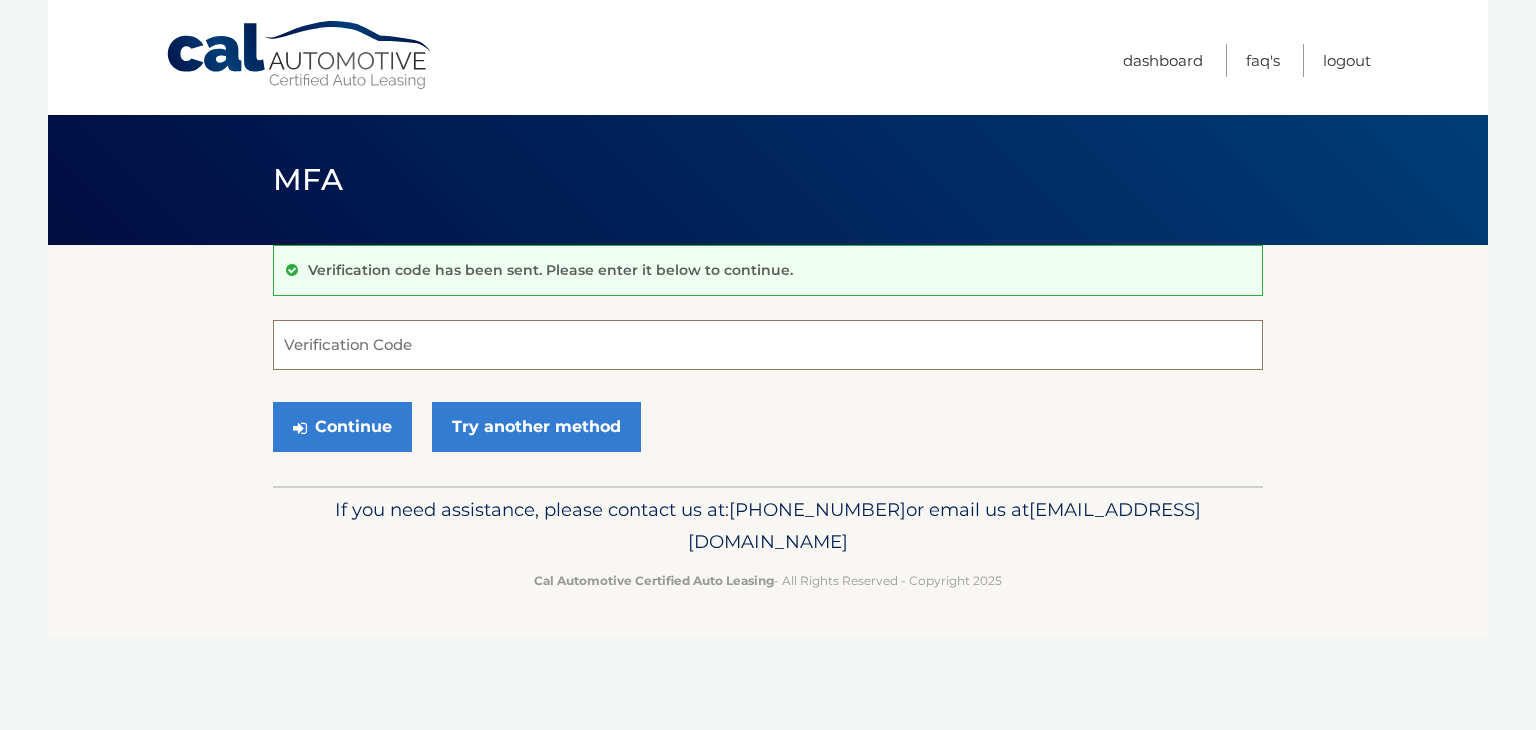 click on "Verification Code" at bounding box center (768, 345) 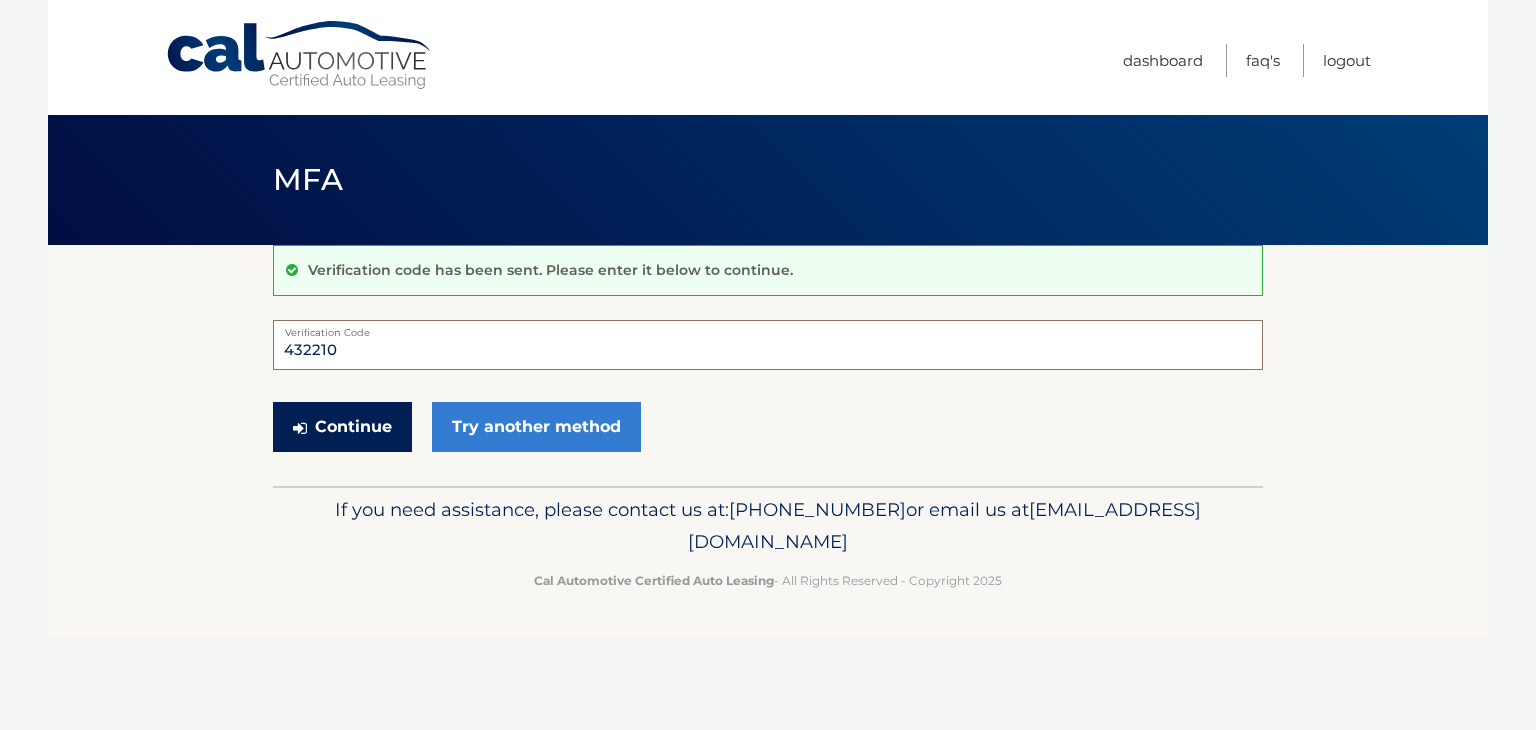 type on "432210" 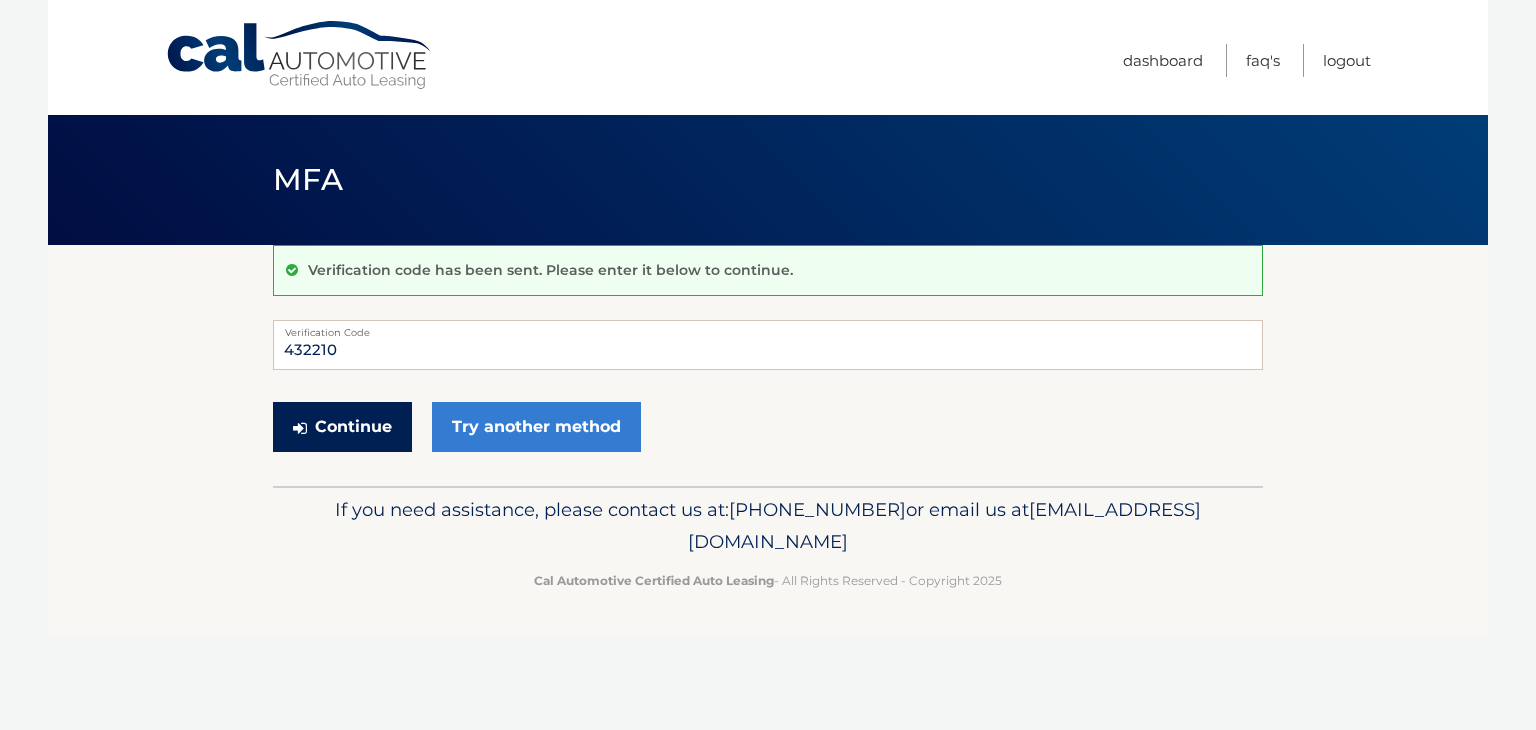 click on "Continue" at bounding box center (342, 427) 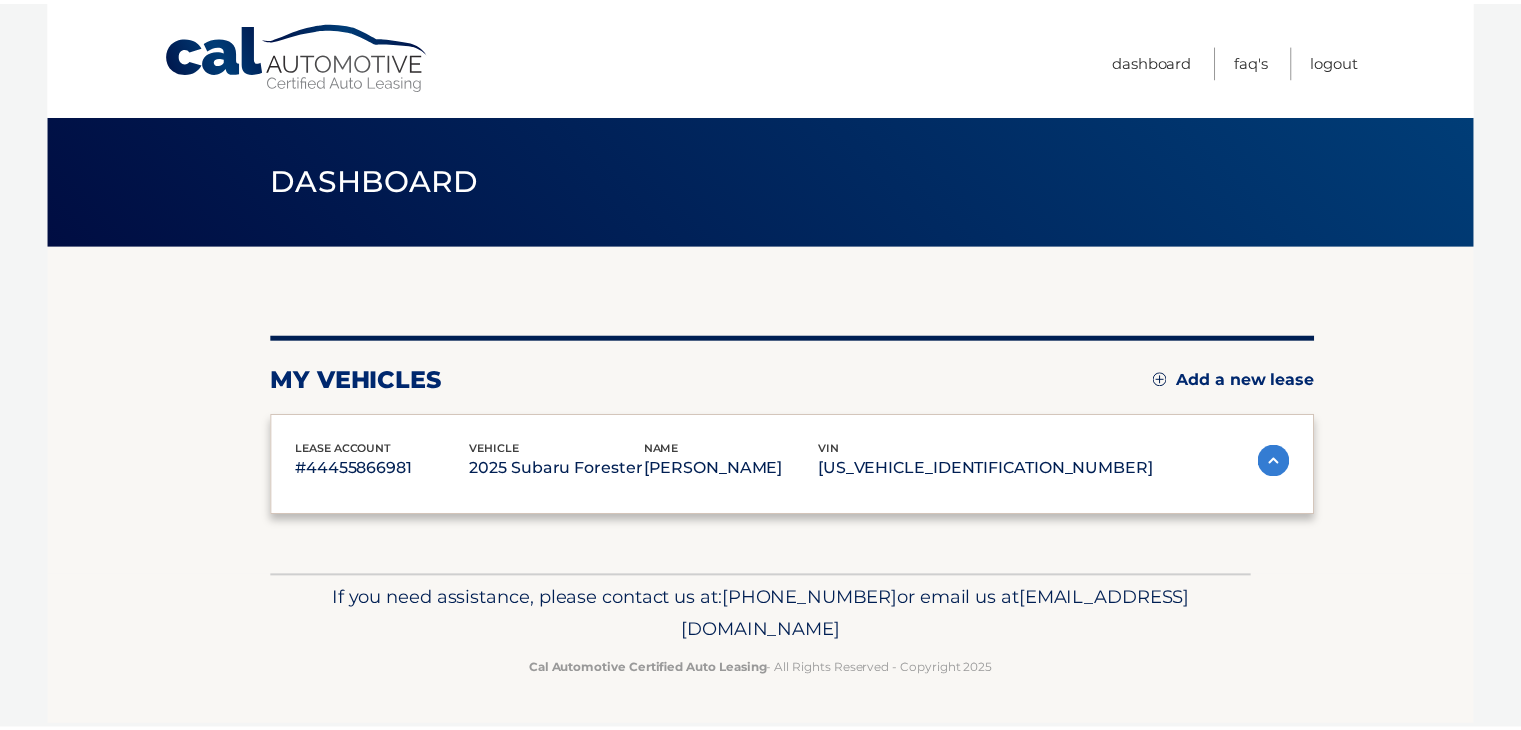 scroll, scrollTop: 0, scrollLeft: 0, axis: both 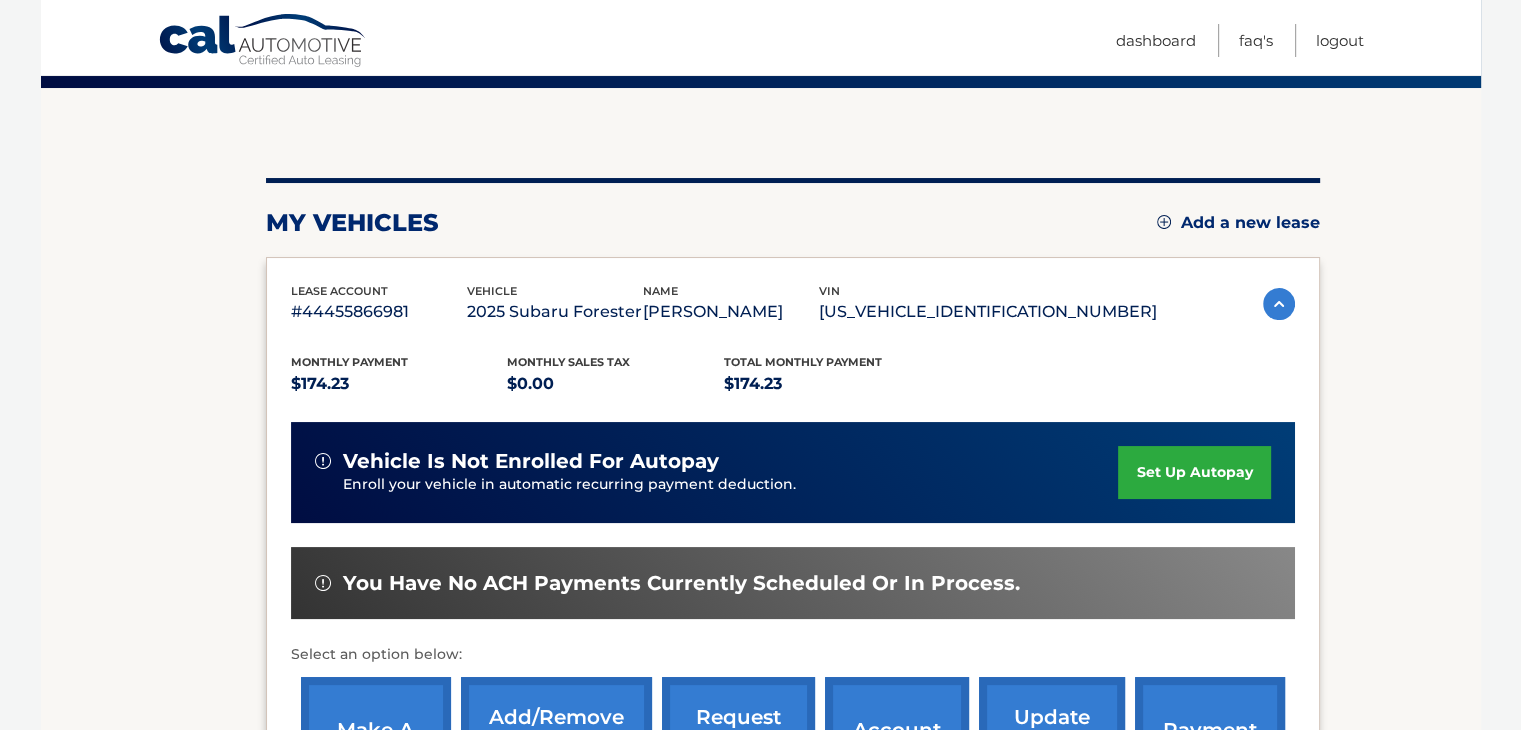click on "set up autopay" at bounding box center [1194, 472] 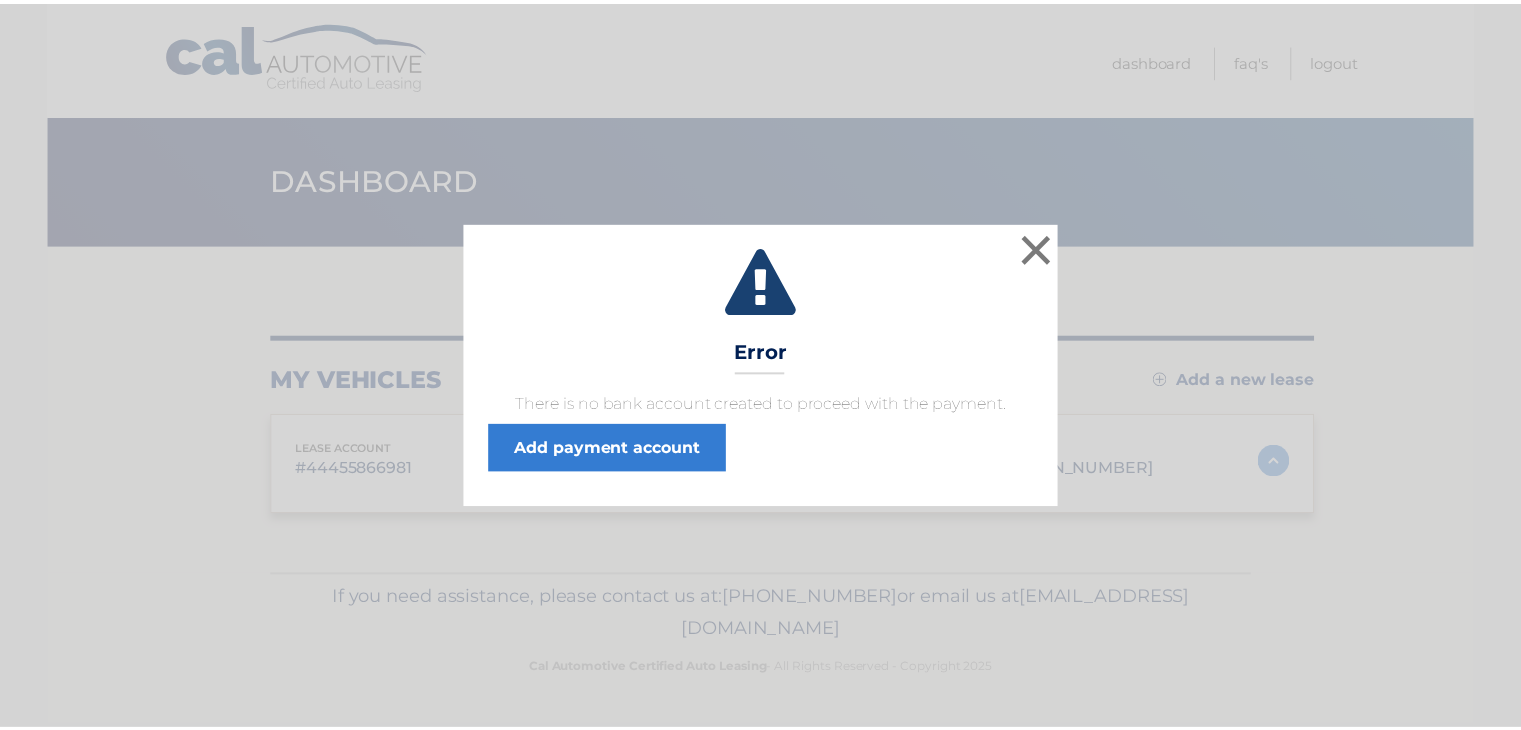 scroll, scrollTop: 0, scrollLeft: 0, axis: both 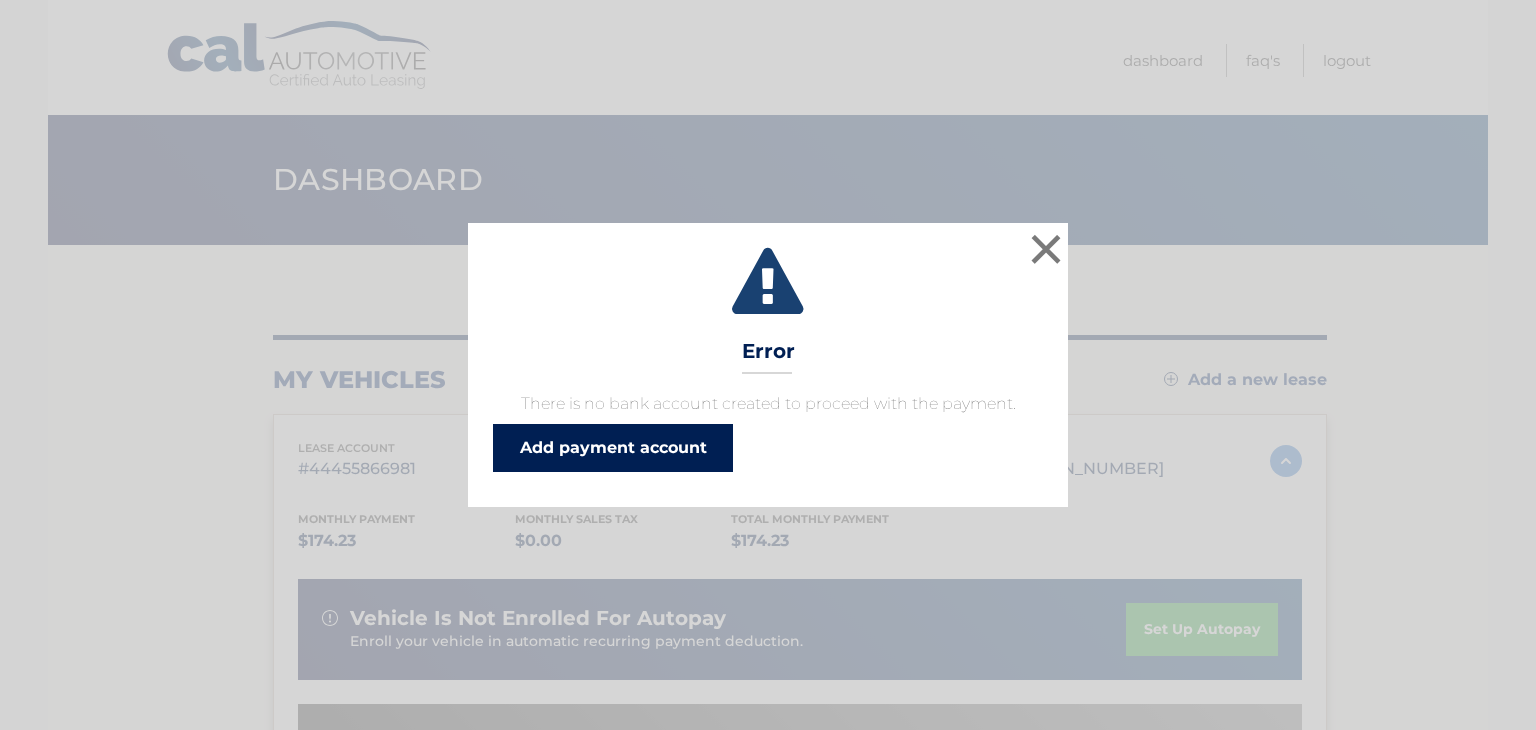 click on "Add payment account" at bounding box center (613, 448) 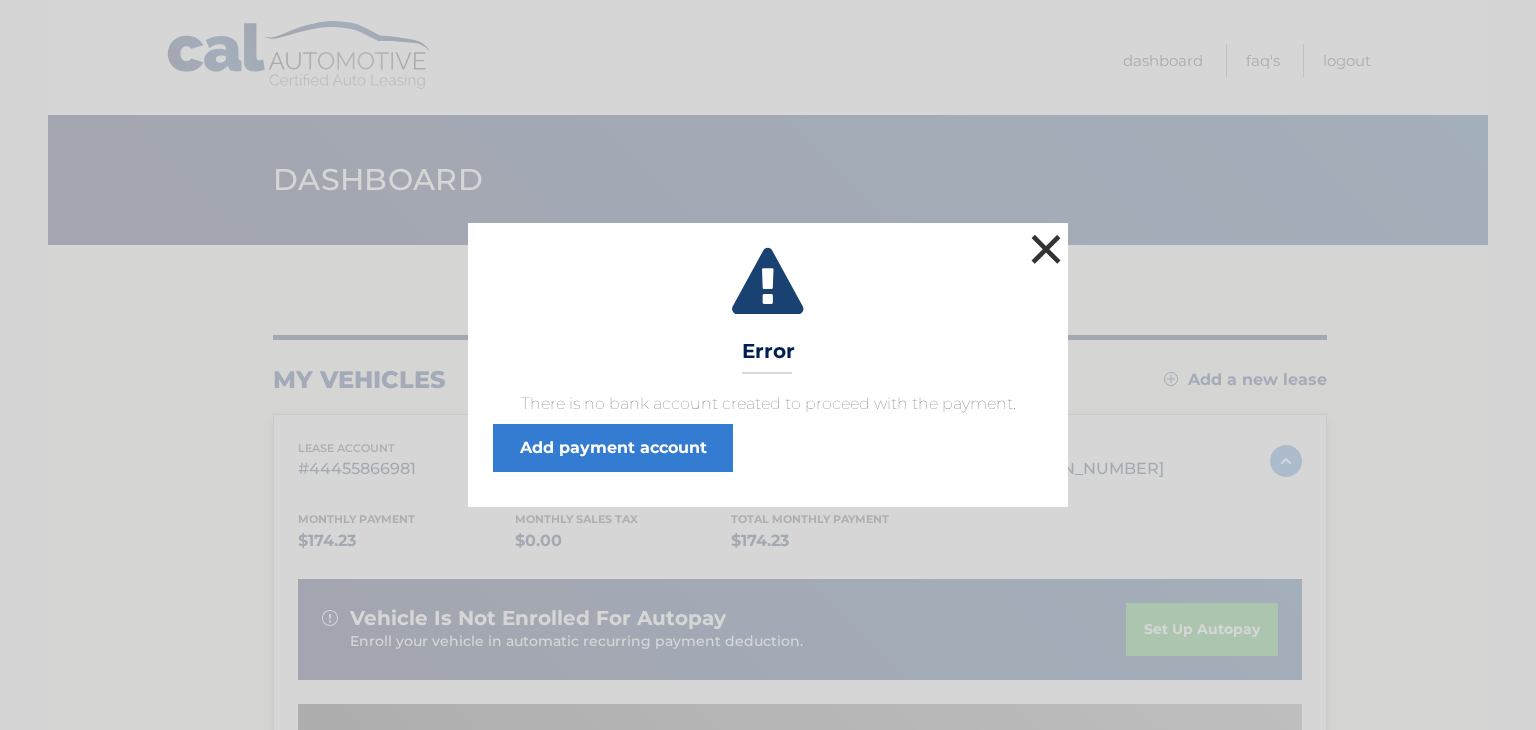 click on "×" at bounding box center (1046, 249) 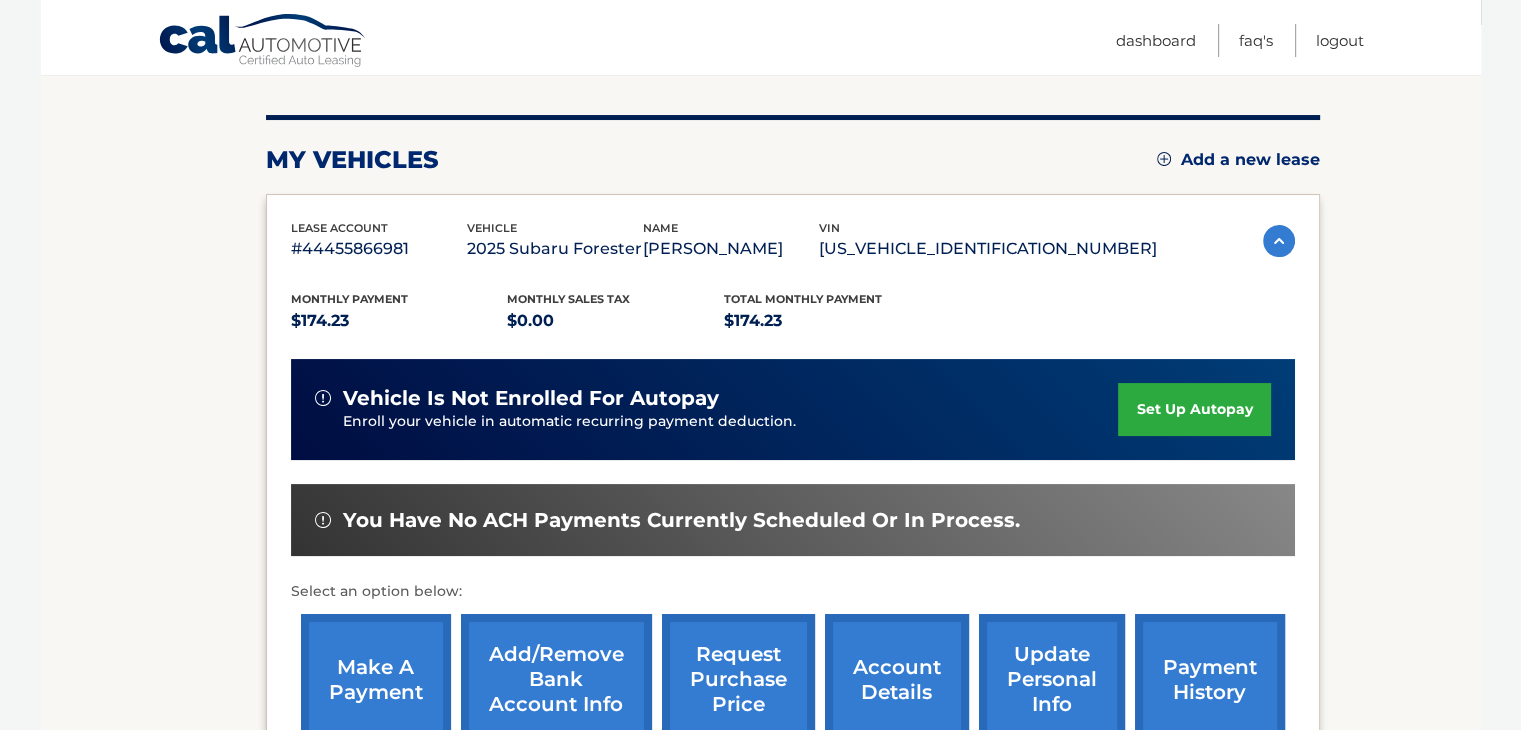 scroll, scrollTop: 217, scrollLeft: 0, axis: vertical 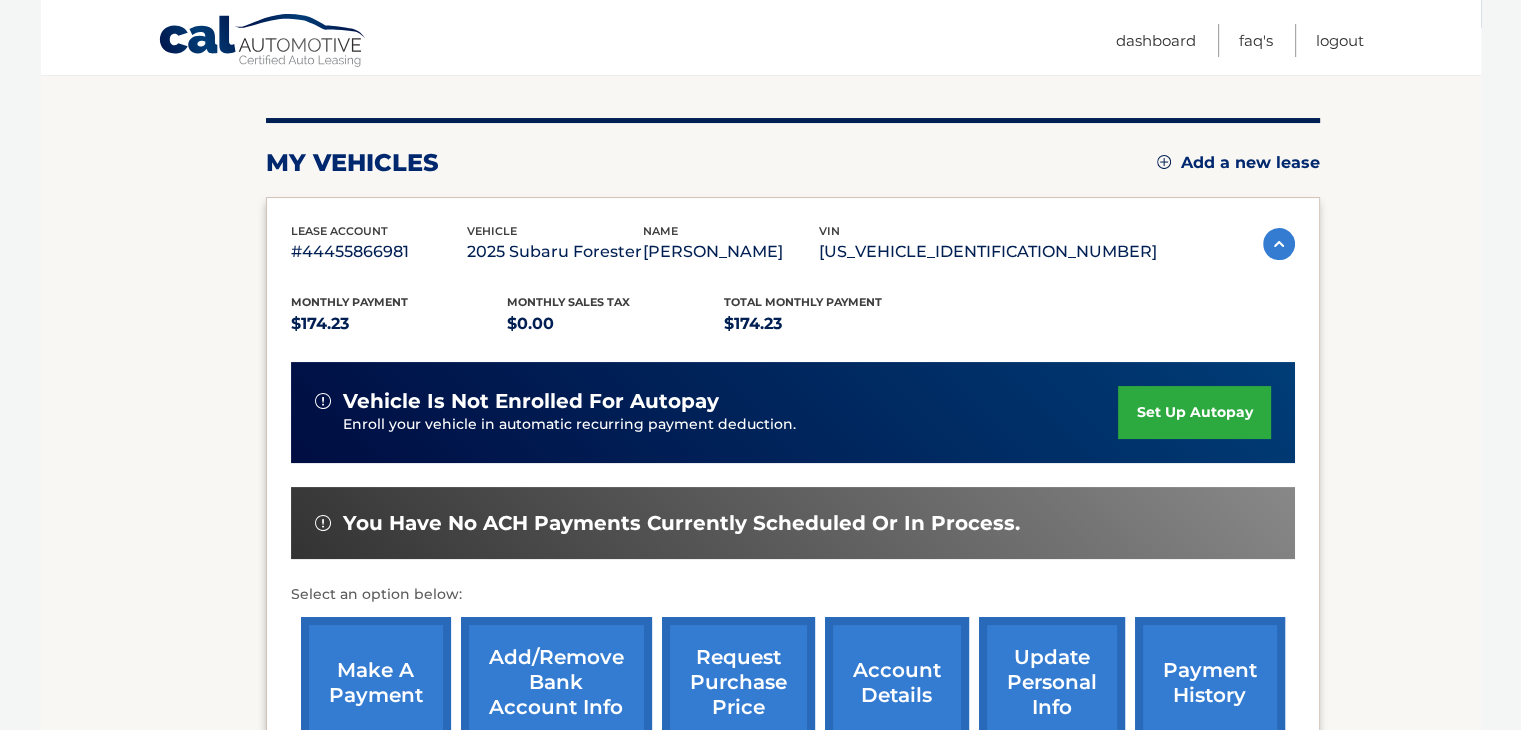 drag, startPoint x: 1507, startPoint y: 439, endPoint x: 1471, endPoint y: 577, distance: 142.61838 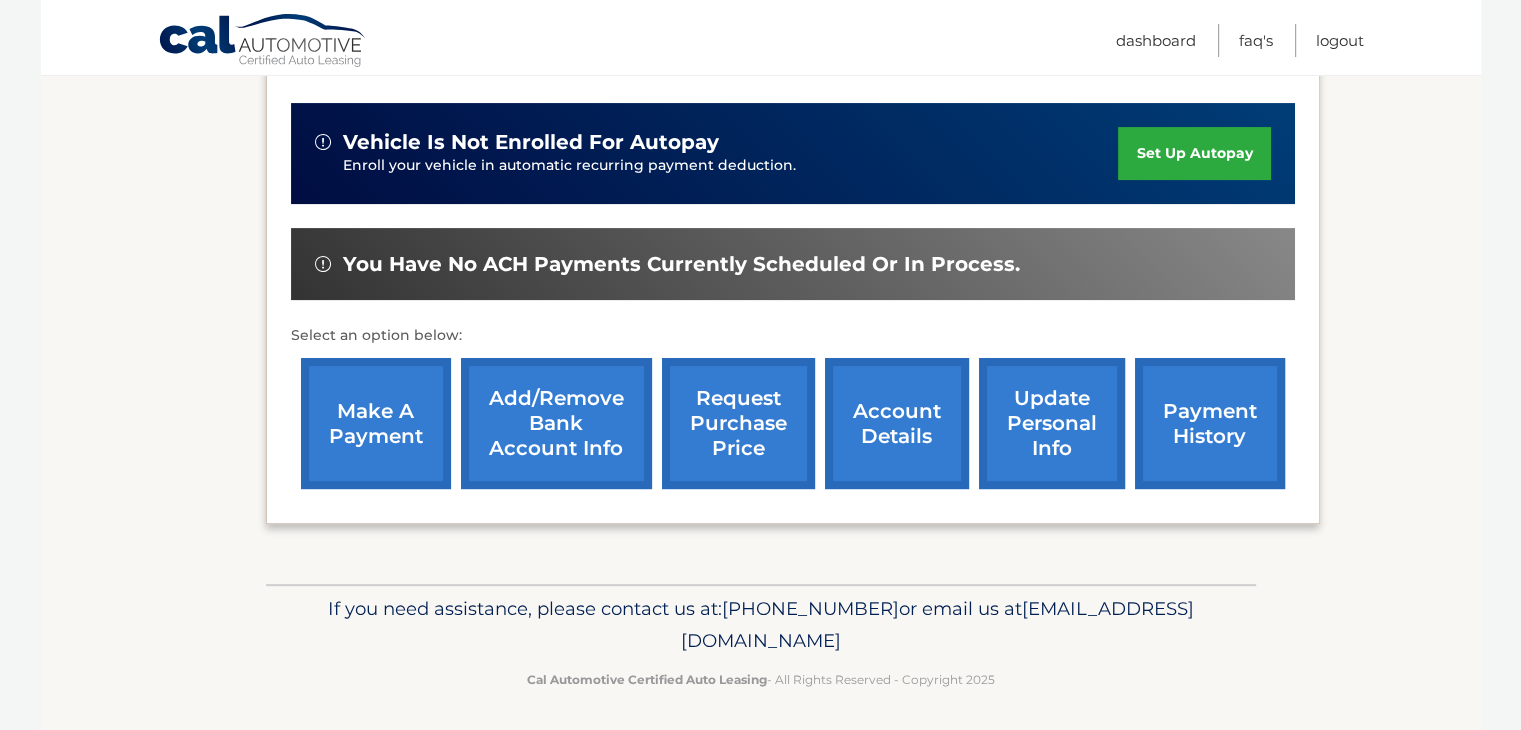 scroll, scrollTop: 480, scrollLeft: 0, axis: vertical 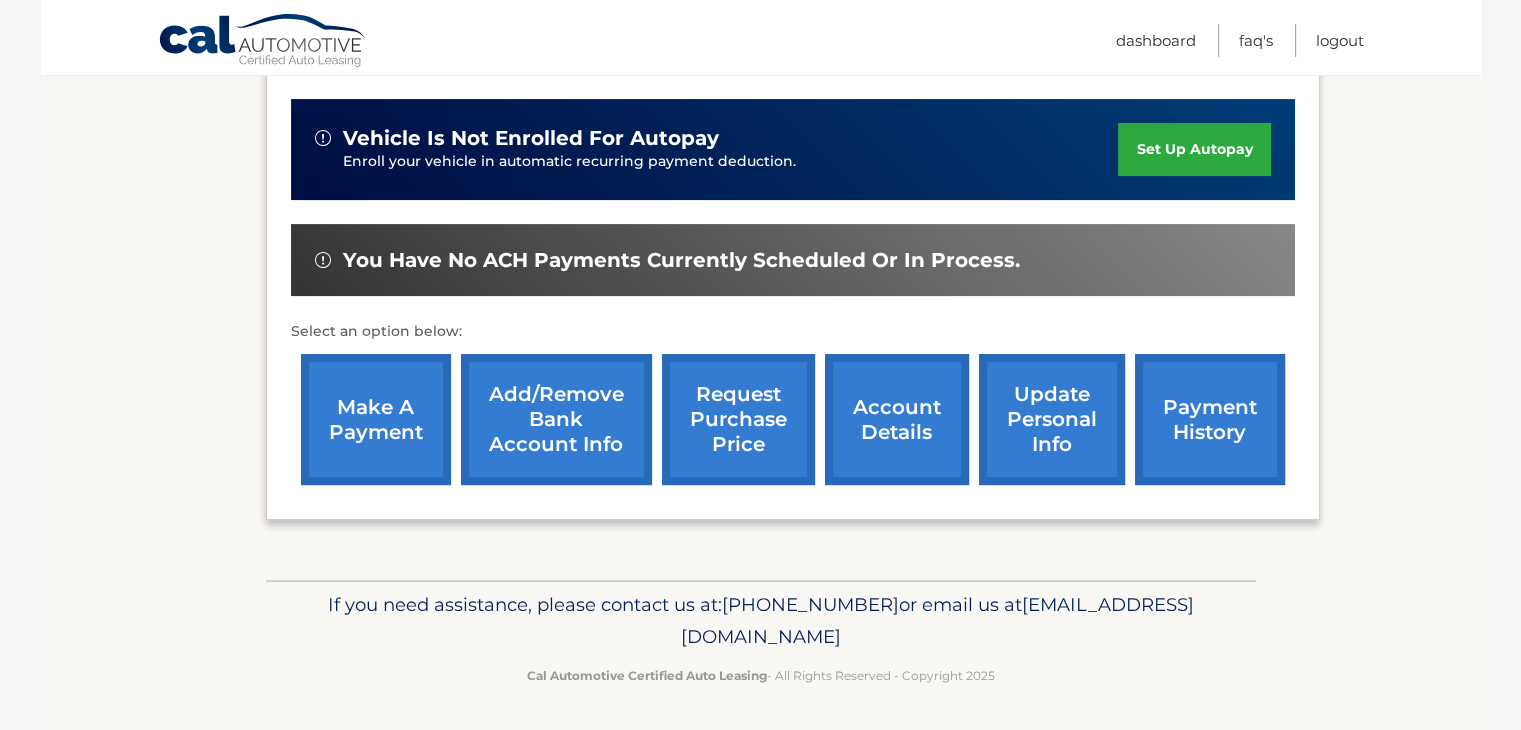 click on "account details" at bounding box center [897, 419] 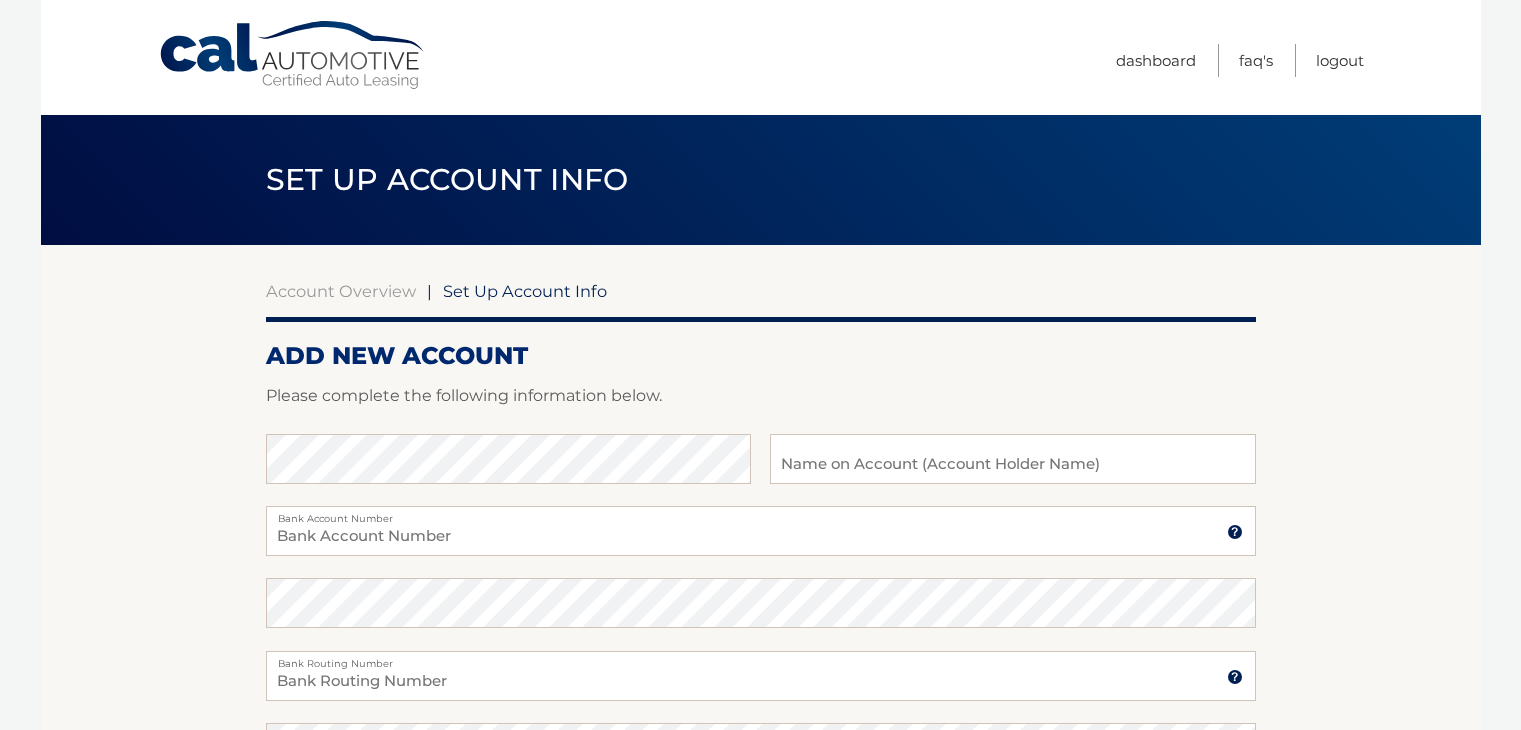 scroll, scrollTop: 0, scrollLeft: 0, axis: both 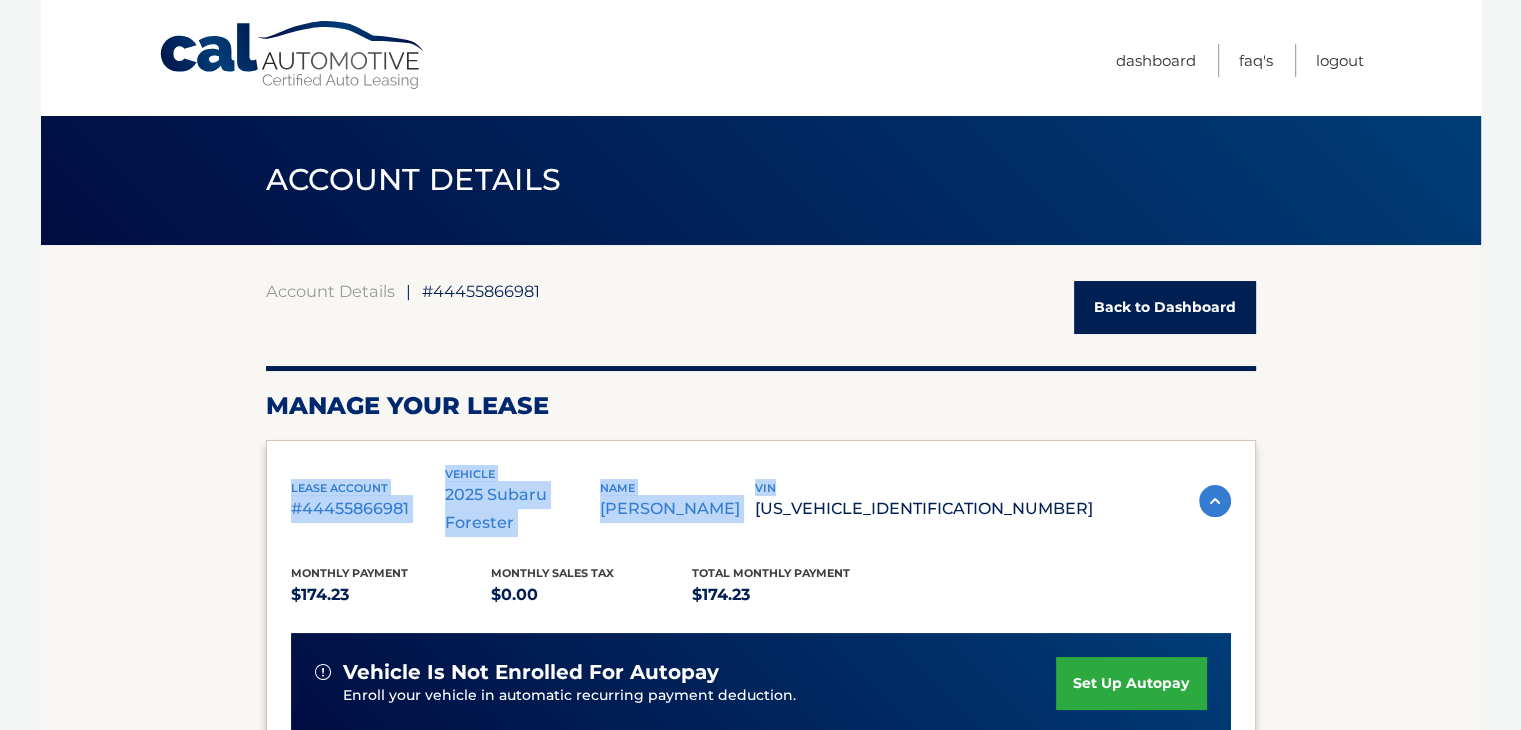 drag, startPoint x: 0, startPoint y: 0, endPoint x: 928, endPoint y: 393, distance: 1007.7862 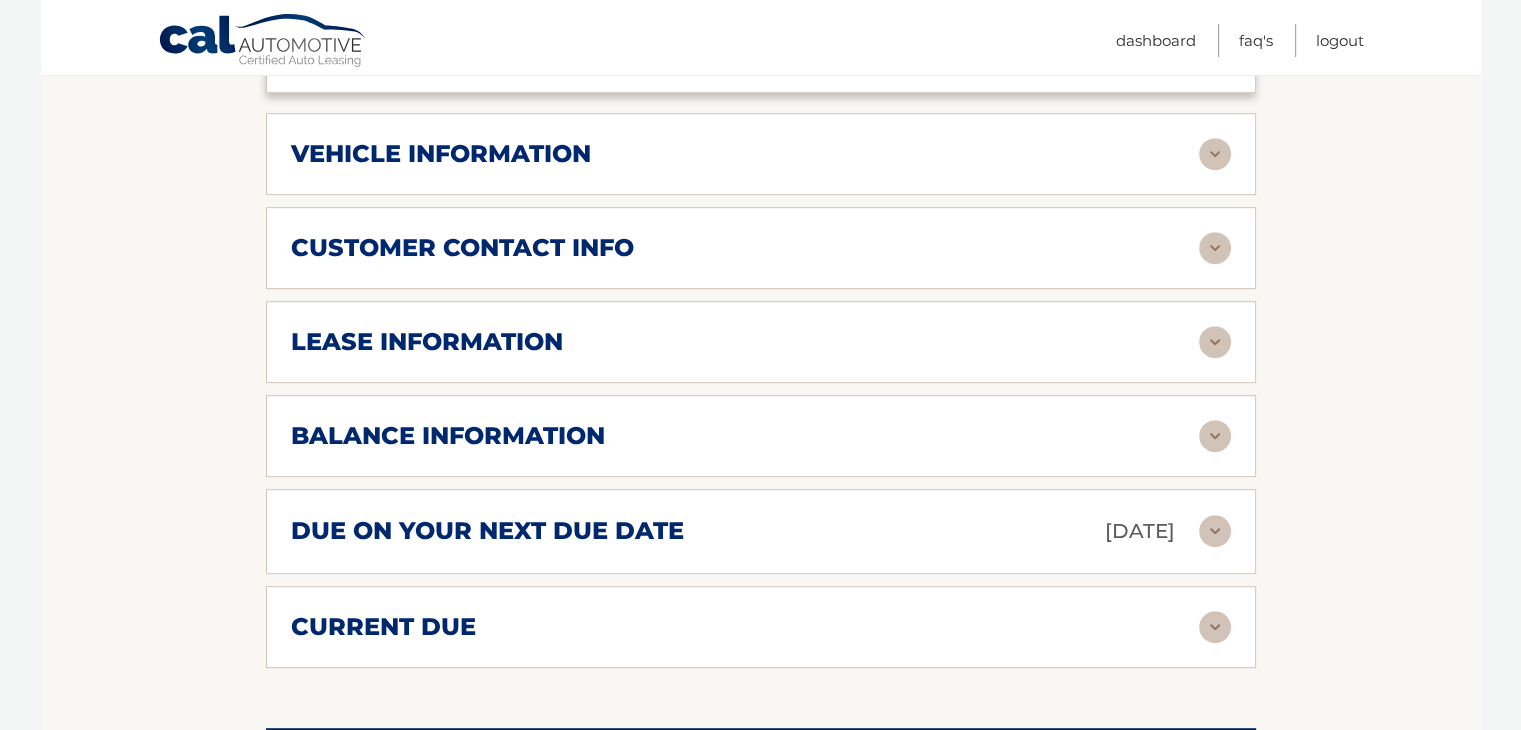 scroll, scrollTop: 989, scrollLeft: 0, axis: vertical 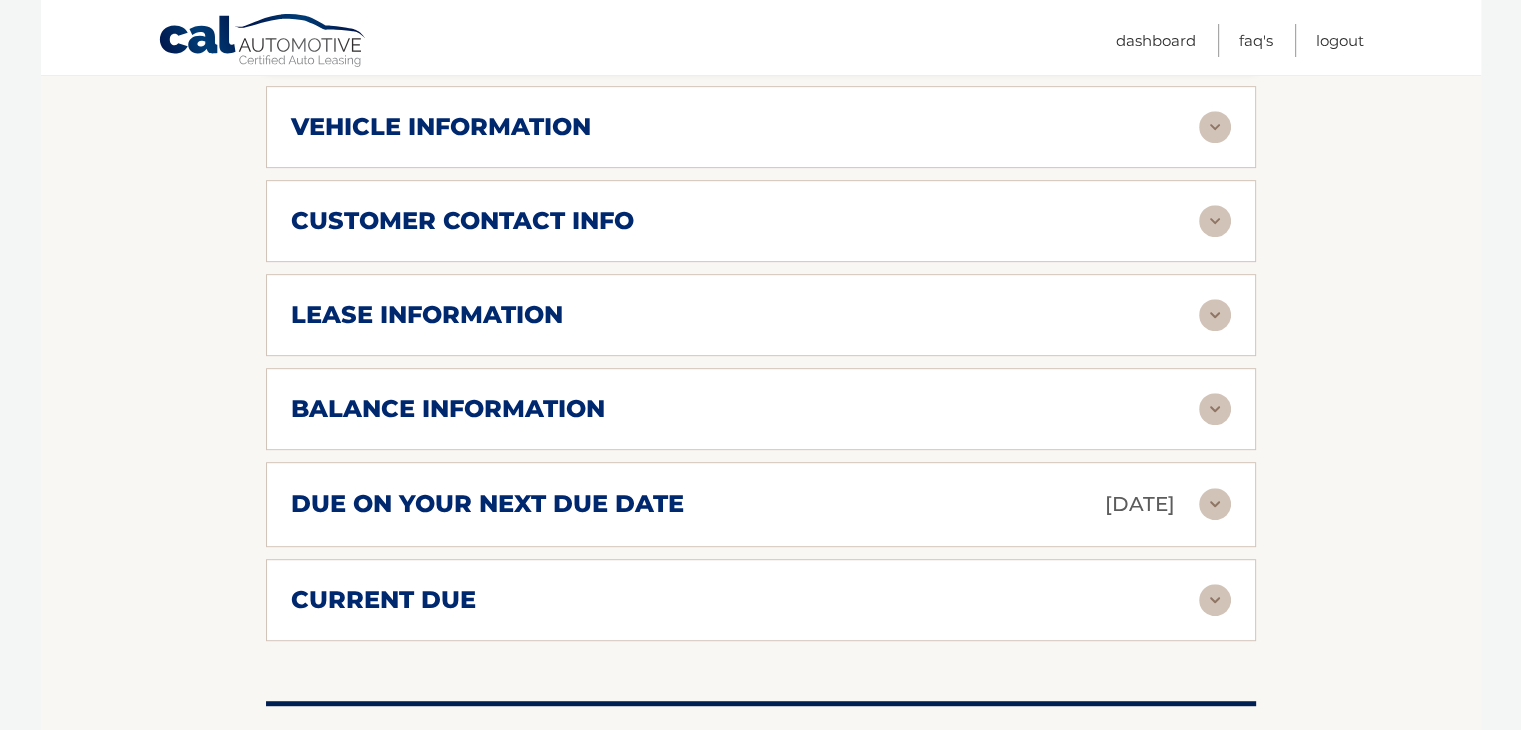 click on "[DATE]" at bounding box center (1140, 504) 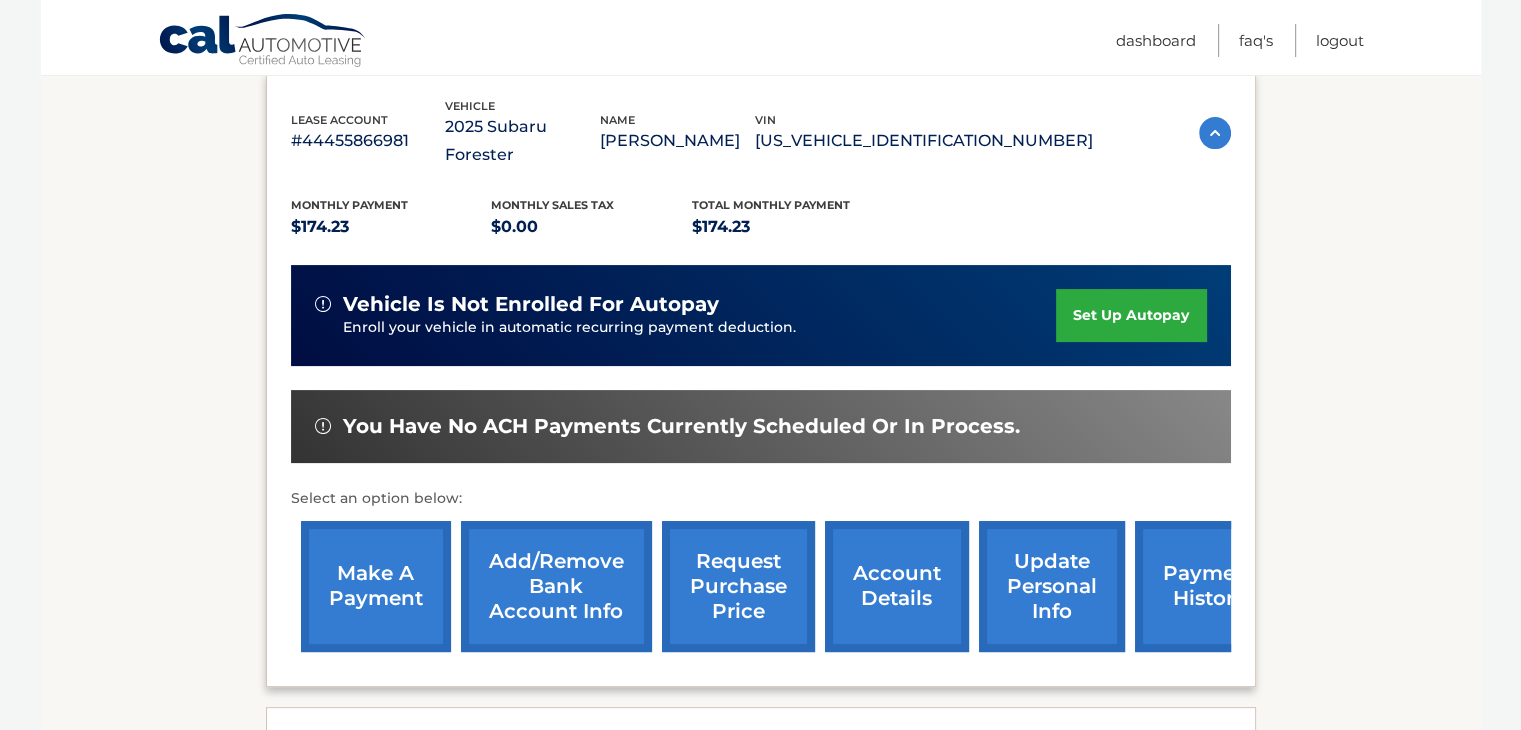 scroll, scrollTop: 239, scrollLeft: 0, axis: vertical 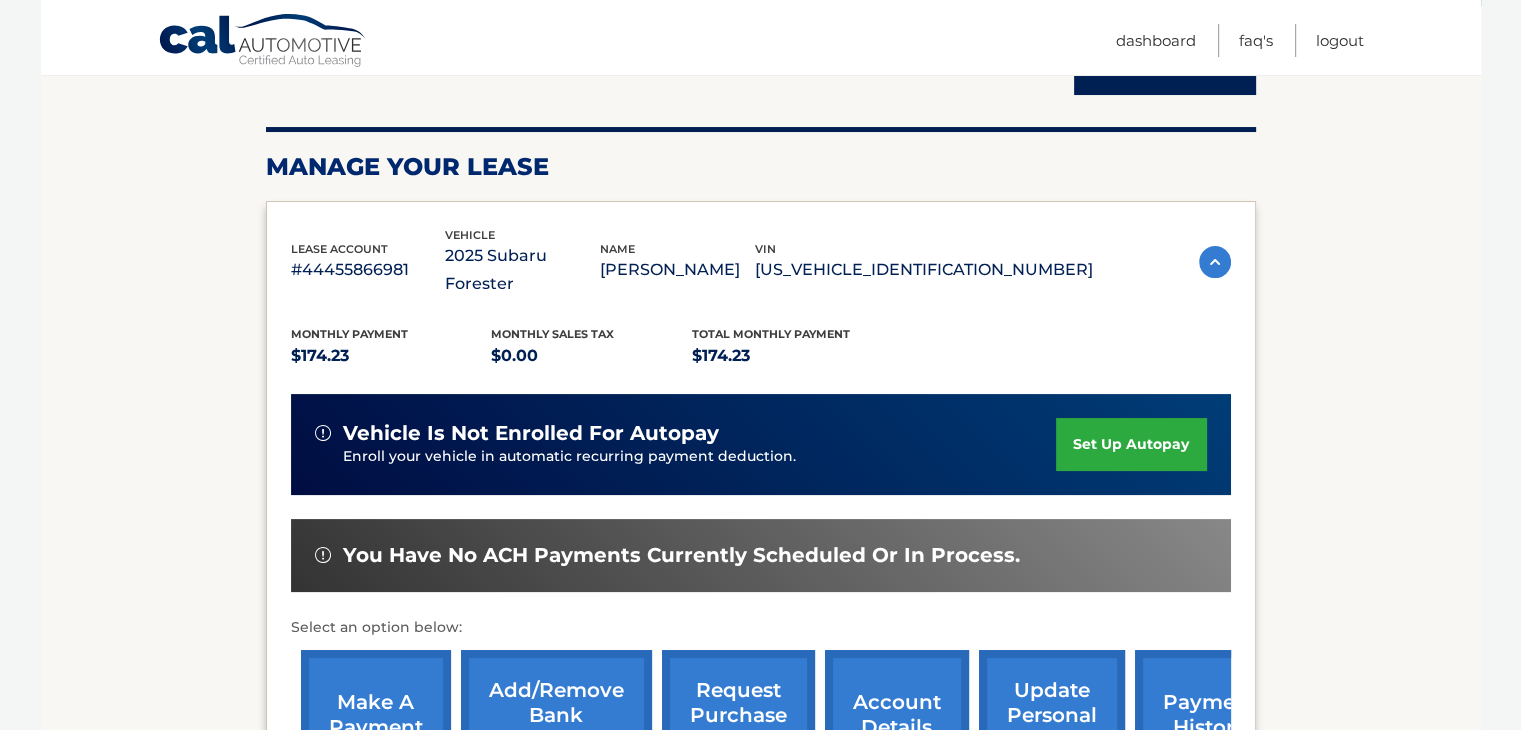 click on "set up autopay" at bounding box center (1131, 444) 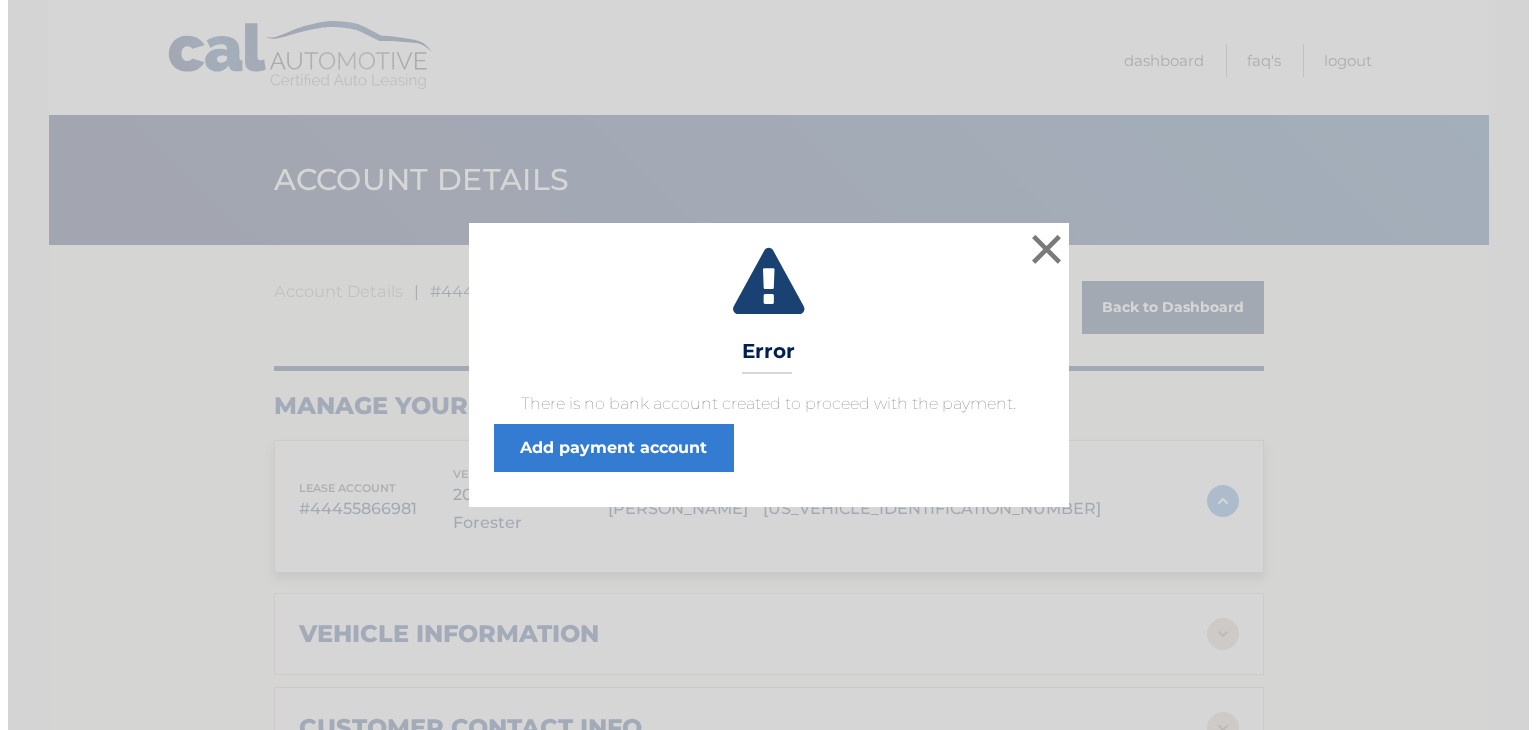 scroll, scrollTop: 0, scrollLeft: 0, axis: both 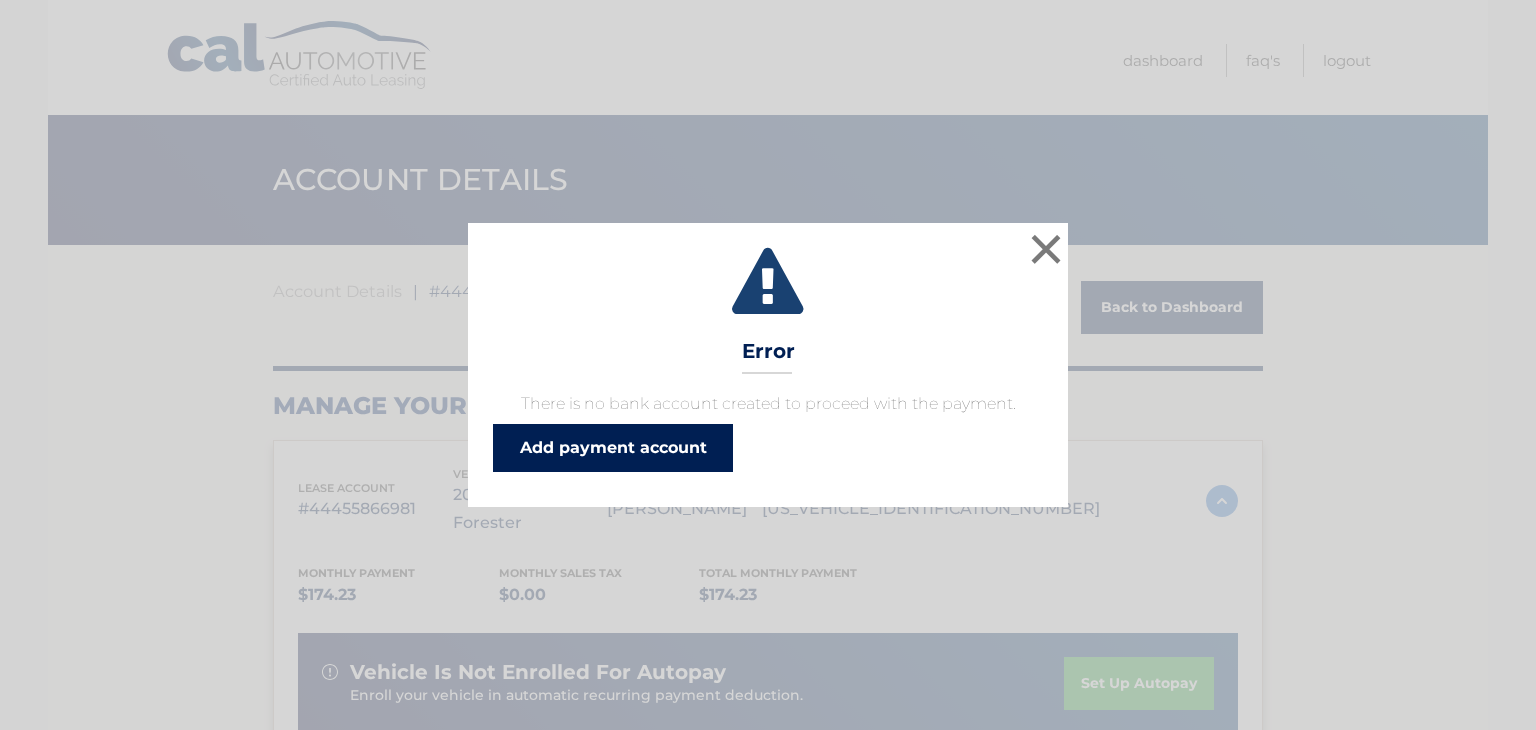 click on "Add payment account" at bounding box center [613, 448] 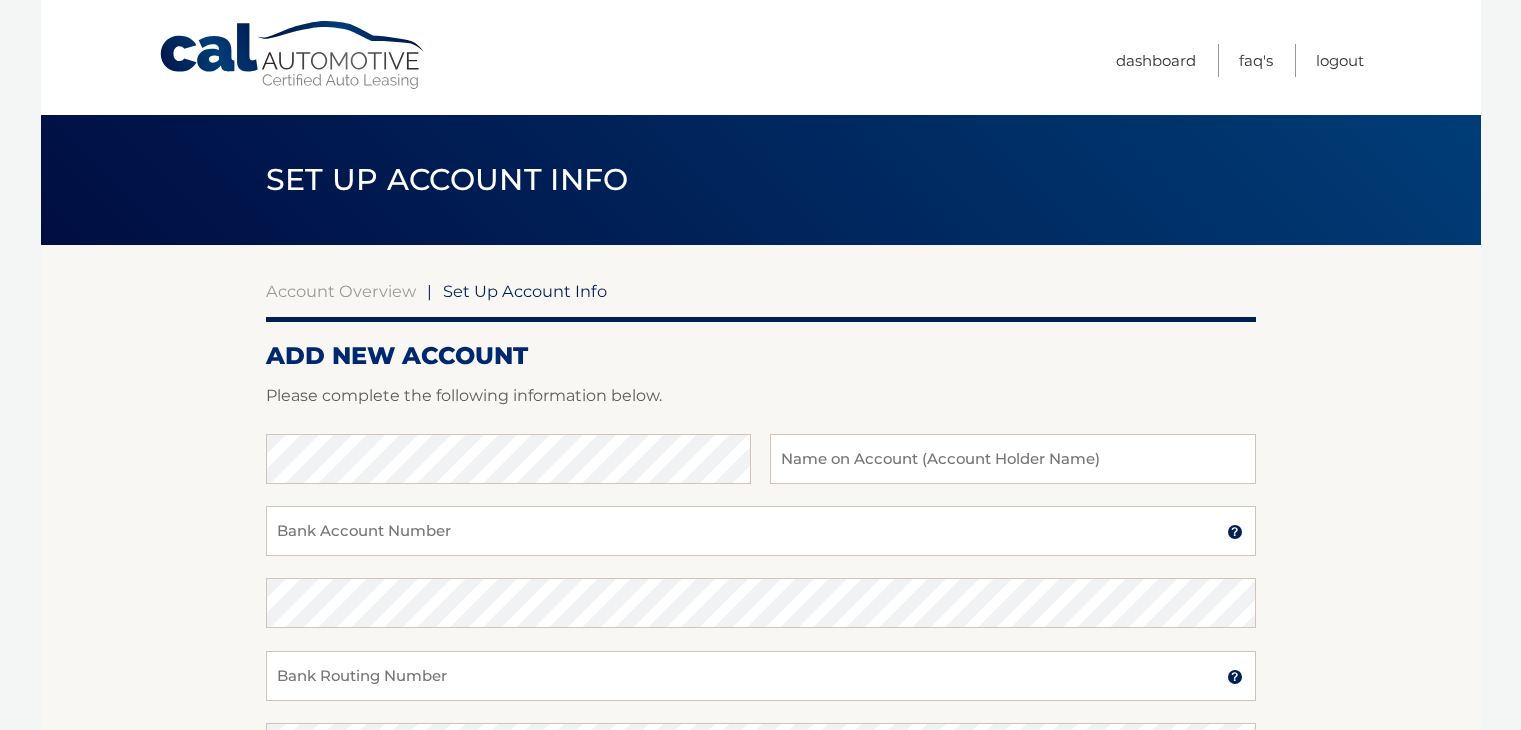 scroll, scrollTop: 0, scrollLeft: 0, axis: both 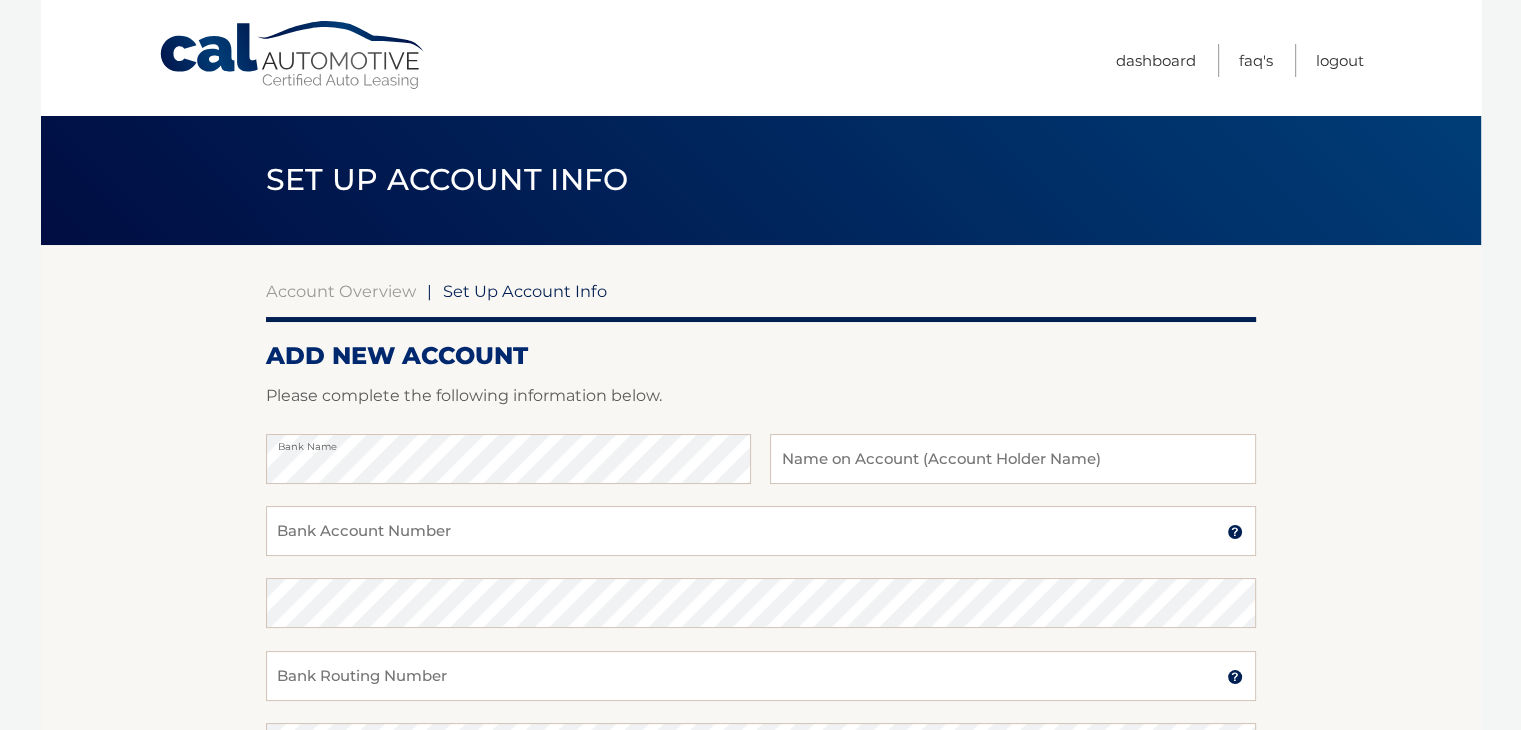 click on "Bank Name
Name on Account (Account Holder Name)" at bounding box center [761, 470] 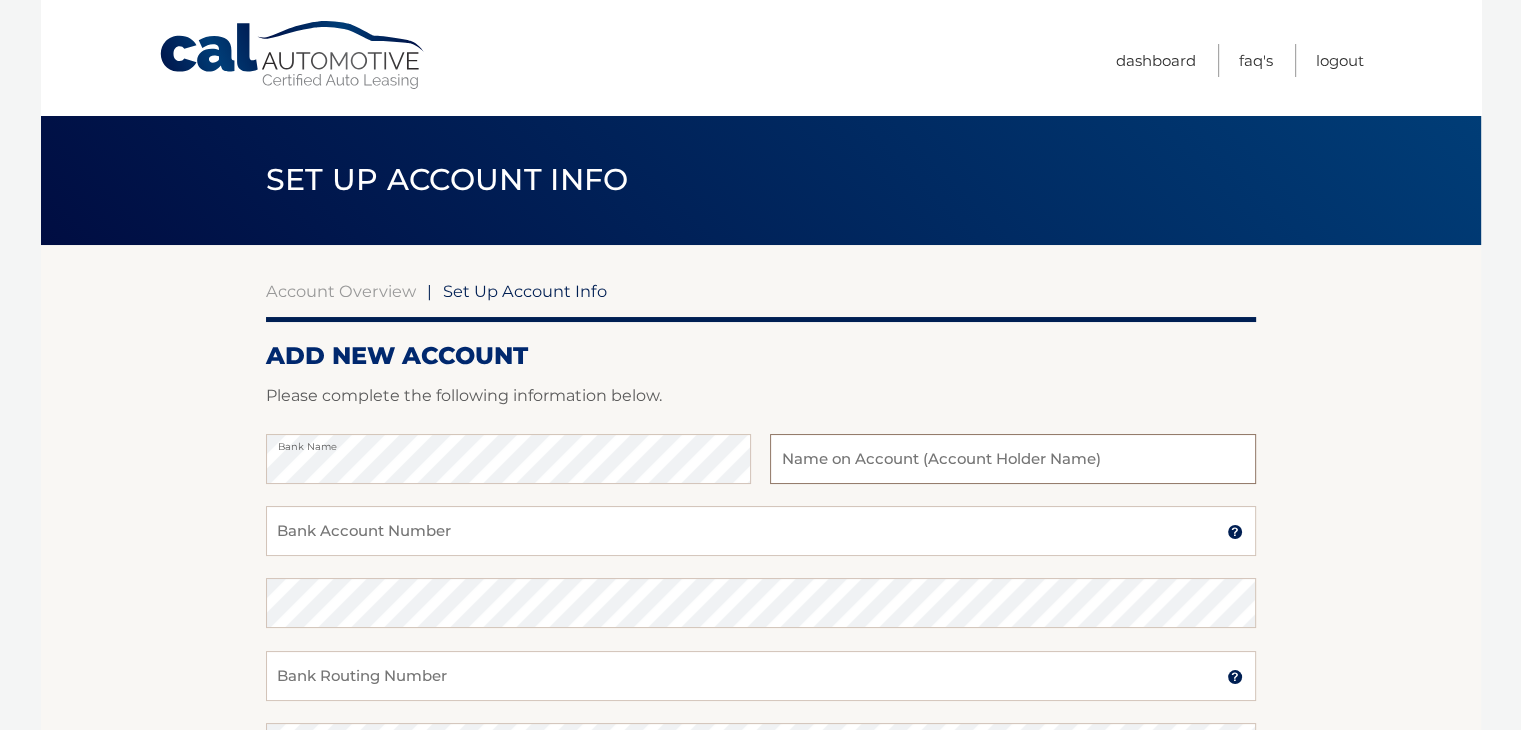 click at bounding box center [1012, 459] 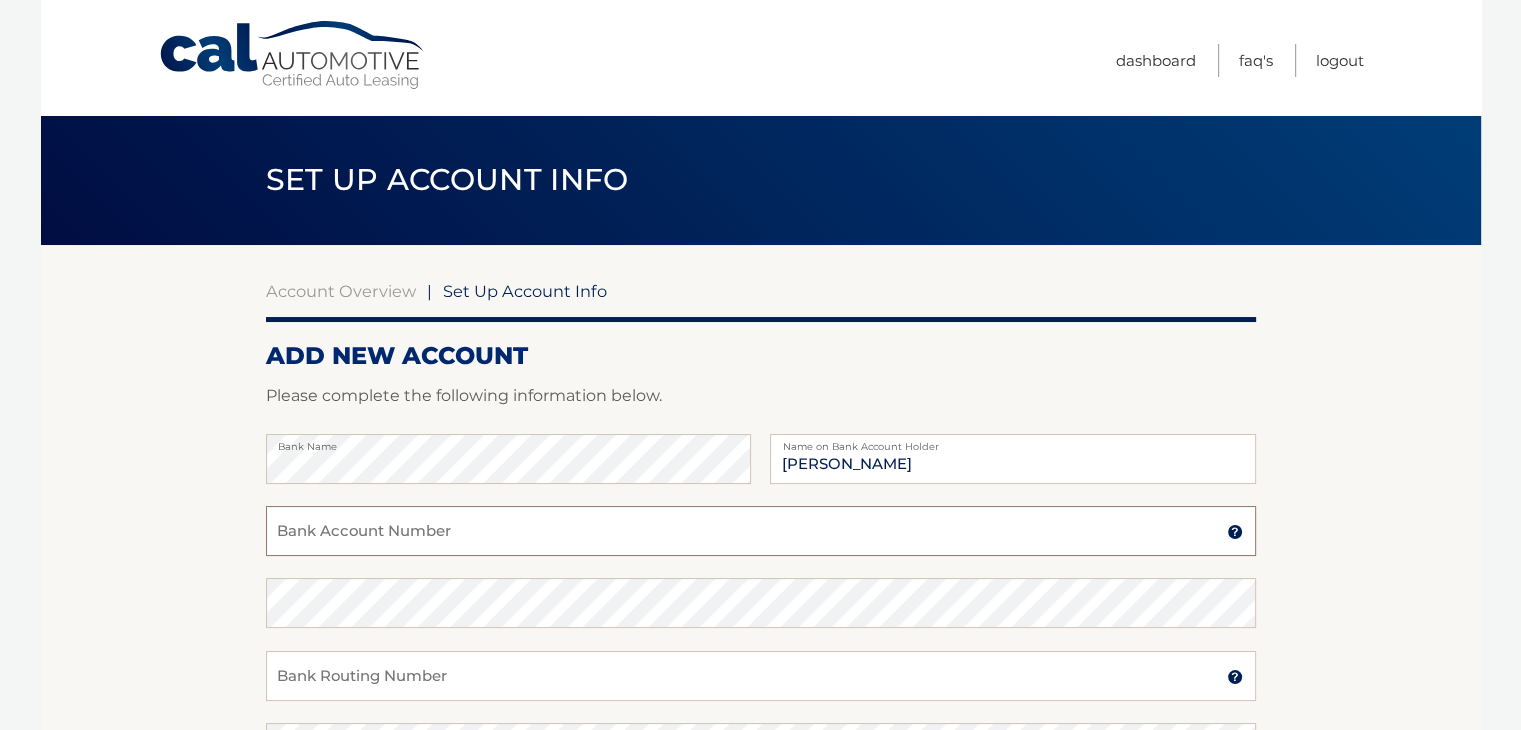 click on "Bank Account Number" at bounding box center (761, 531) 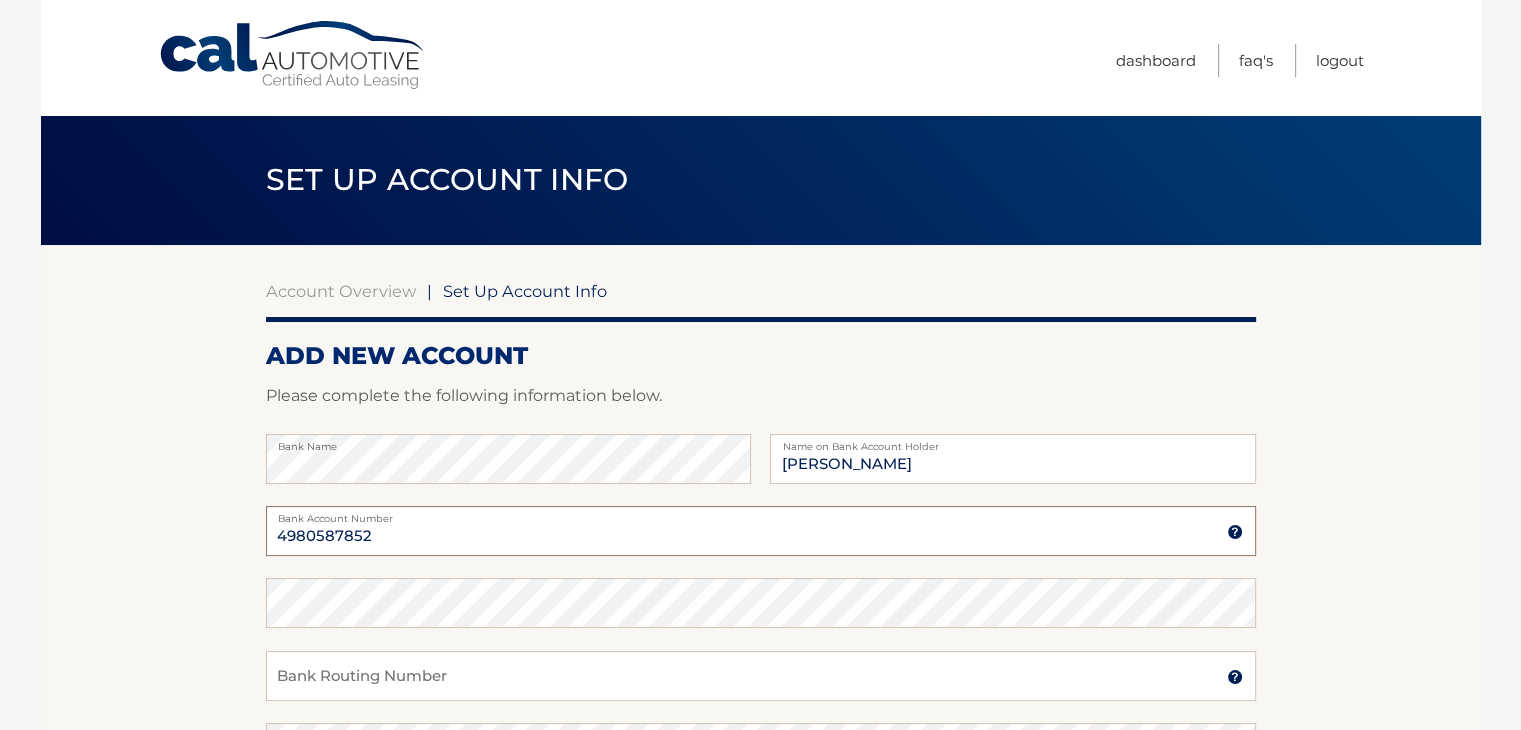 type on "4980587852" 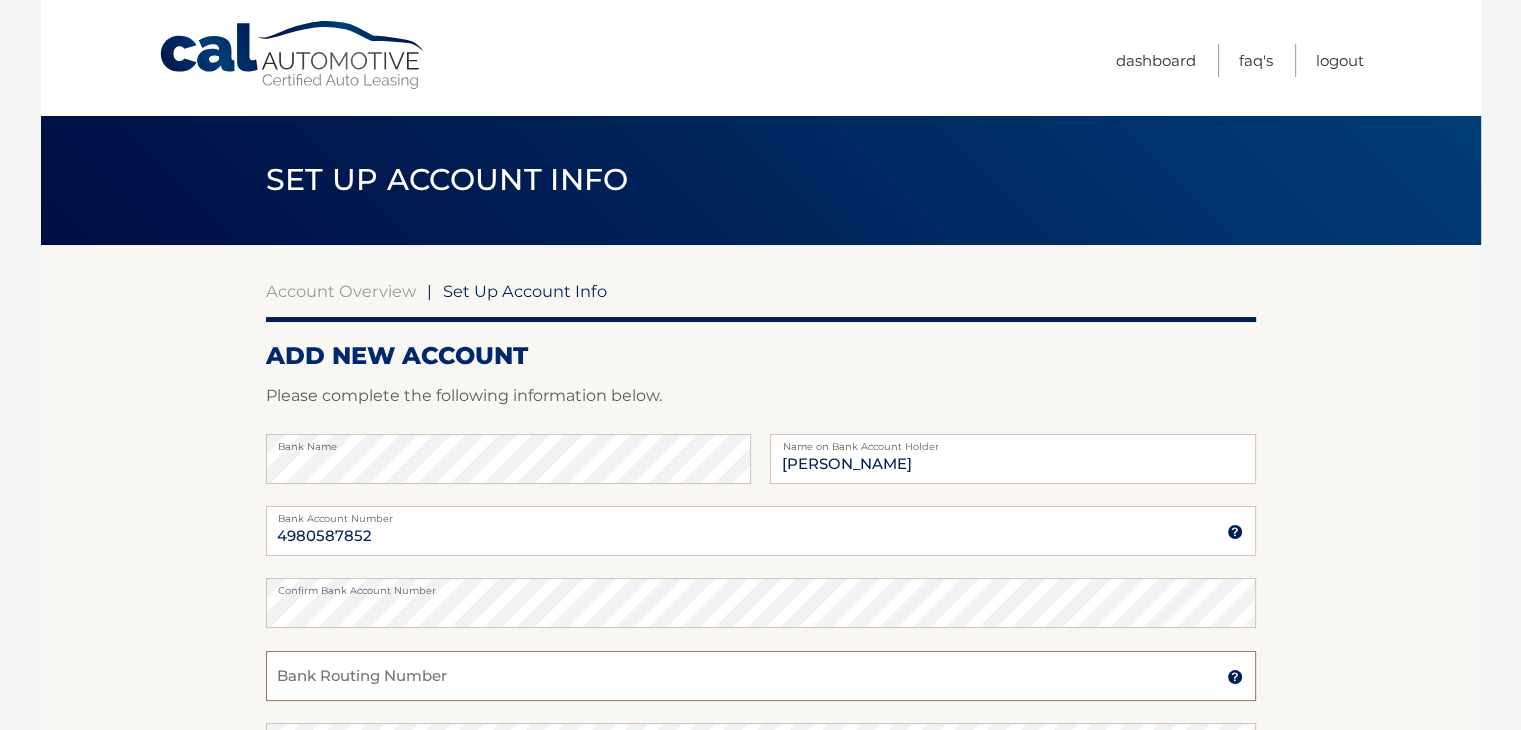 click on "Bank Routing Number" at bounding box center [761, 676] 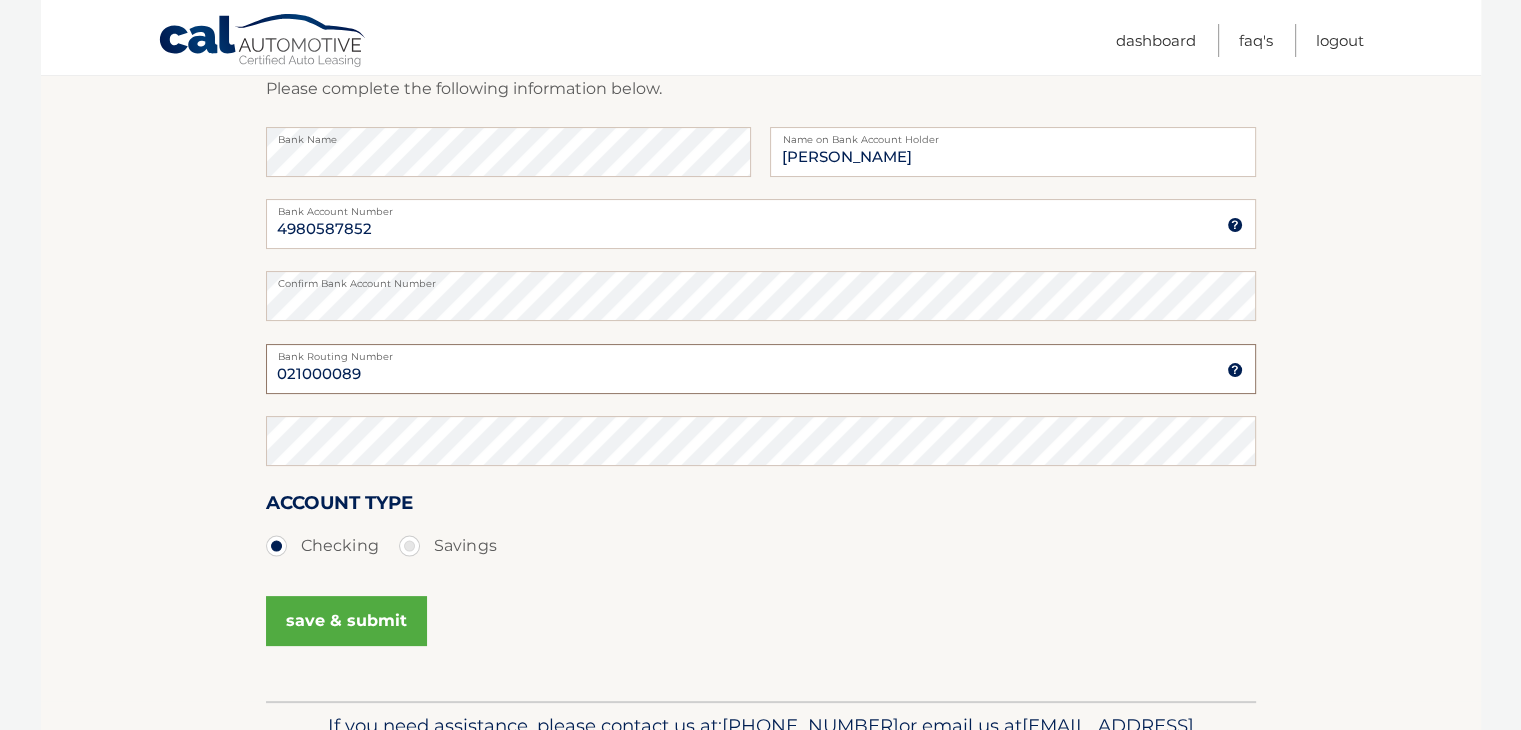 scroll, scrollTop: 324, scrollLeft: 0, axis: vertical 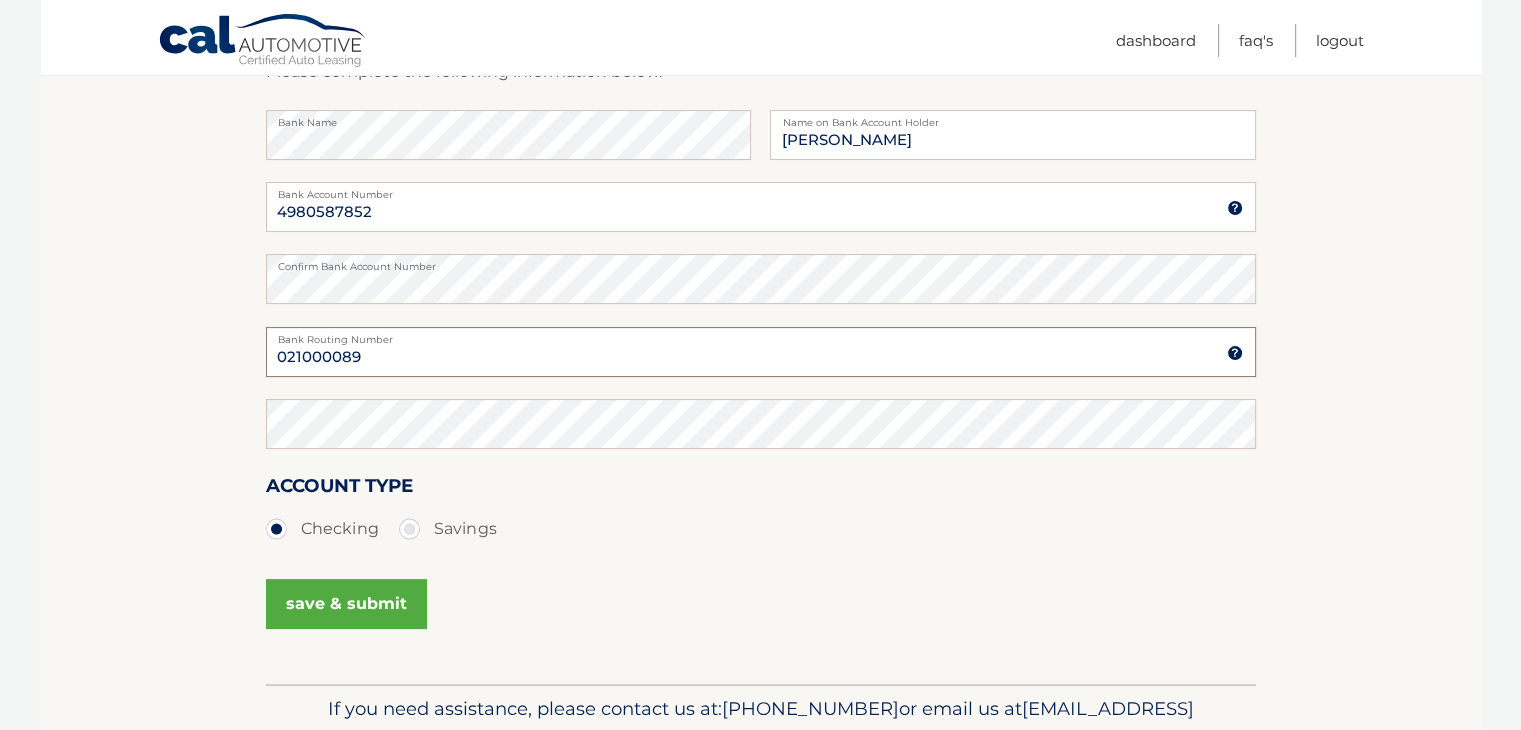 type on "021000089" 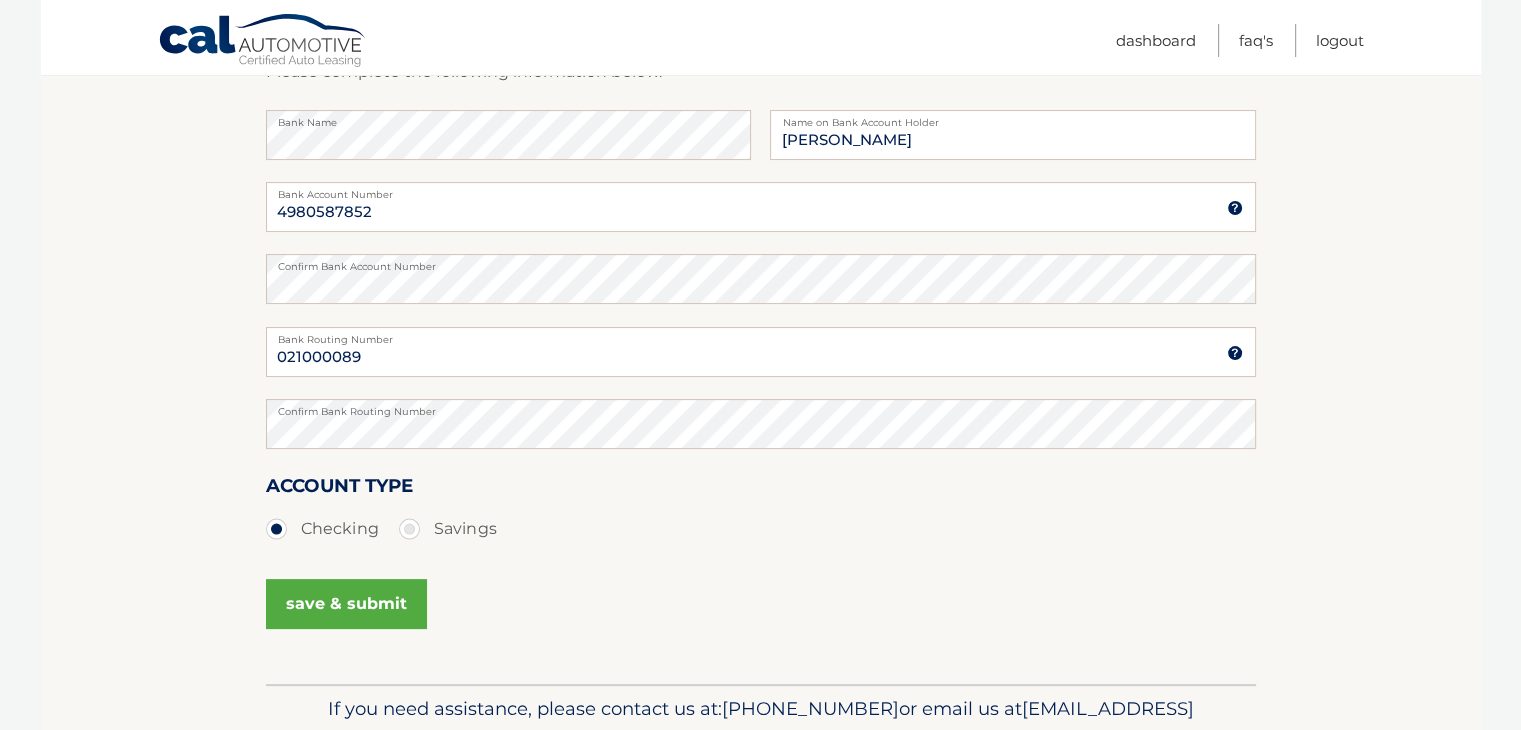 click on "save & submit" at bounding box center (346, 604) 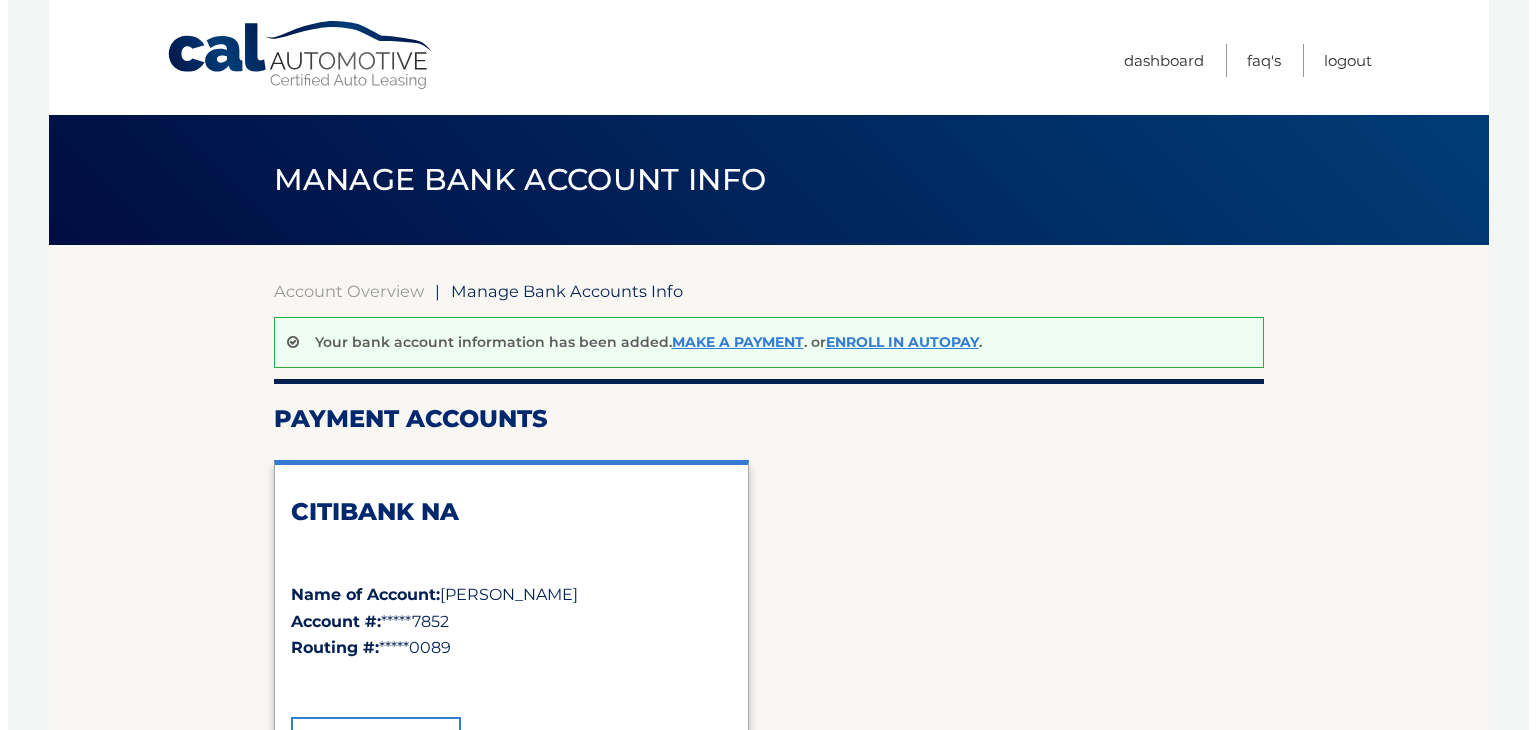 scroll, scrollTop: 0, scrollLeft: 0, axis: both 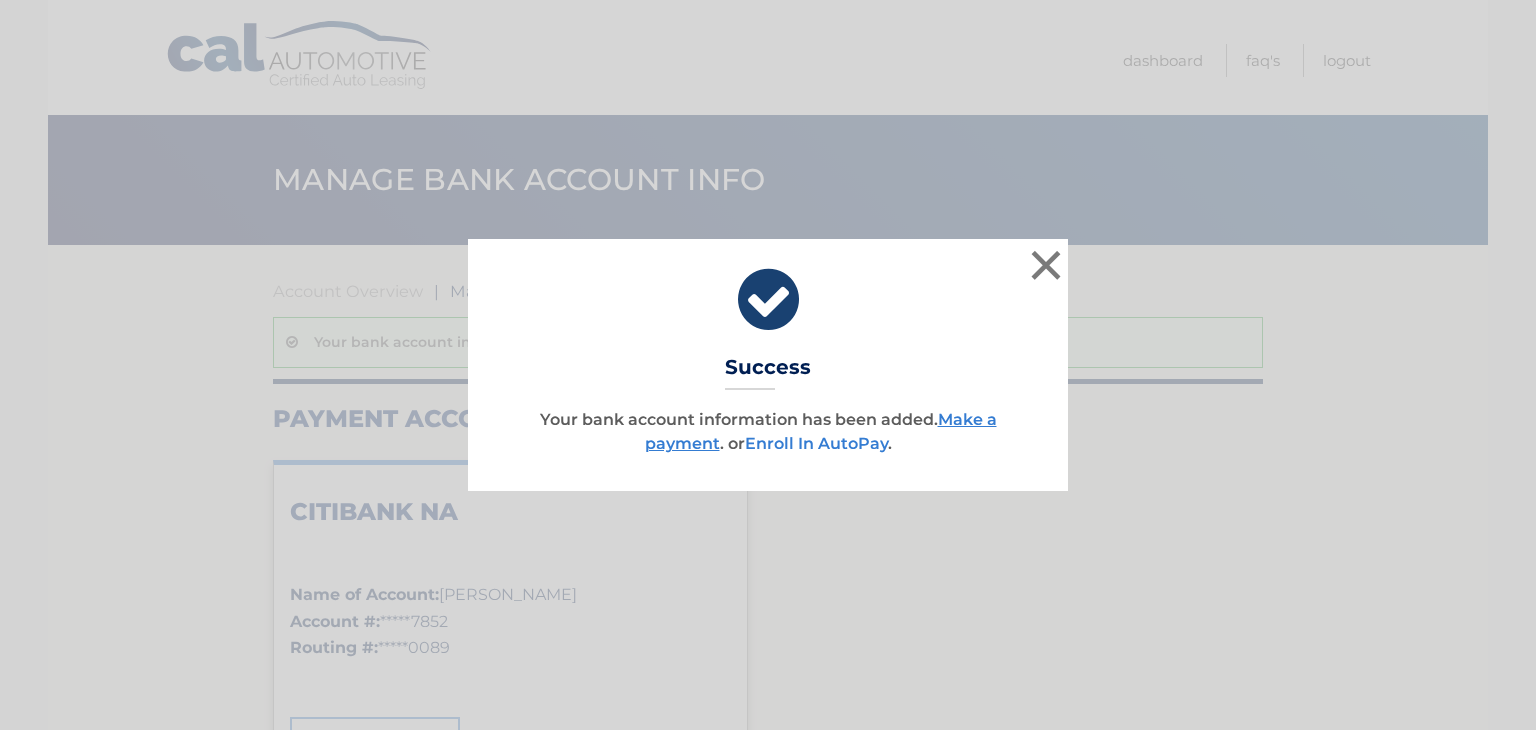 click on "Enroll In AutoPay" at bounding box center (816, 443) 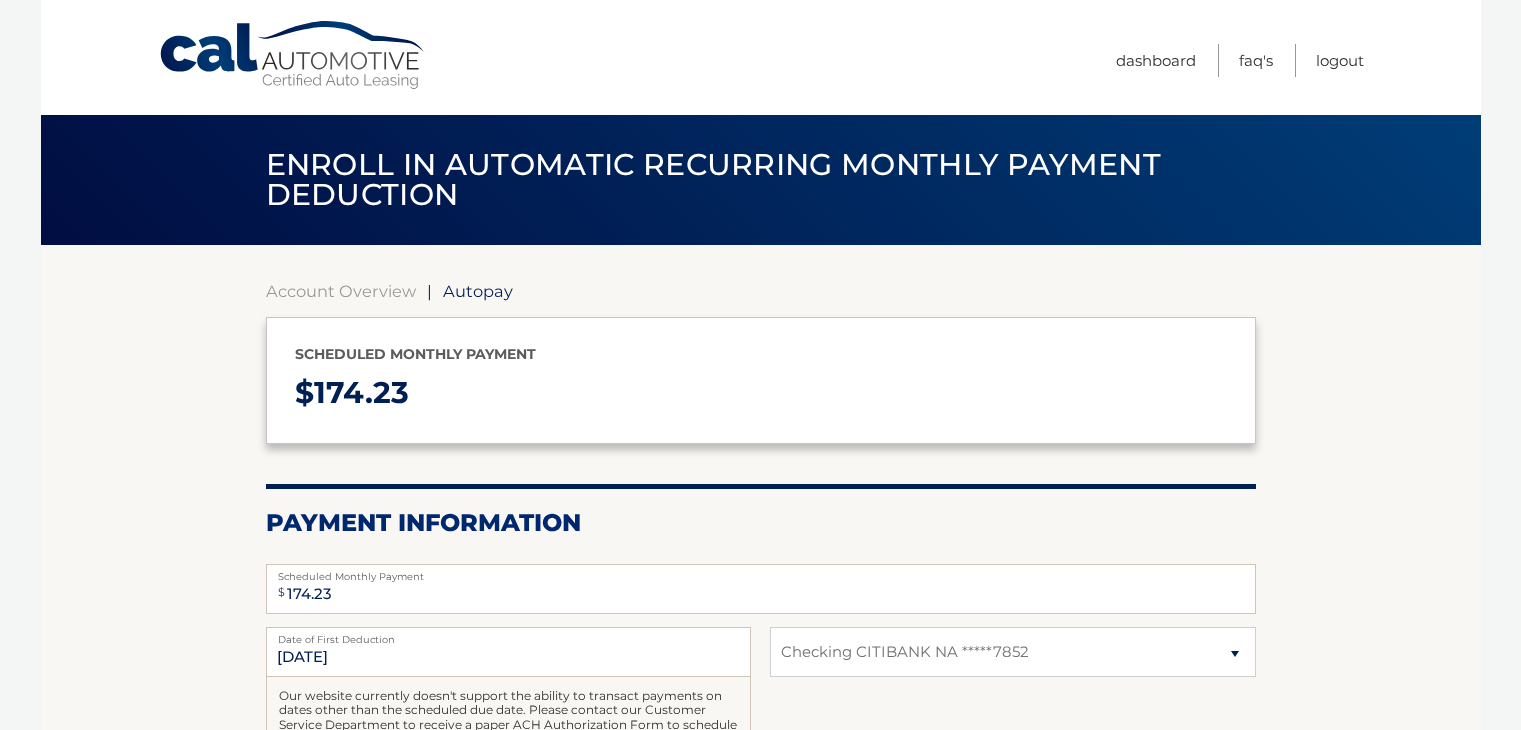 select on "MGU5ODJjZGUtOGZhMi00MjI5LWE3OGQtODQ2ZDJhMmEwYjdl" 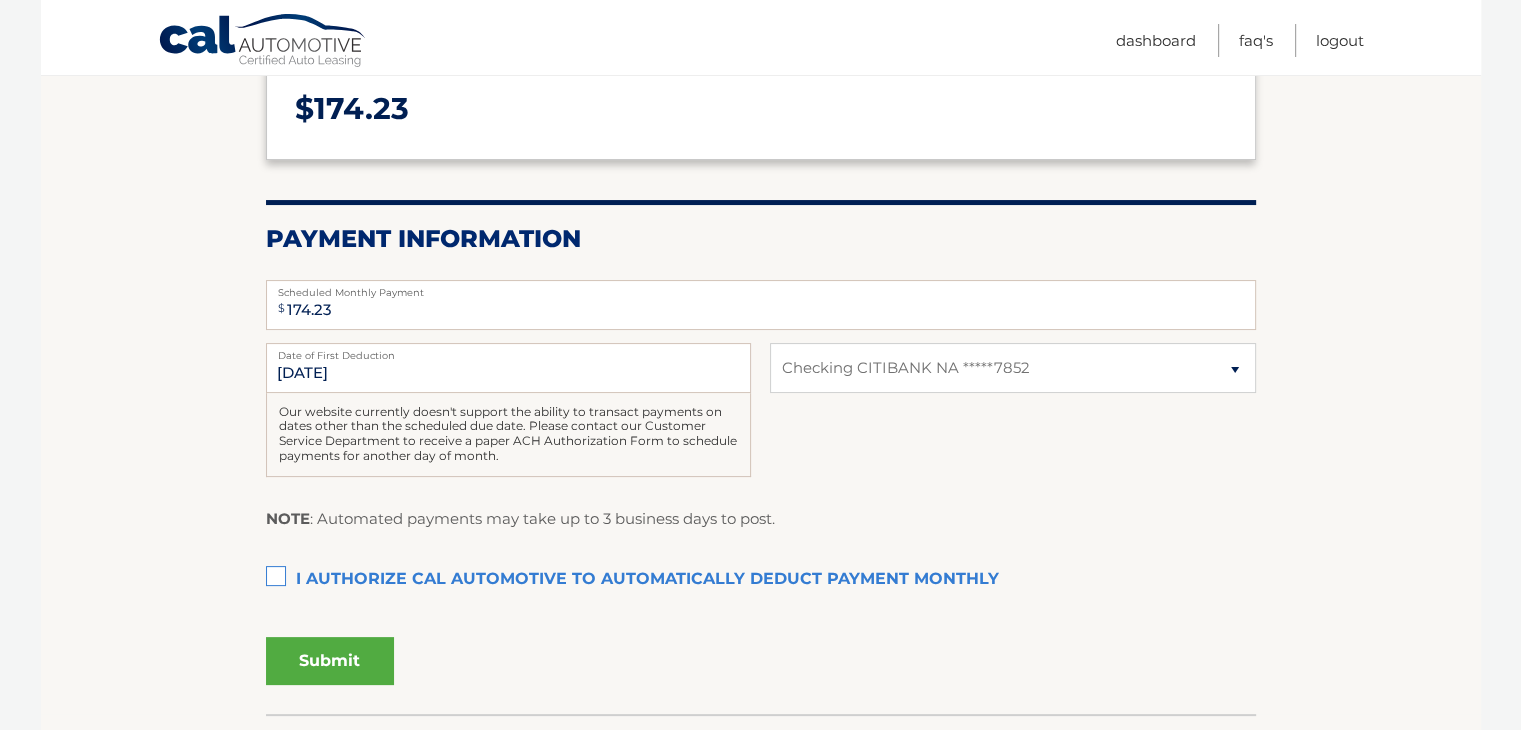 scroll, scrollTop: 288, scrollLeft: 0, axis: vertical 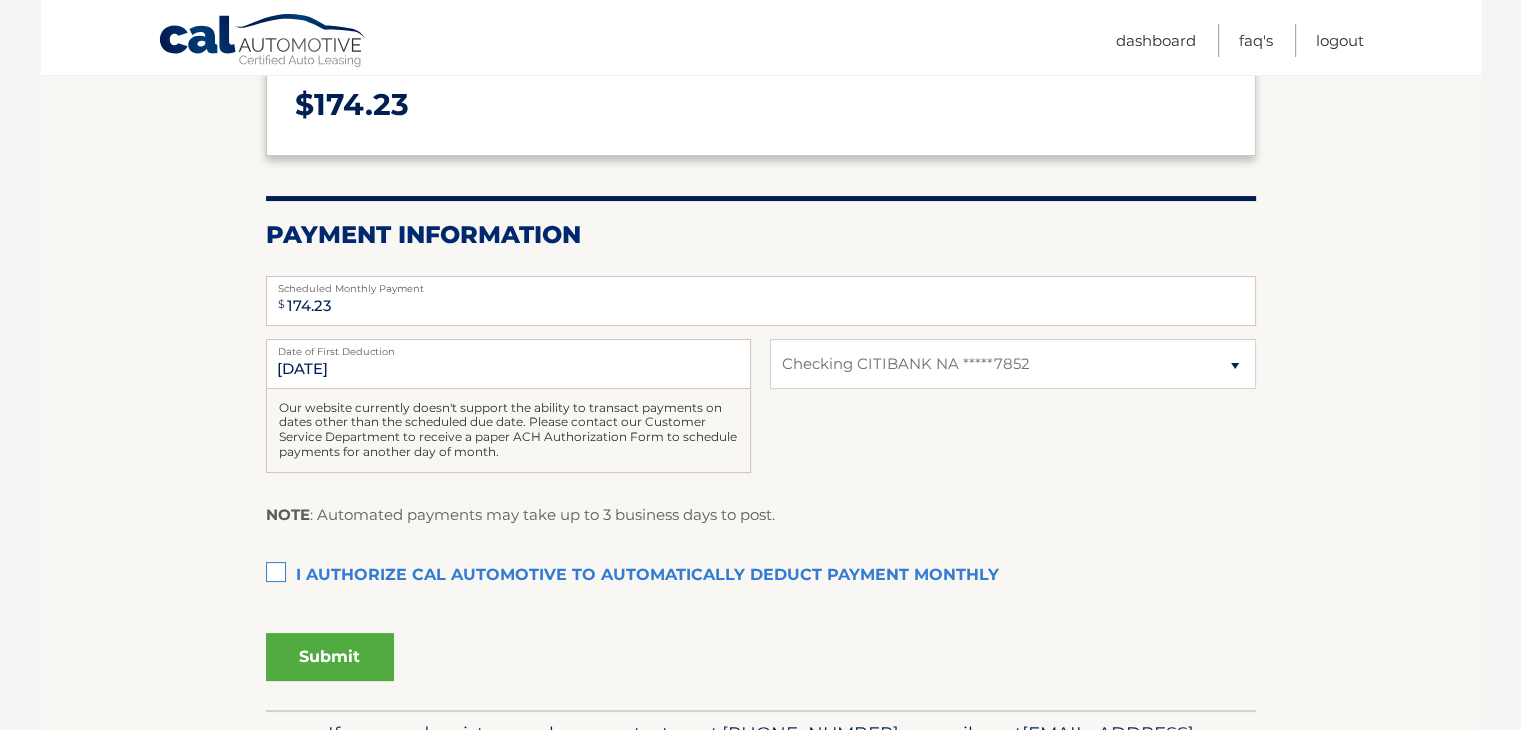 click on "I authorize cal automotive to automatically deduct payment monthly
This checkbox must be checked" at bounding box center (761, 576) 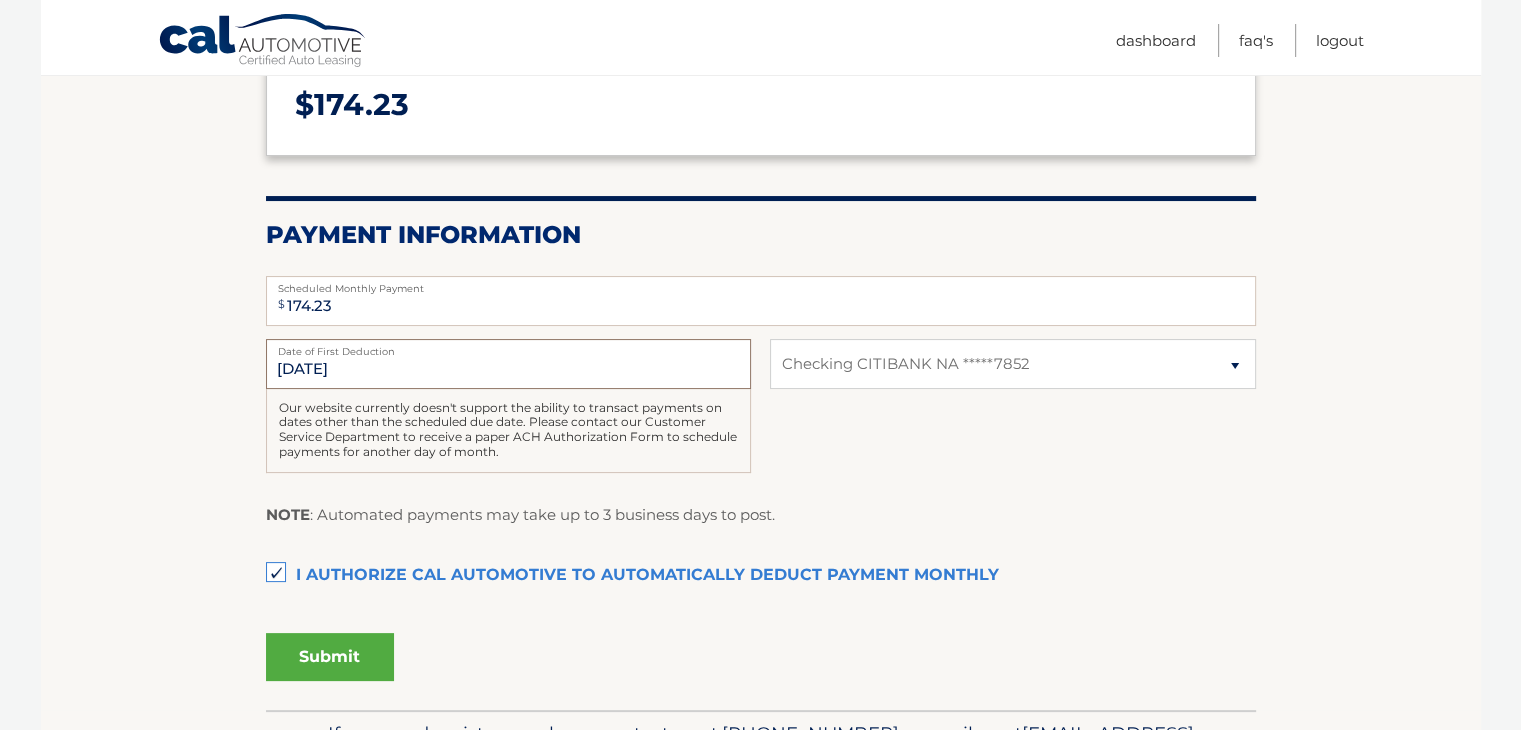 click on "7/27/2025" at bounding box center [508, 364] 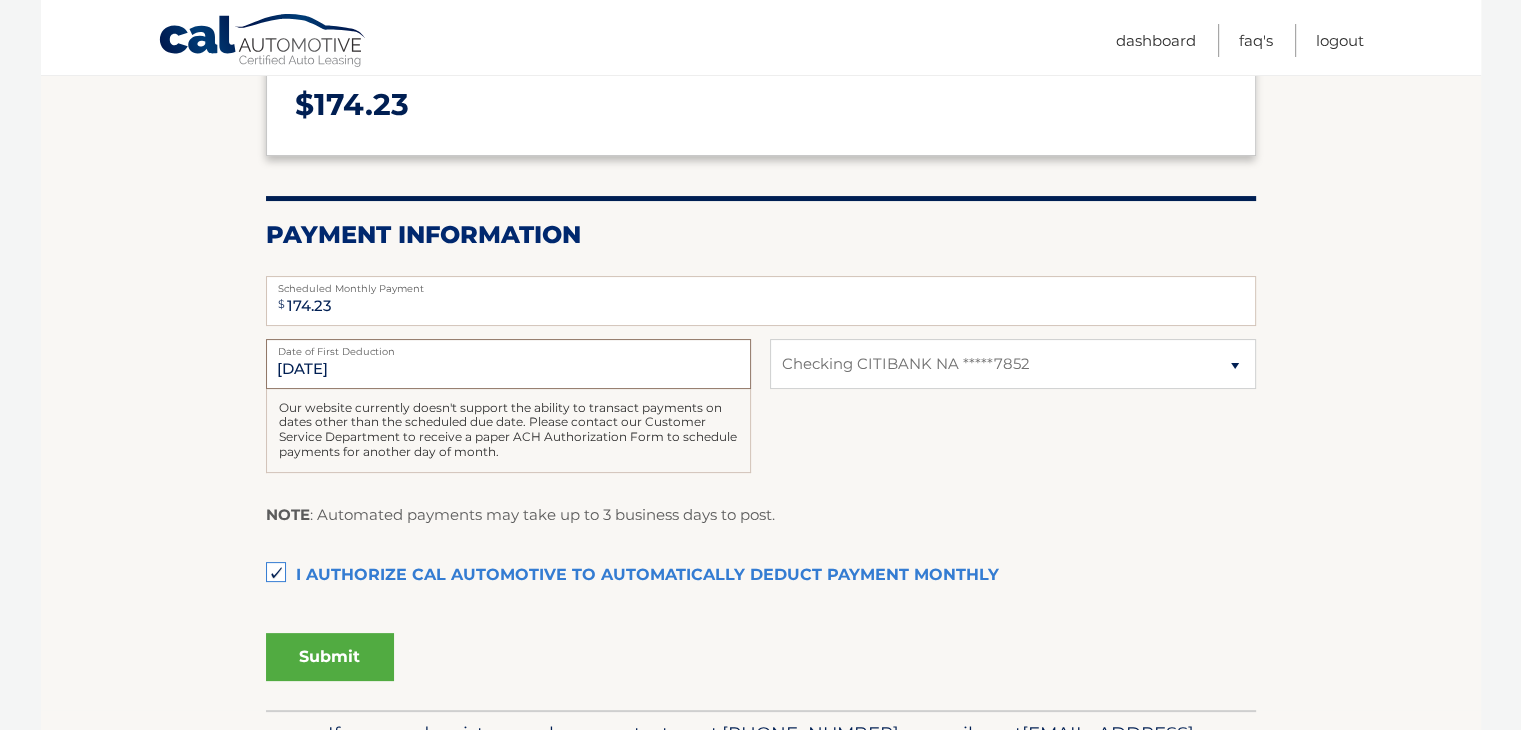 click on "7/27/2025" at bounding box center [508, 364] 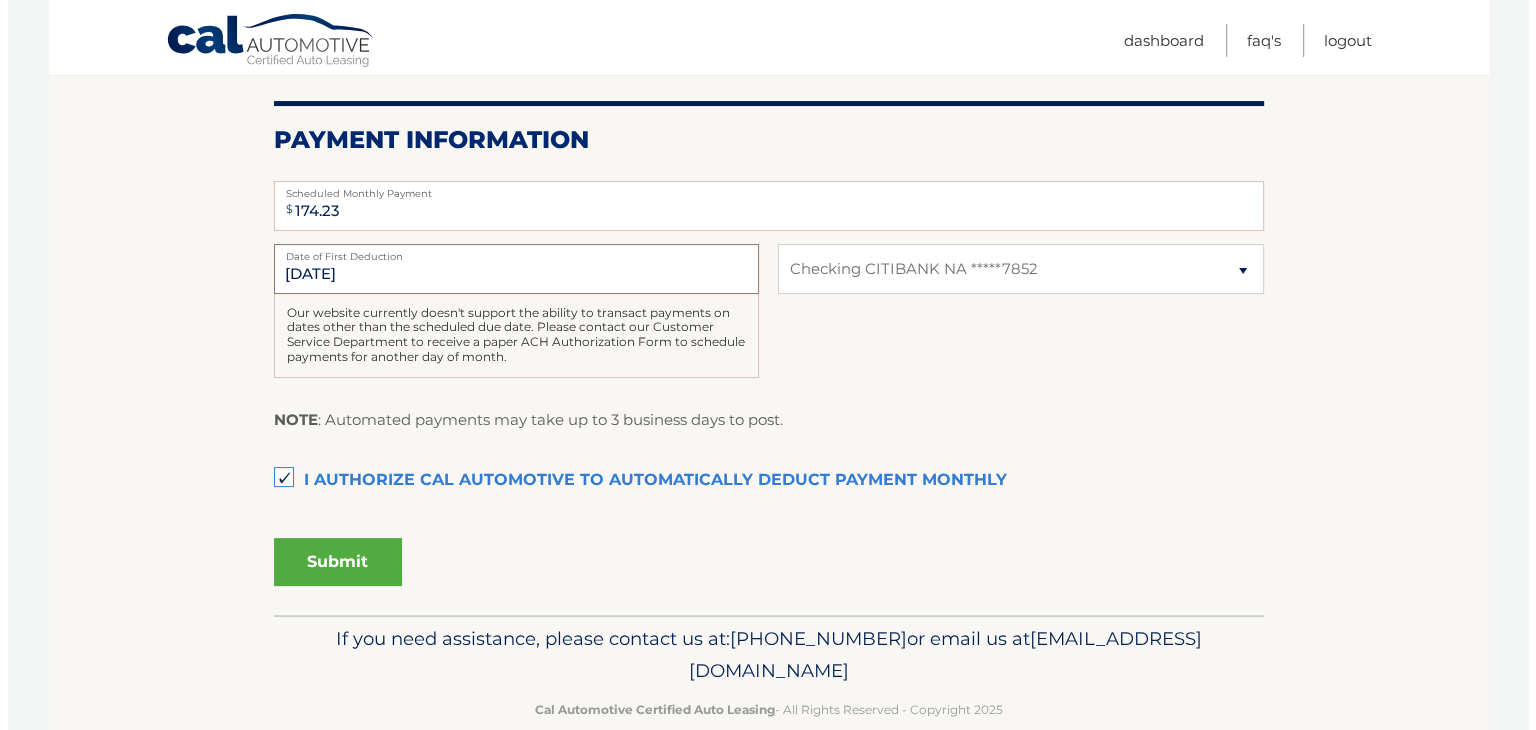 scroll, scrollTop: 418, scrollLeft: 0, axis: vertical 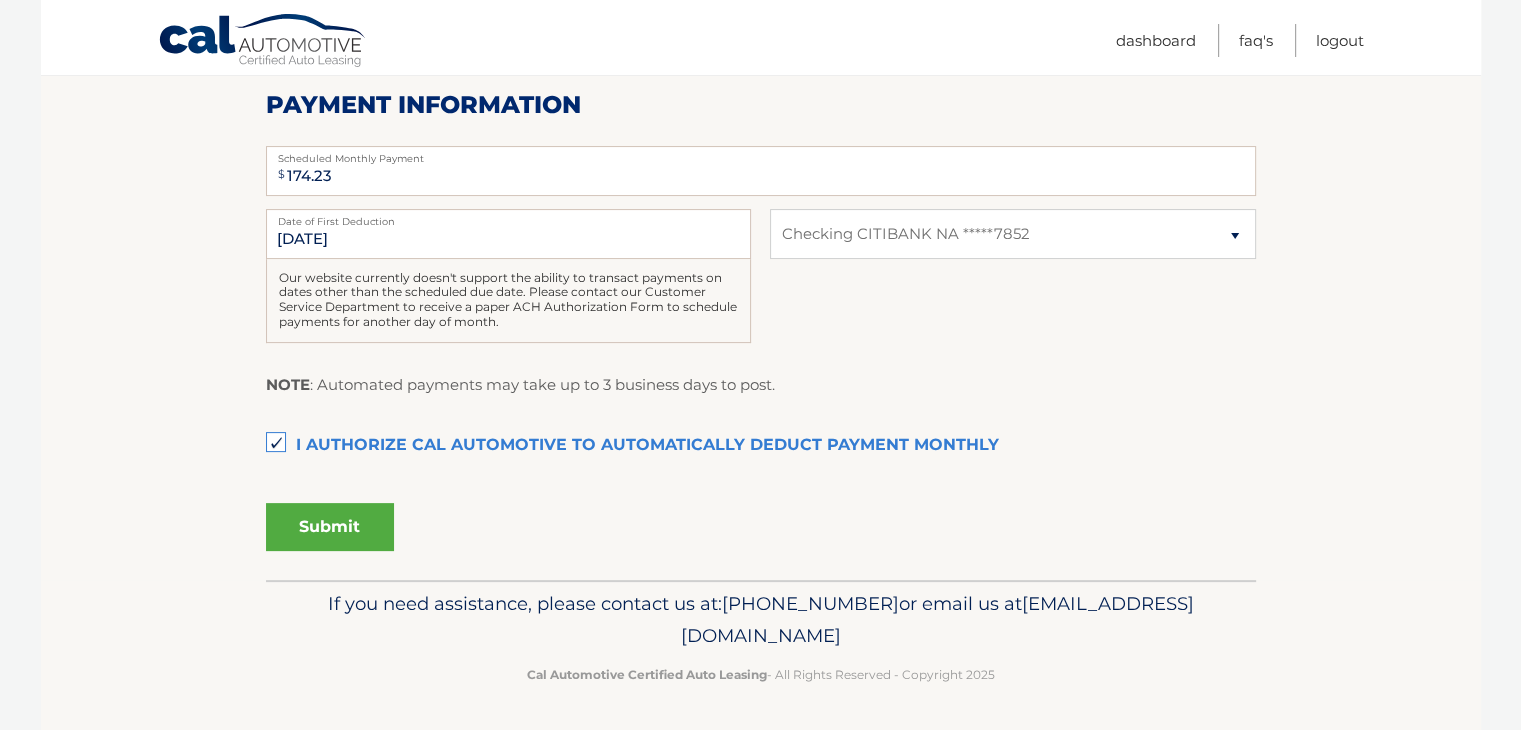 click on "Submit" at bounding box center [330, 527] 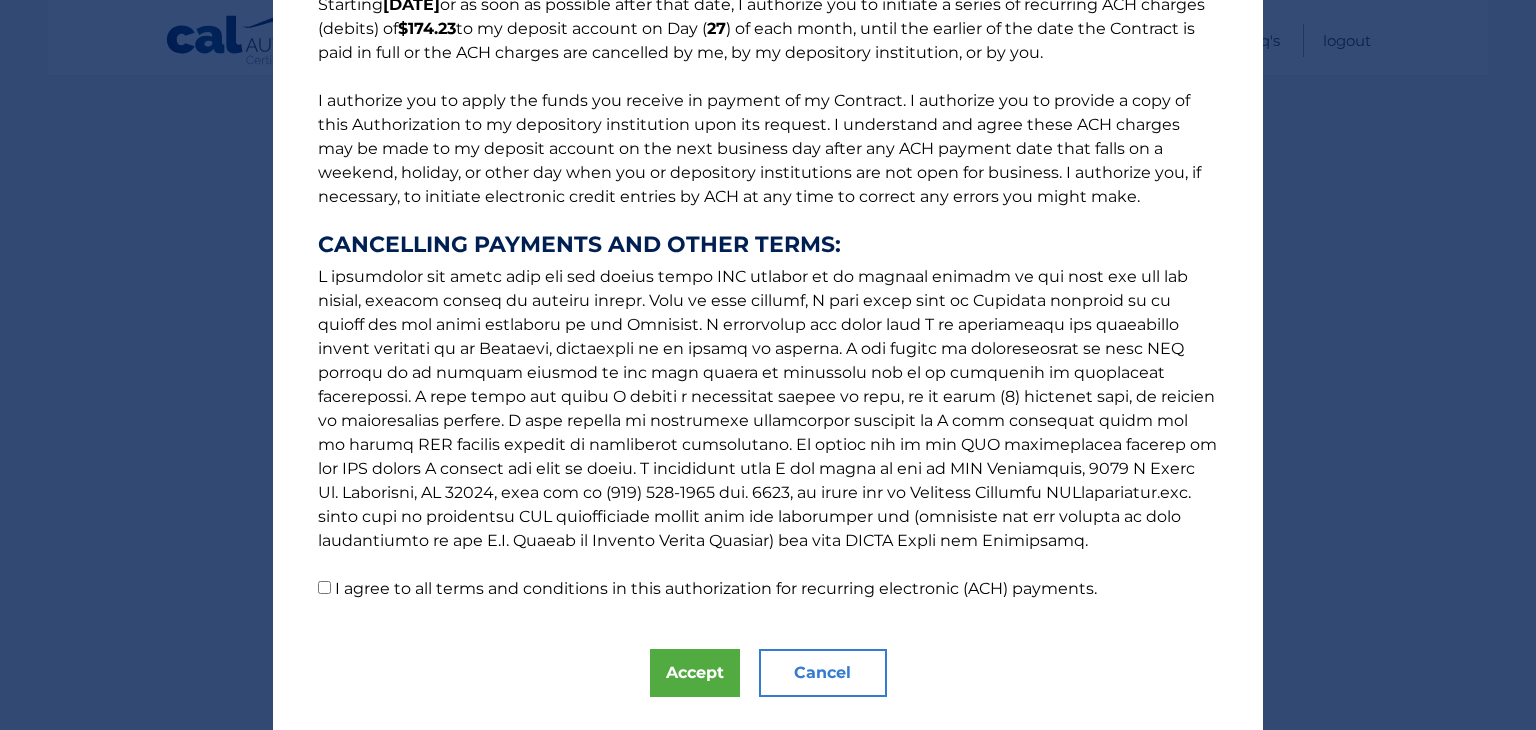 scroll, scrollTop: 239, scrollLeft: 0, axis: vertical 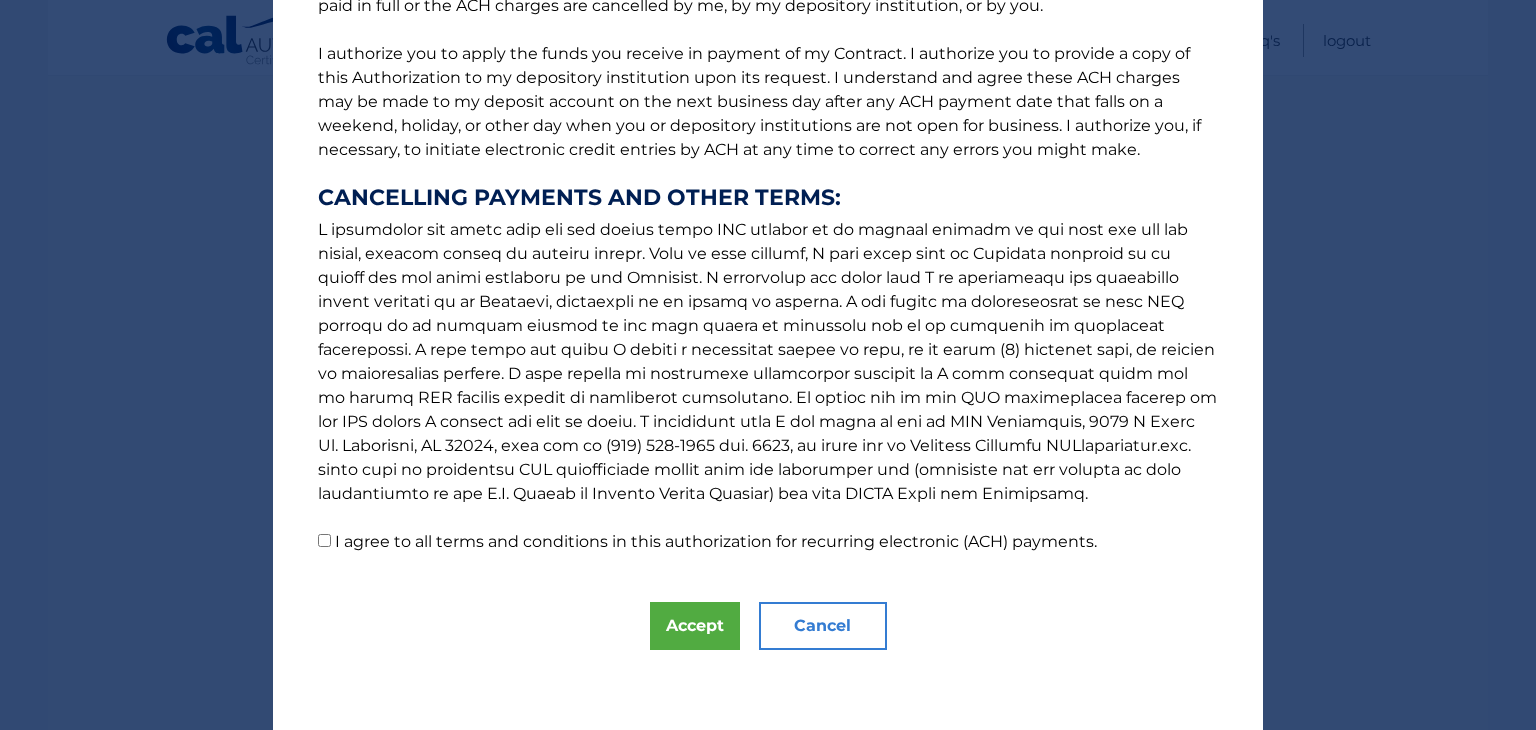 click on "I agree to all terms and conditions in this authorization for recurring electronic (ACH) payments." at bounding box center [716, 541] 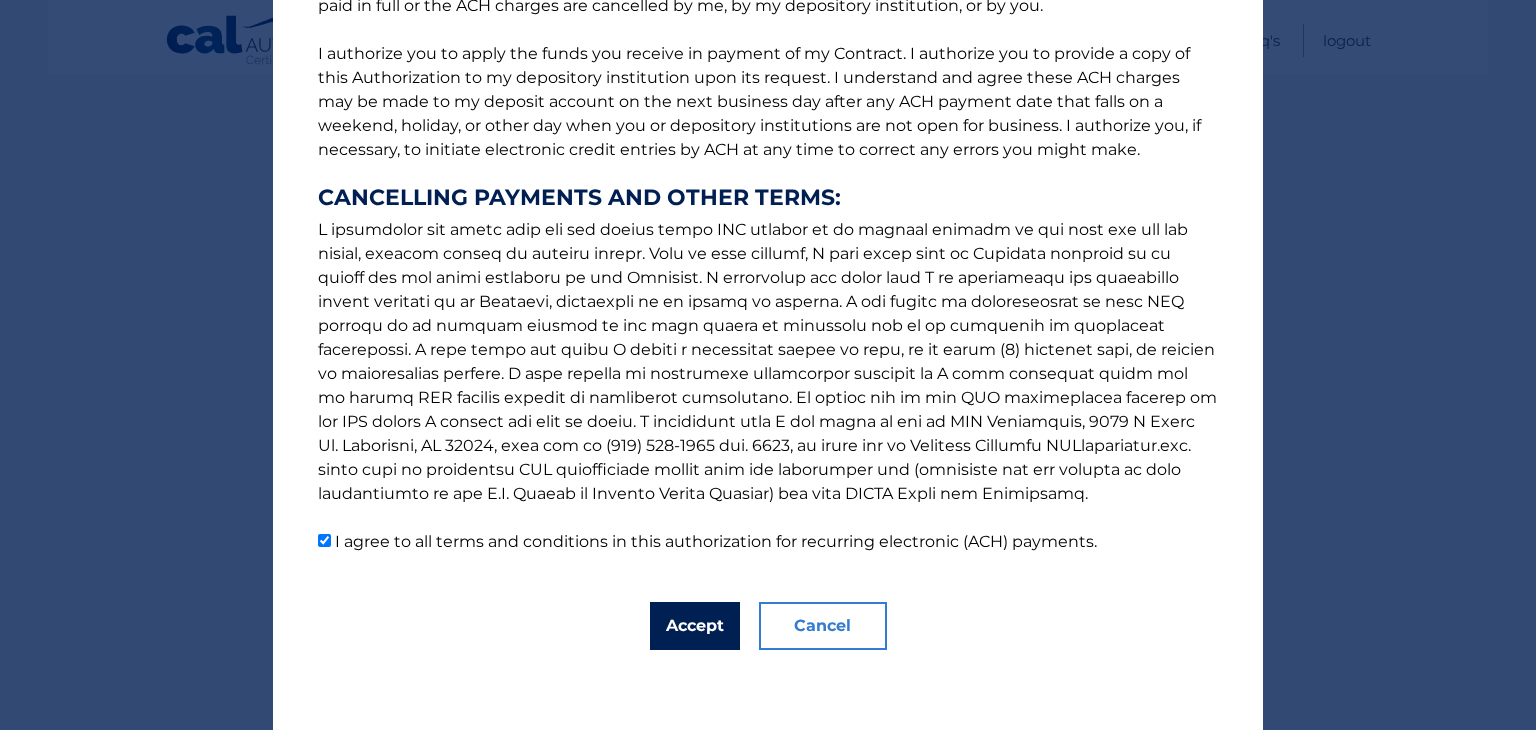 click on "Accept" at bounding box center [695, 626] 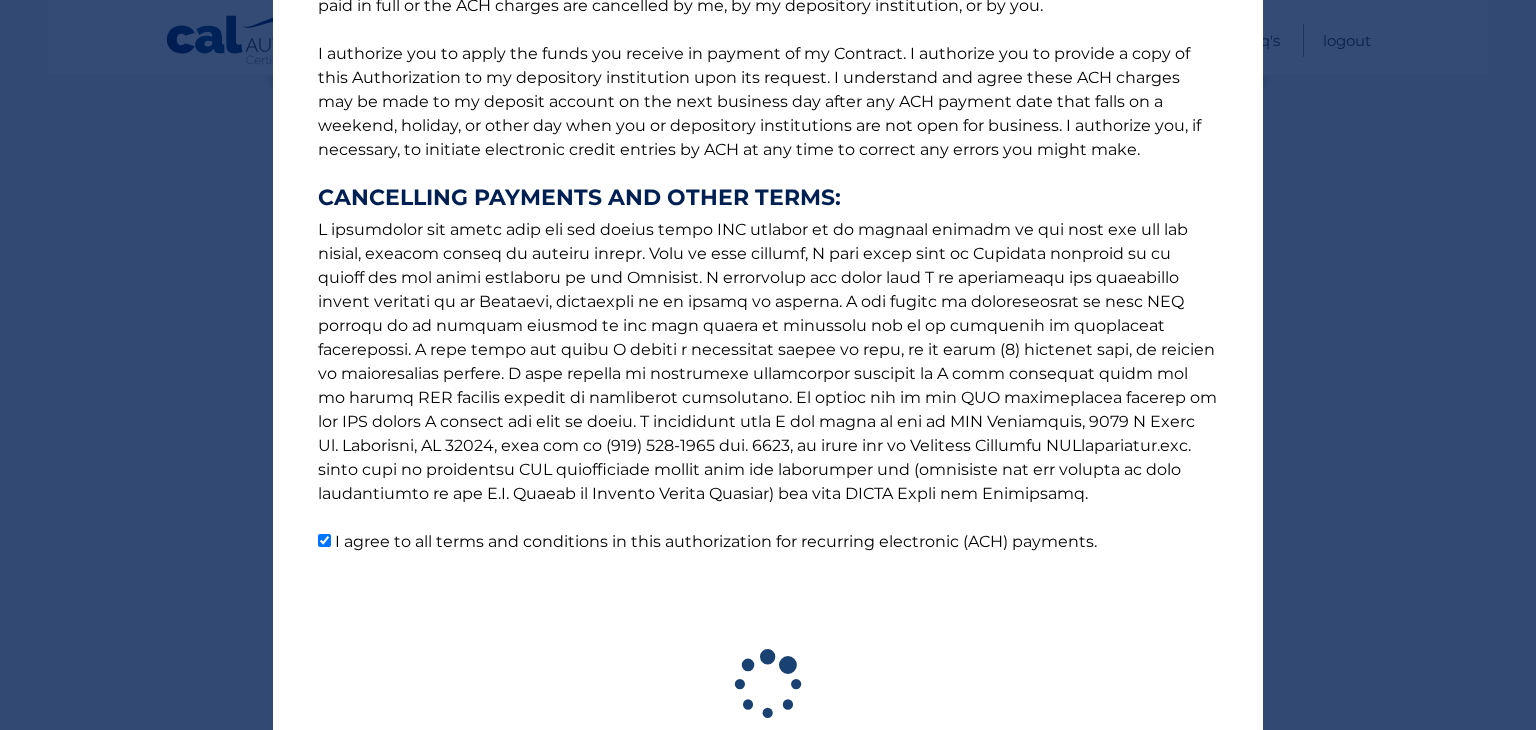 scroll, scrollTop: 362, scrollLeft: 0, axis: vertical 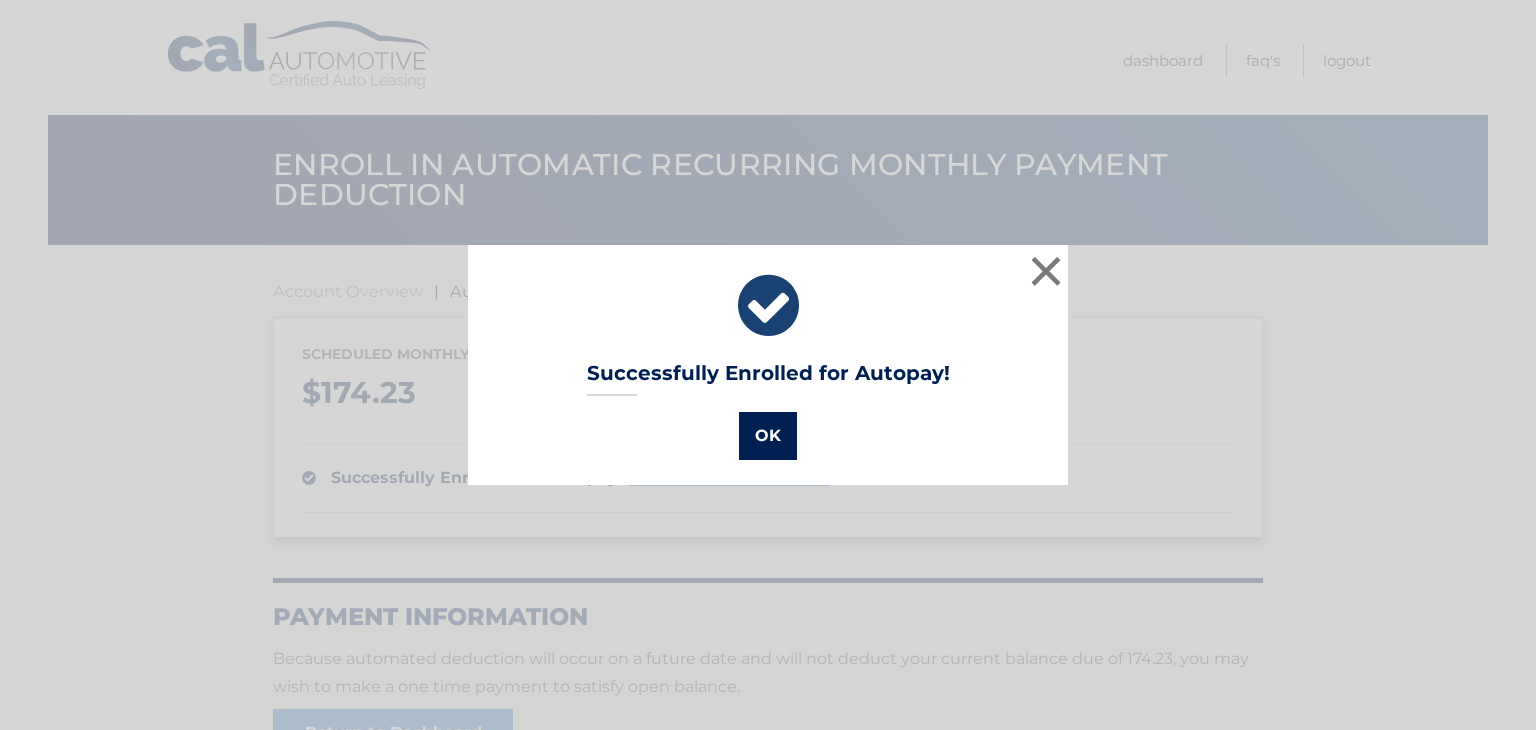 click on "OK" at bounding box center [768, 436] 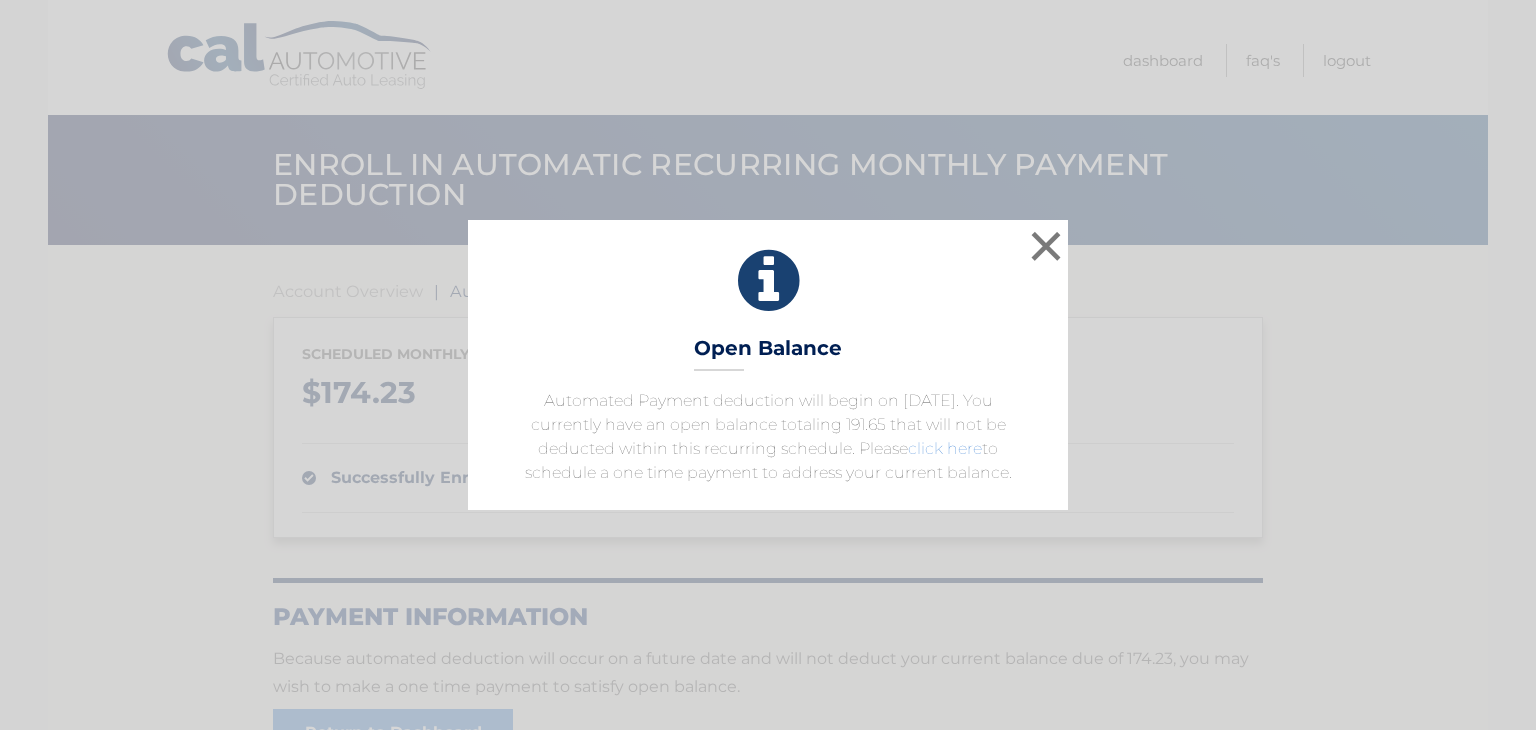 click on "click here" at bounding box center (945, 448) 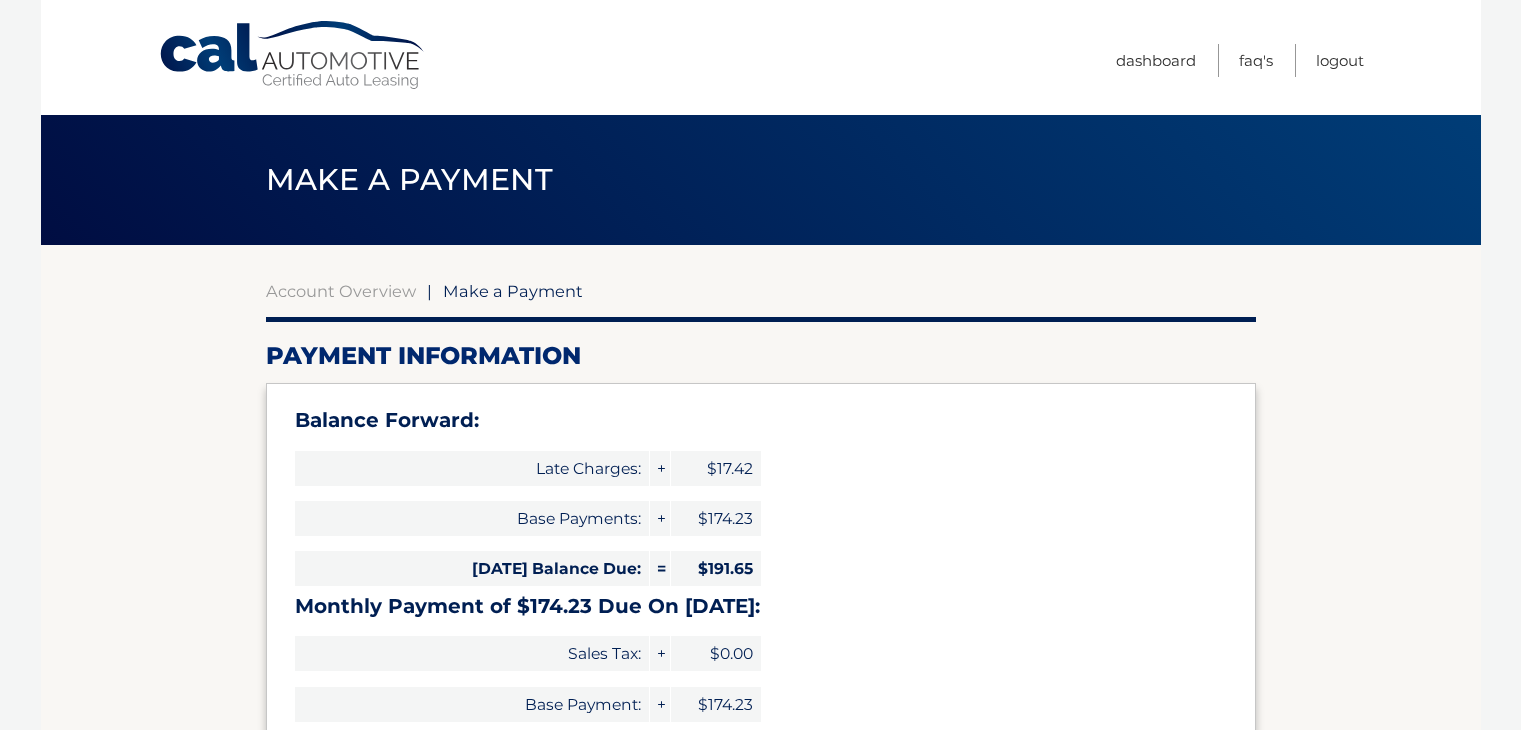 select on "MGU5ODJjZGUtOGZhMi00MjI5LWE3OGQtODQ2ZDJhMmEwYjdl" 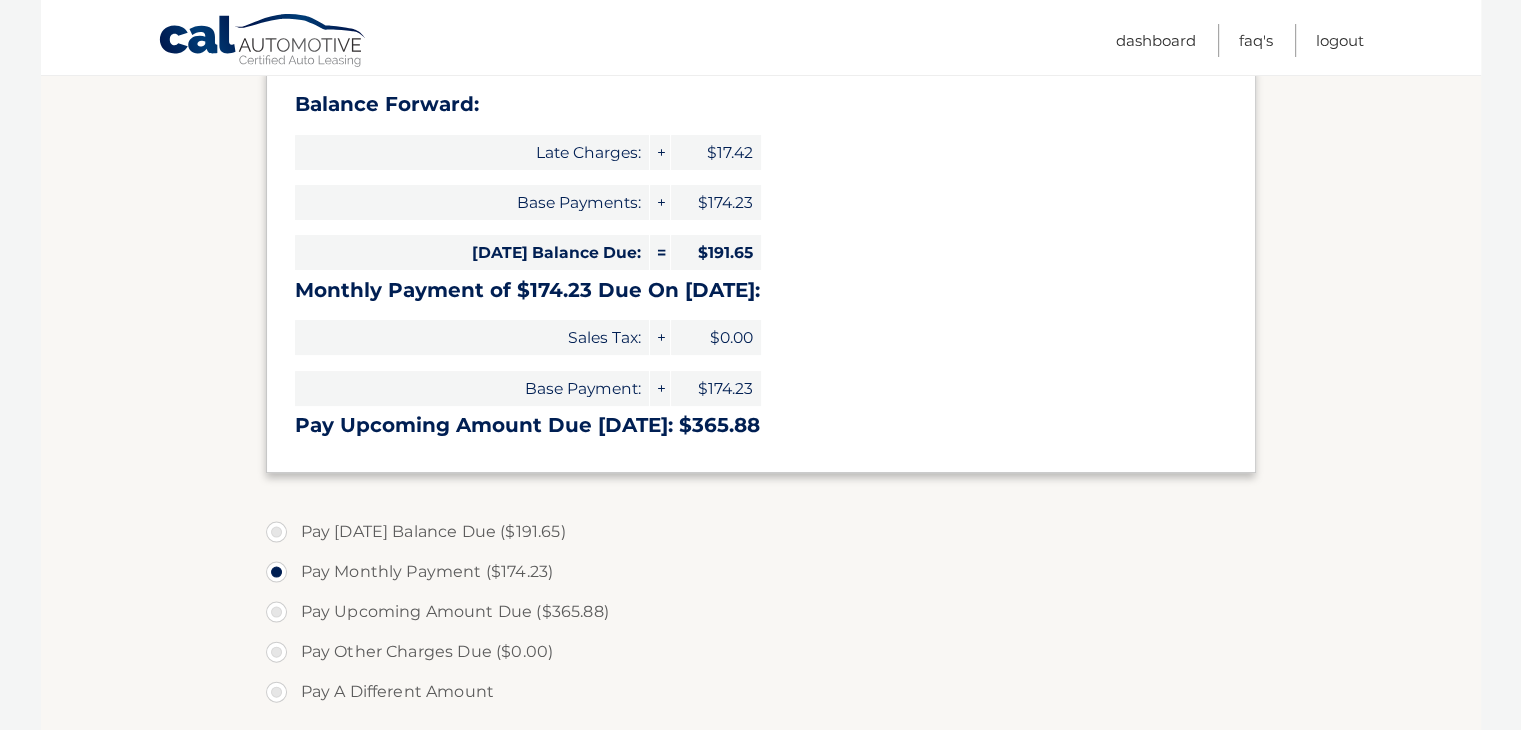scroll, scrollTop: 315, scrollLeft: 0, axis: vertical 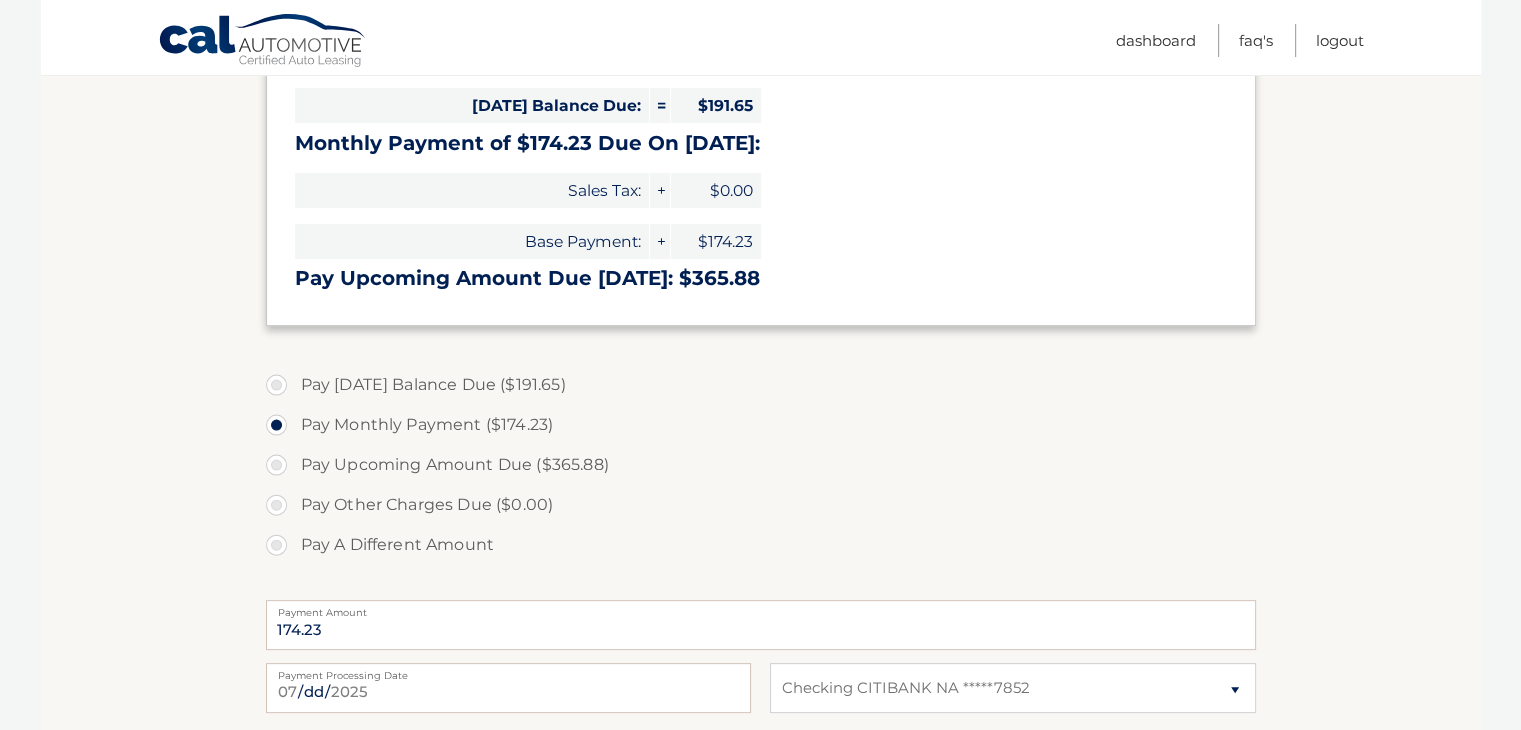 click on "Pay Upcoming Amount Due ($365.88)" at bounding box center (761, 465) 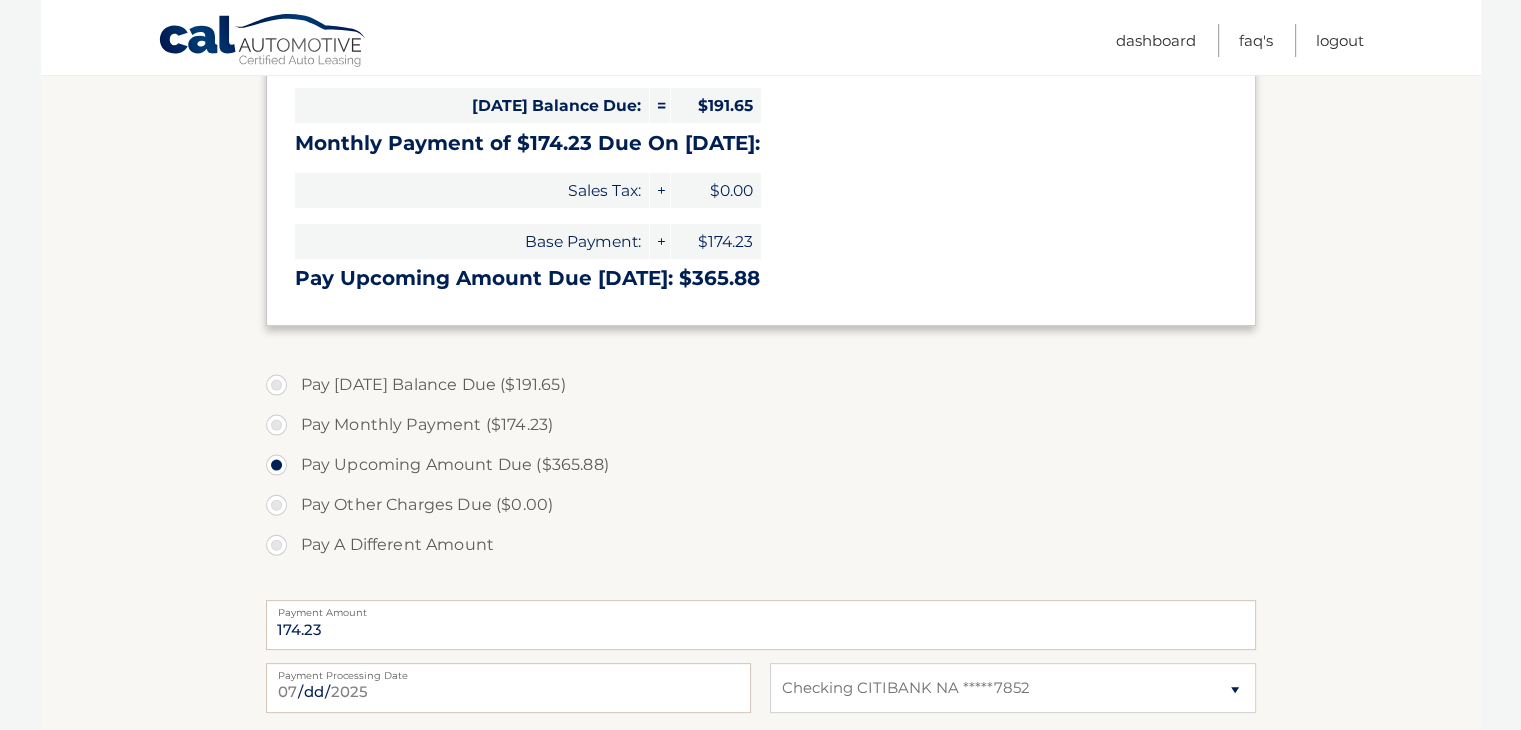 type on "365.88" 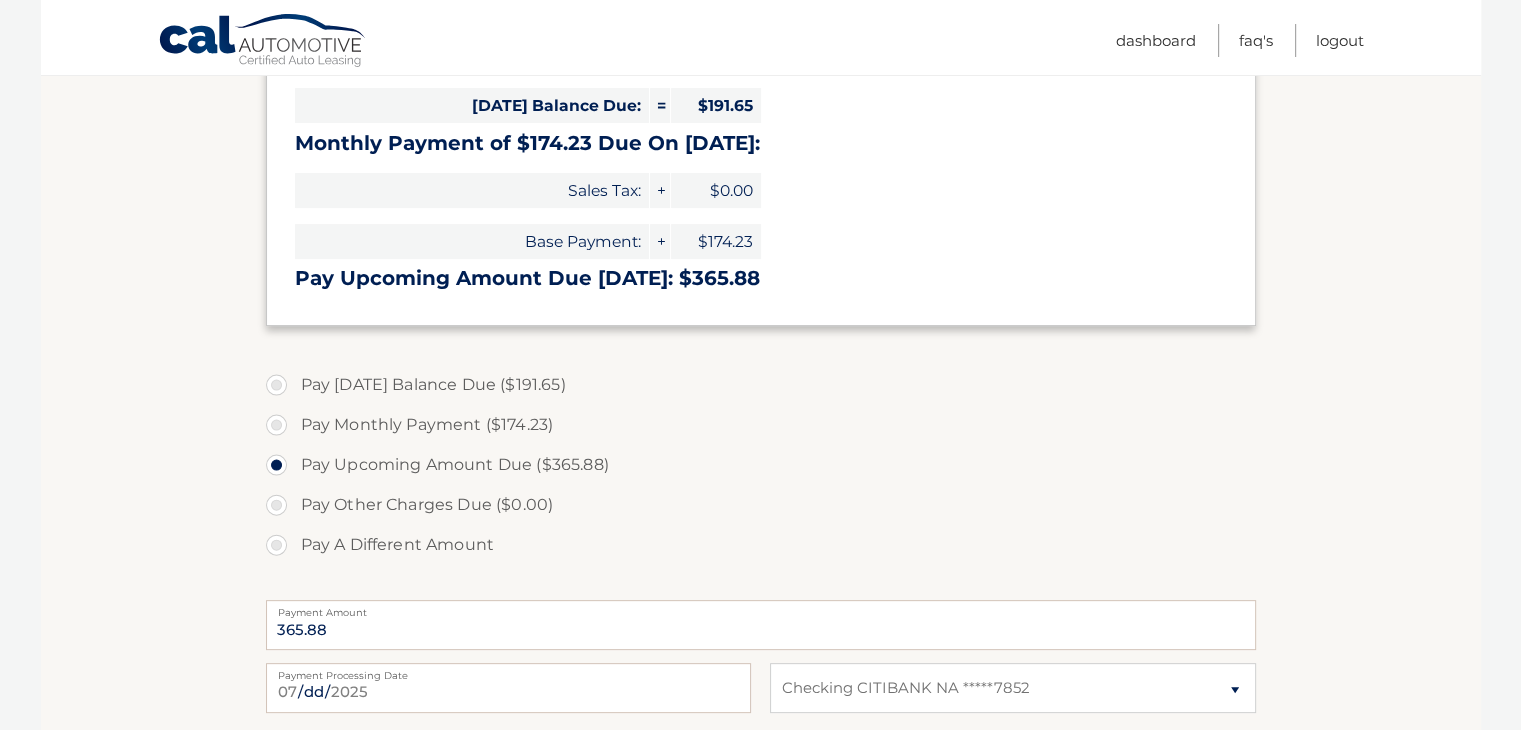 click on "Cal Automotive
Menu
Dashboard
FAQ's
Logout" at bounding box center (760, -98) 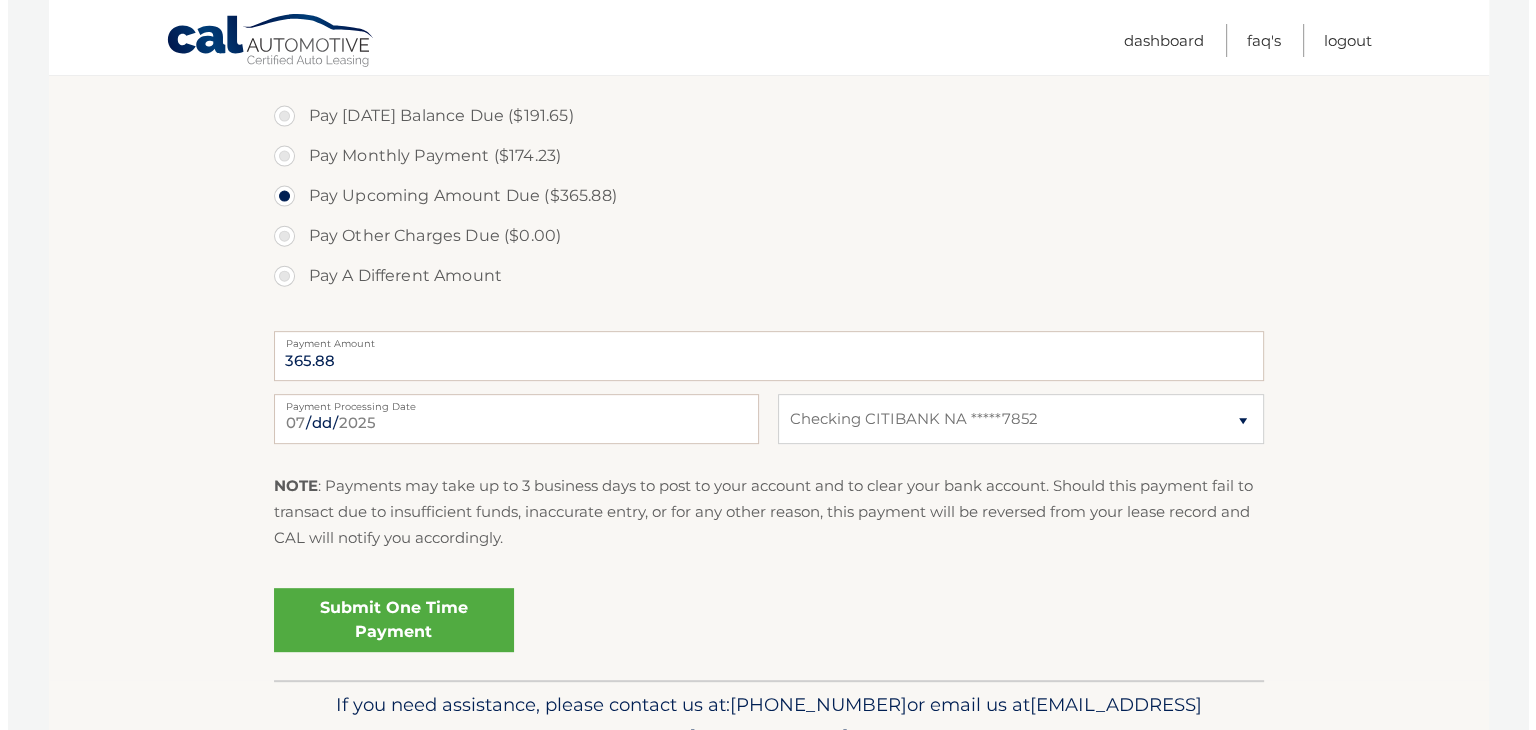 scroll, scrollTop: 785, scrollLeft: 0, axis: vertical 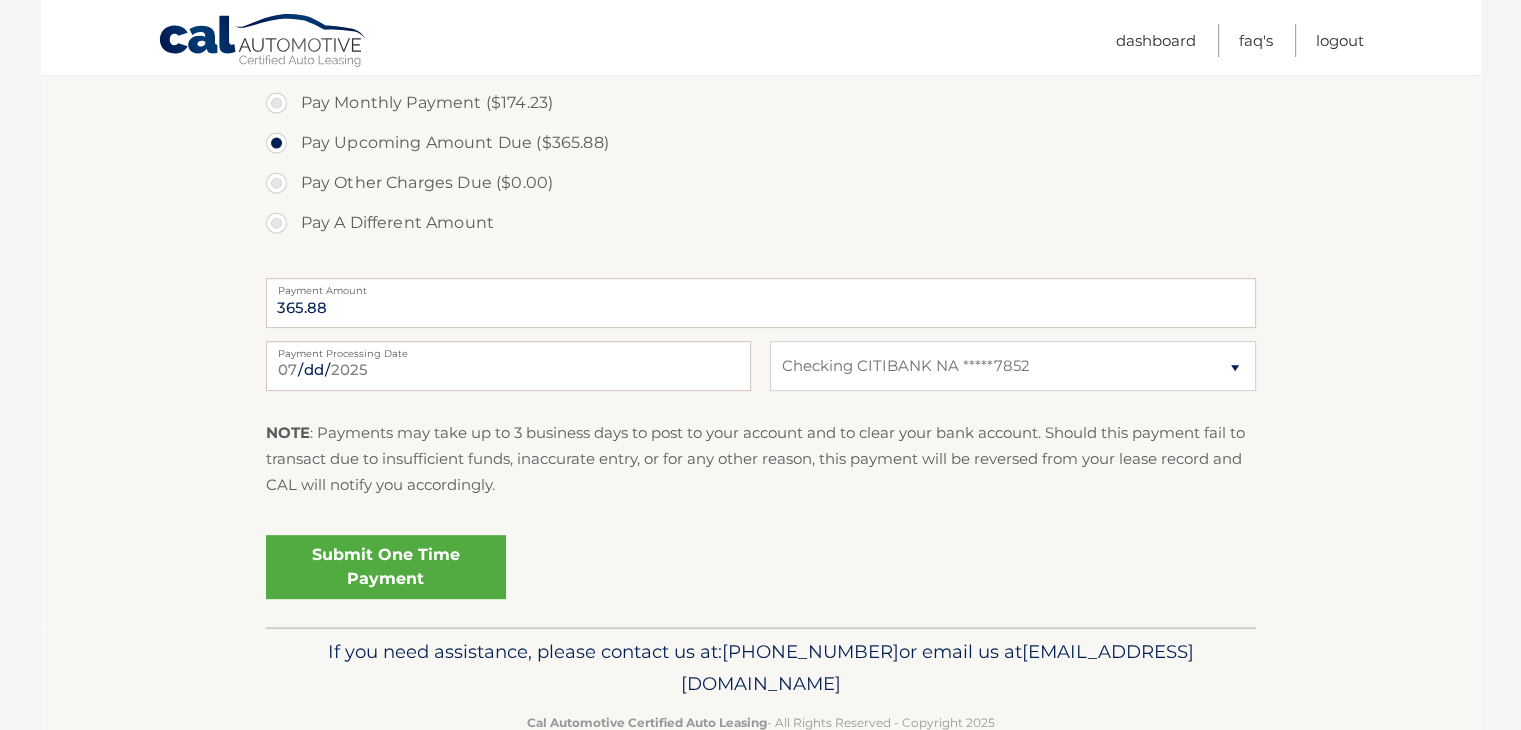 click on "Submit One Time Payment" at bounding box center (386, 567) 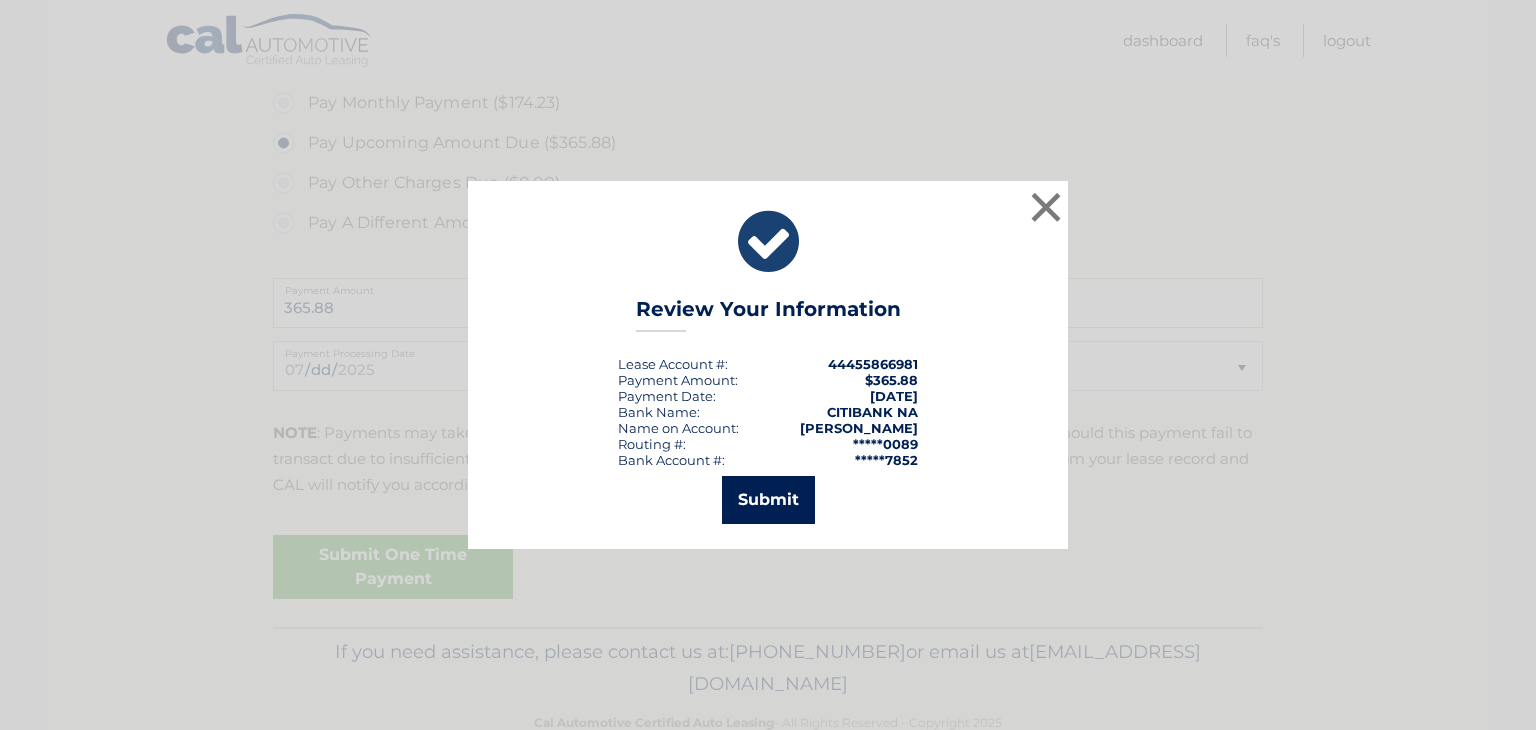 click on "Submit" at bounding box center [768, 500] 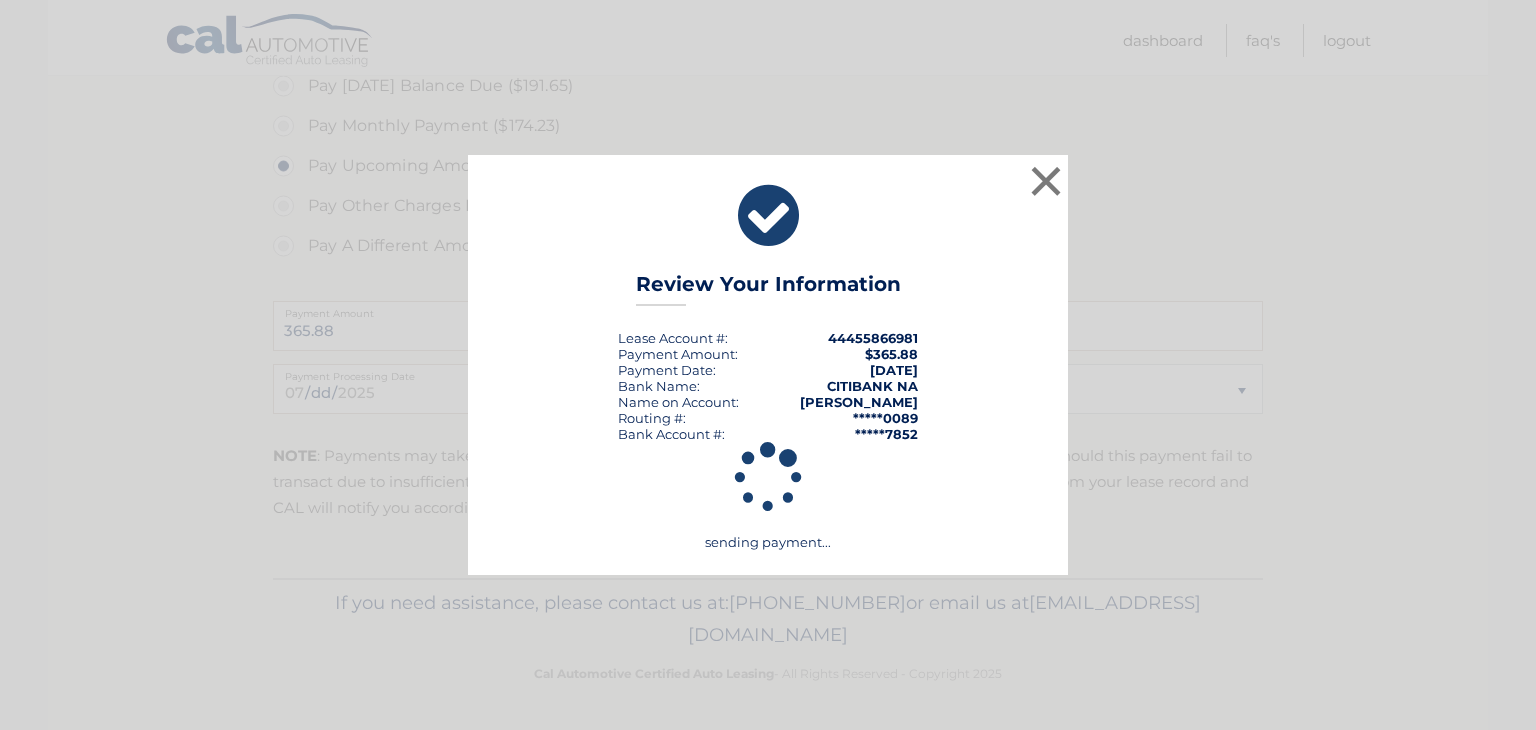 scroll, scrollTop: 761, scrollLeft: 0, axis: vertical 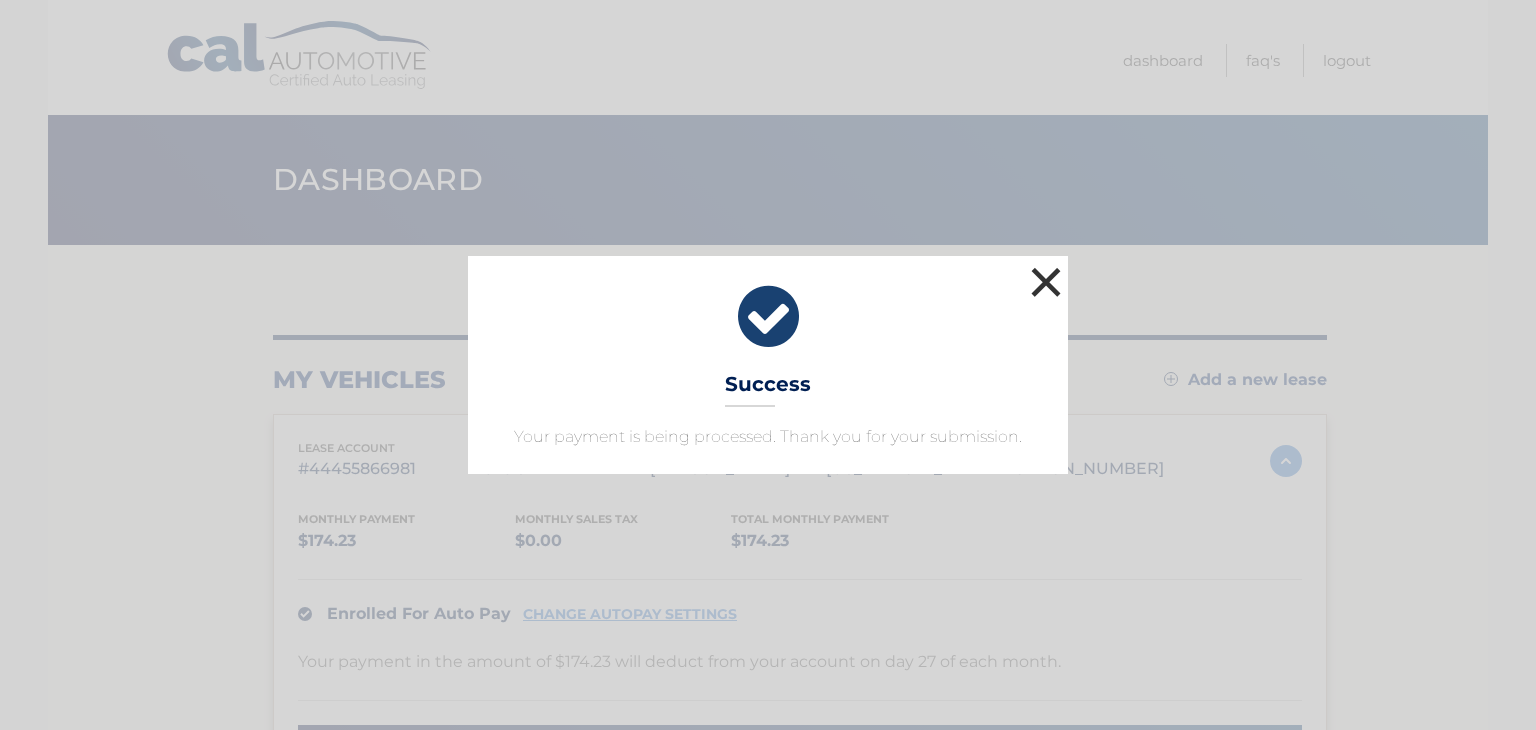 click on "×" at bounding box center [1046, 282] 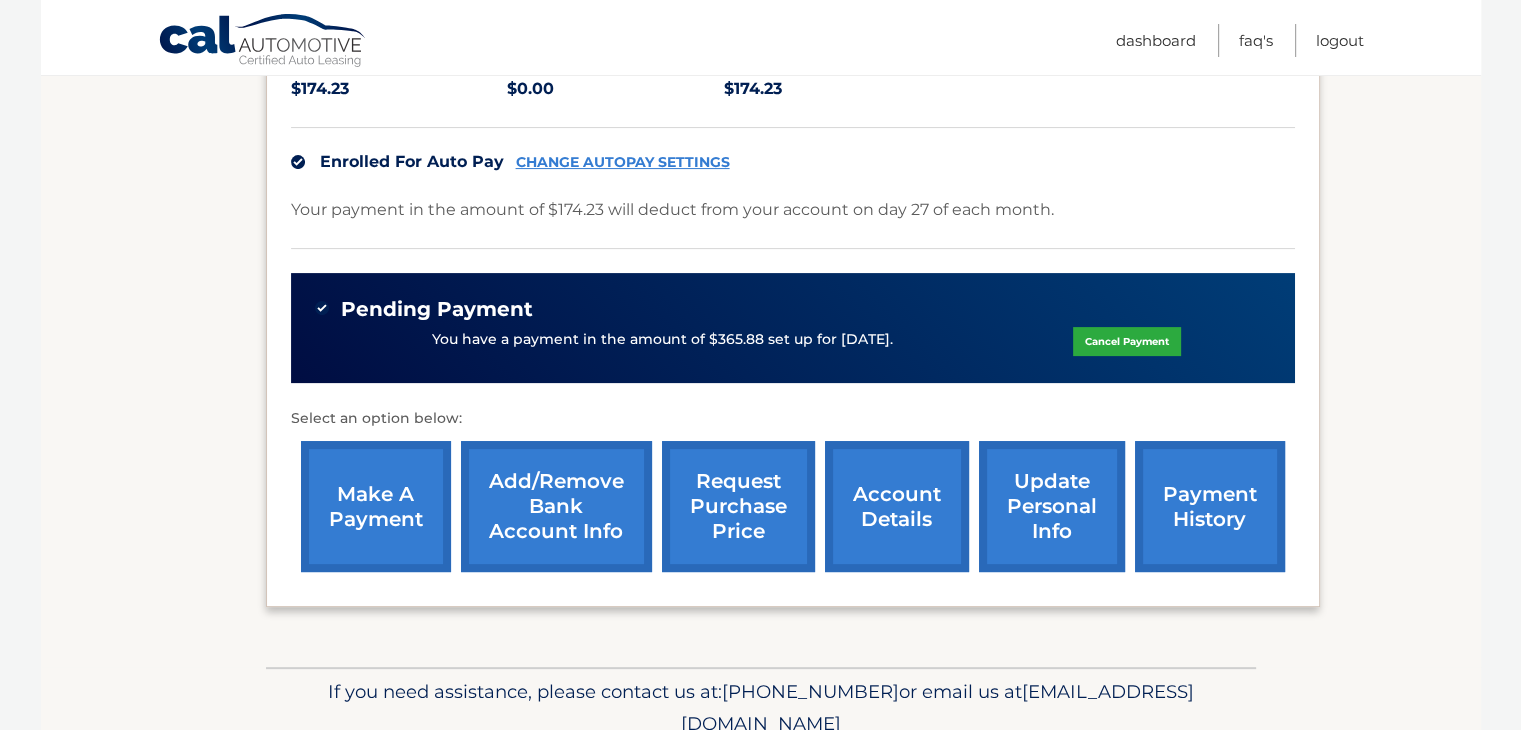 scroll, scrollTop: 450, scrollLeft: 0, axis: vertical 